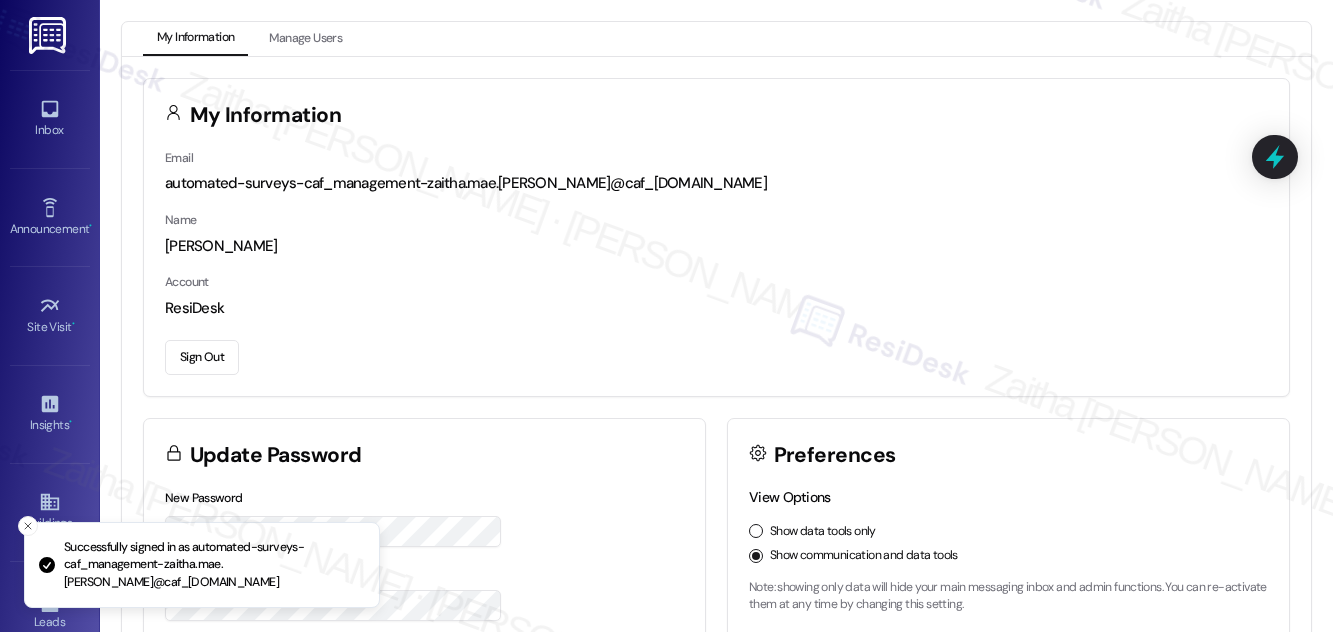 scroll, scrollTop: 0, scrollLeft: 0, axis: both 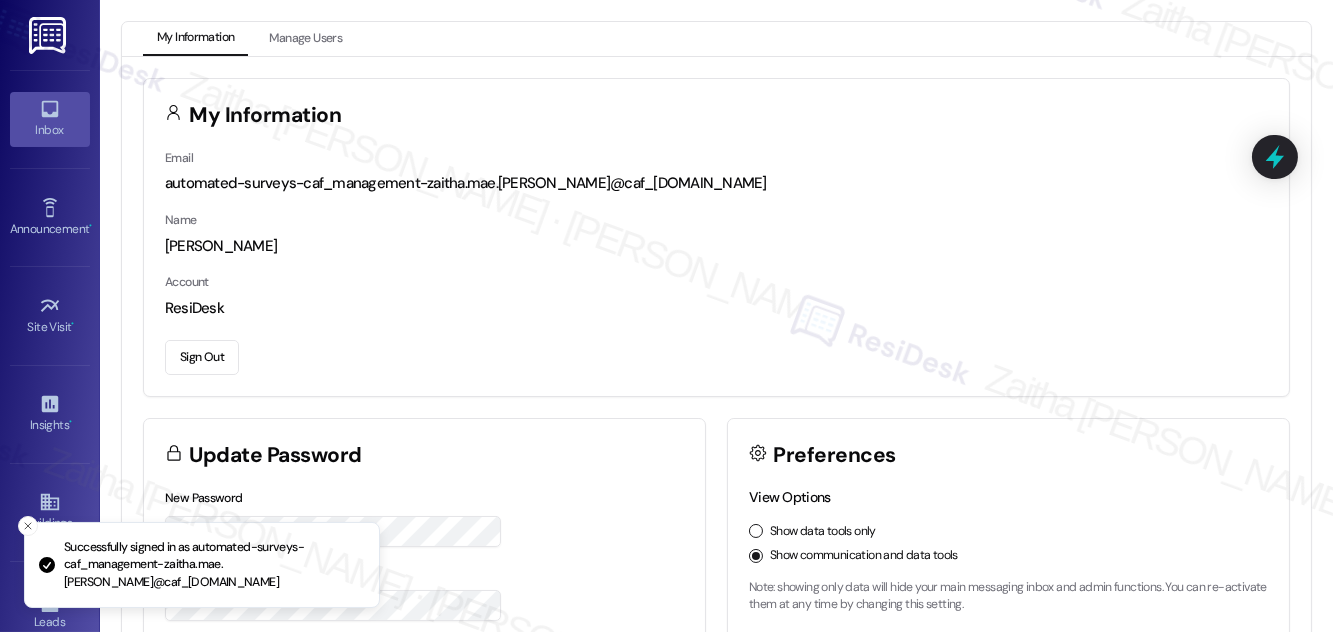 click on "Inbox" at bounding box center [50, 130] 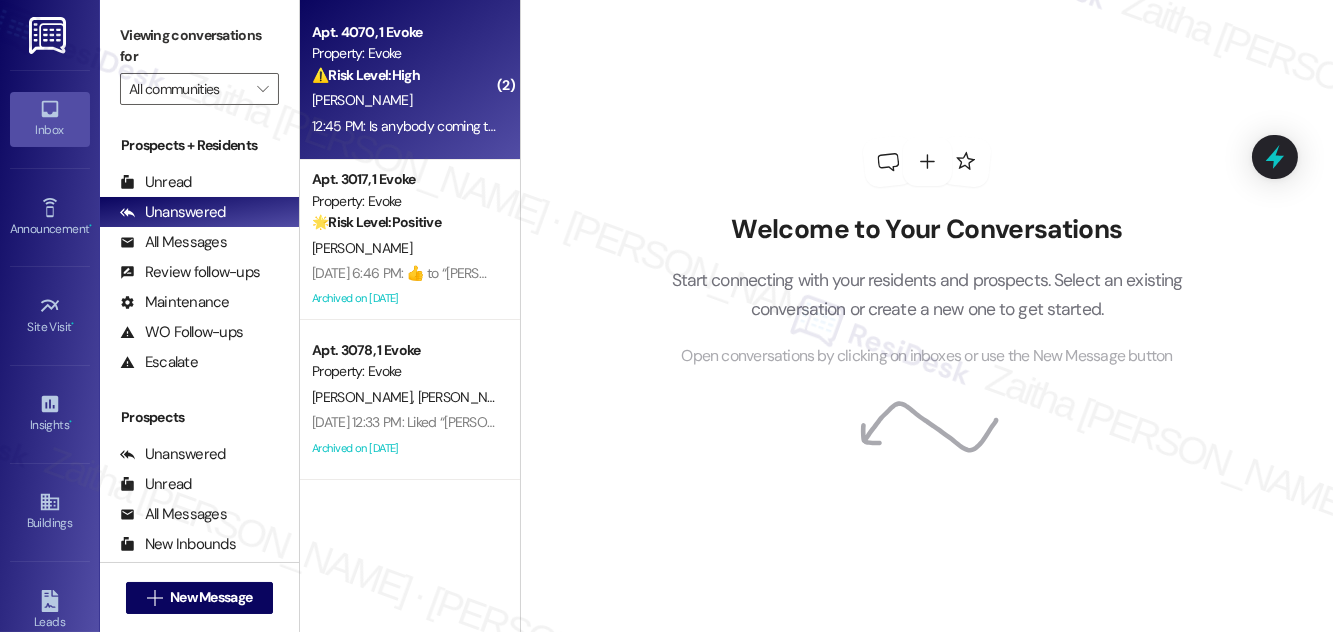 click on "[PERSON_NAME]" at bounding box center (404, 100) 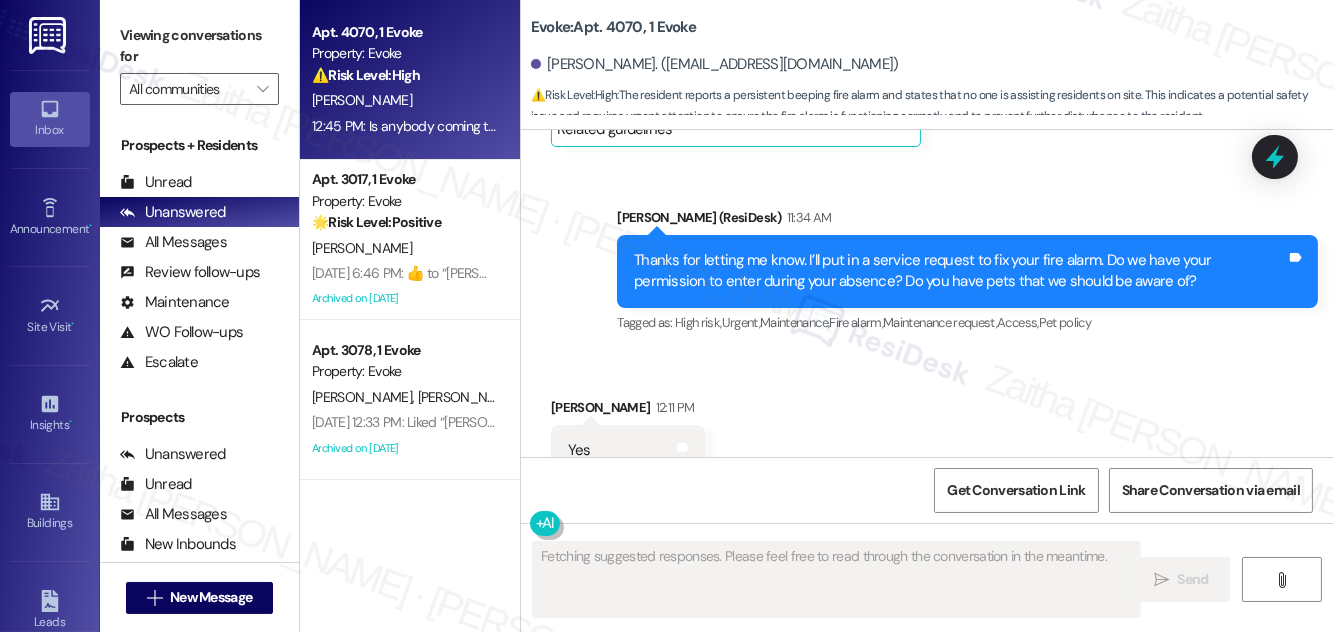 scroll, scrollTop: 13614, scrollLeft: 0, axis: vertical 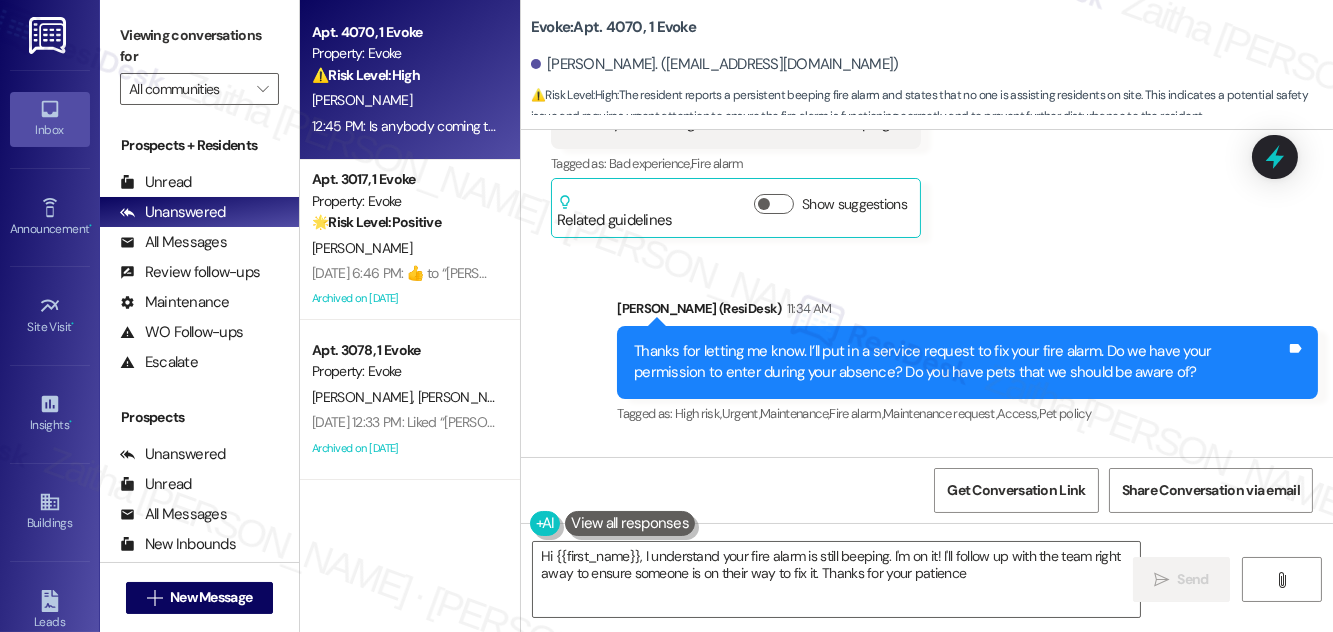 type on "Hi {{first_name}}, I understand your fire alarm is still beeping. I'm on it! I'll follow up with the team right away to ensure someone is on their way to fix it. Thanks for your patience!" 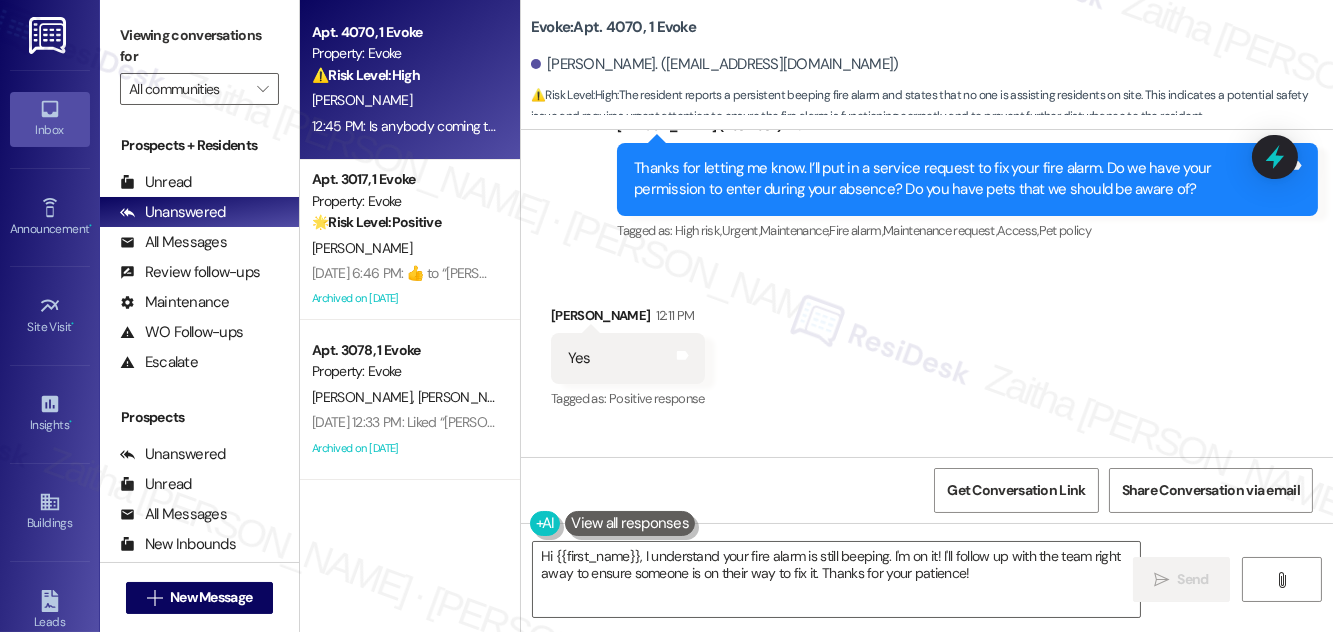 scroll, scrollTop: 13706, scrollLeft: 0, axis: vertical 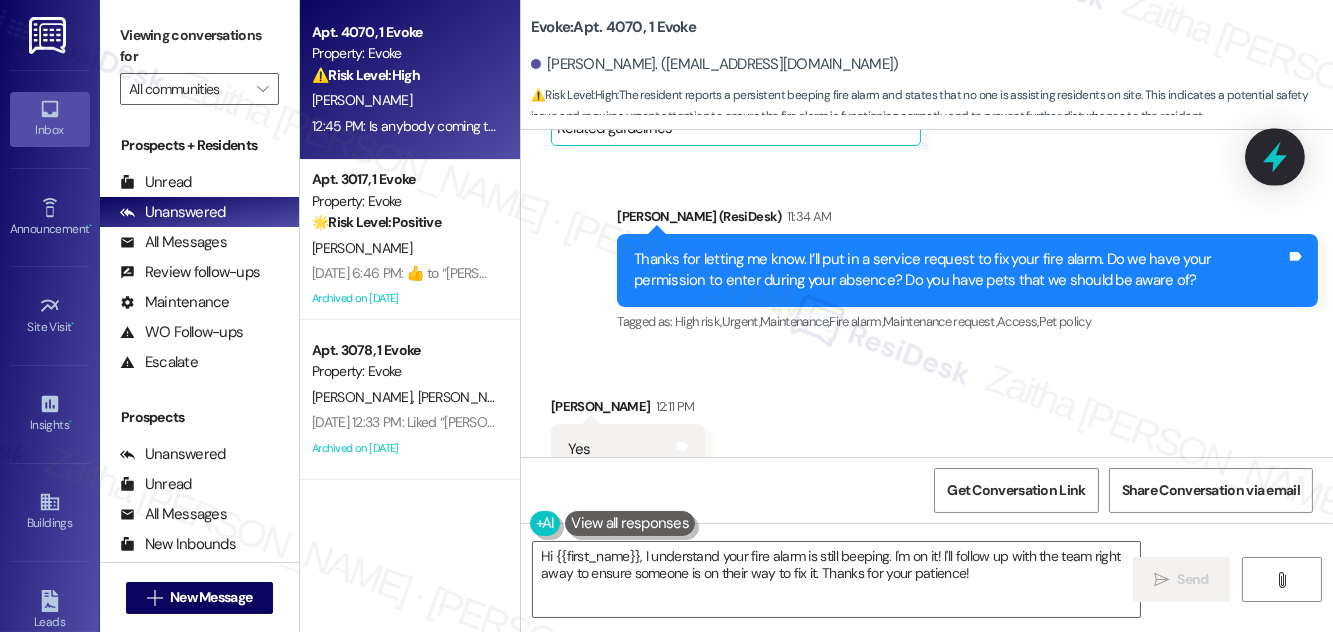 click 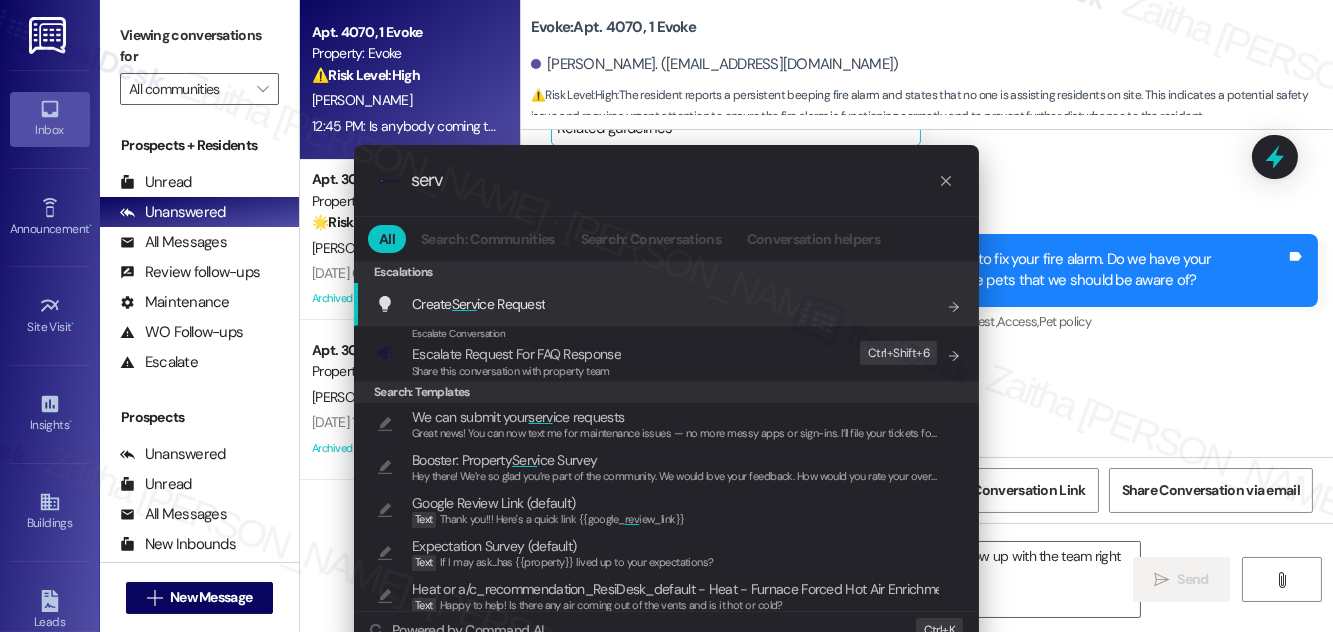 type on "serv" 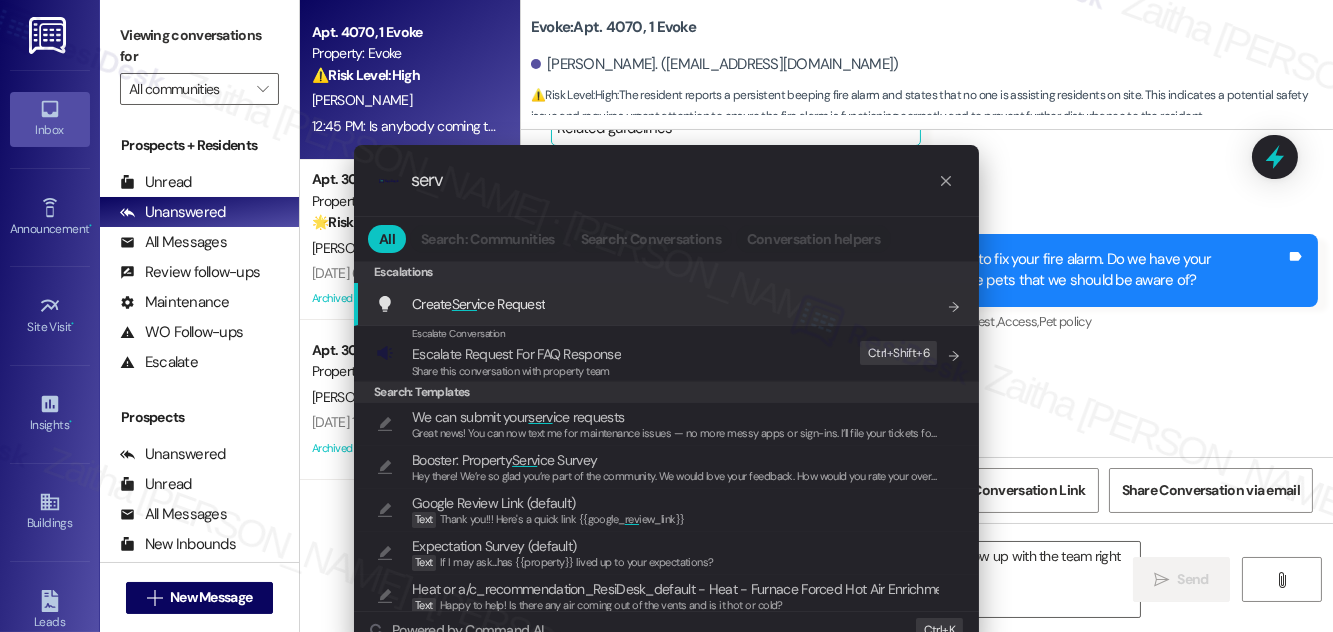 click on "Create  Serv ice Request" at bounding box center [478, 304] 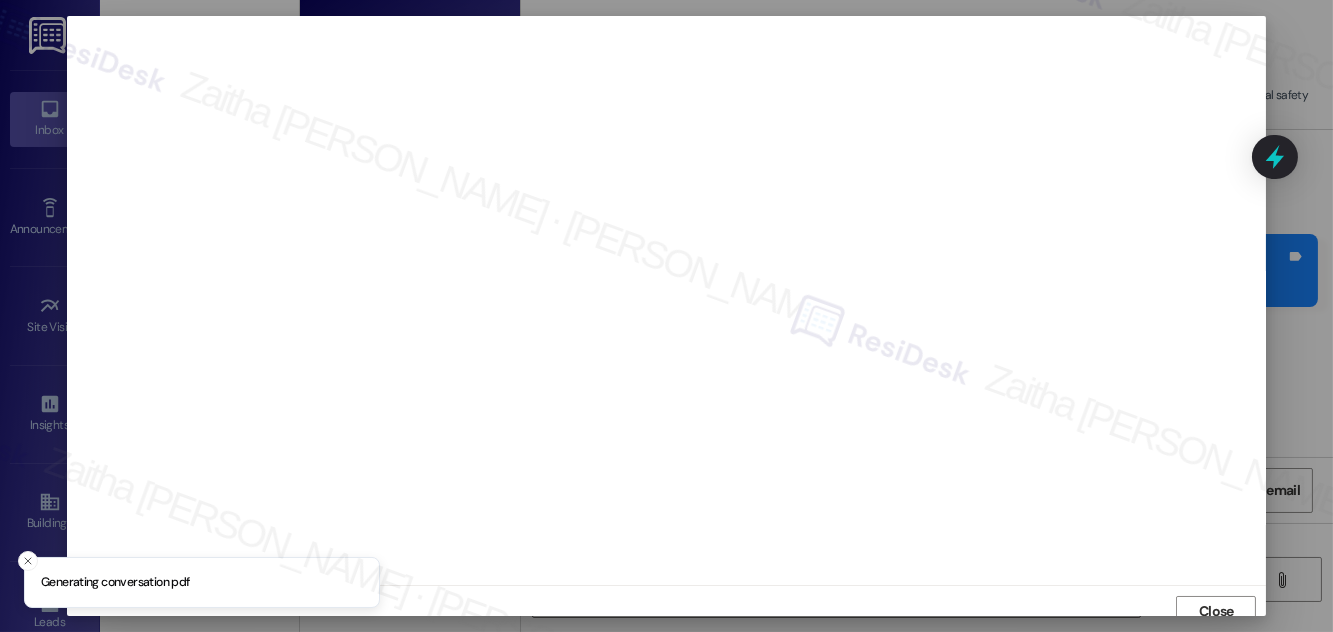 scroll, scrollTop: 11, scrollLeft: 0, axis: vertical 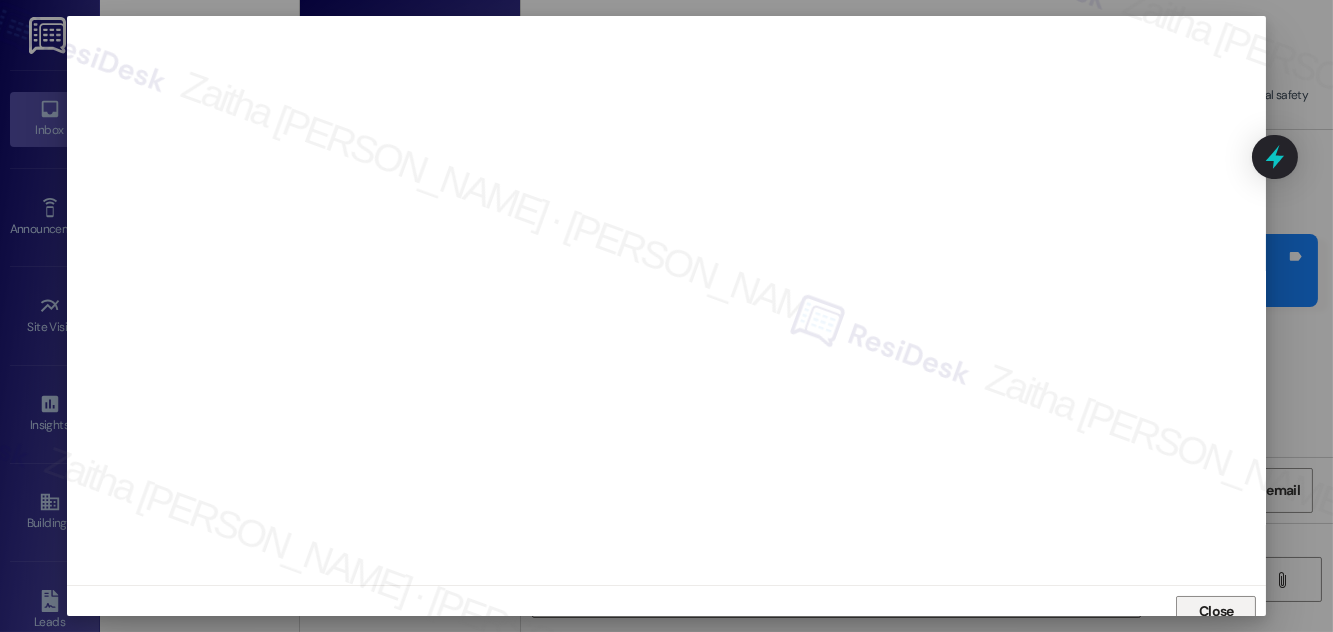 click on "Close" at bounding box center [1216, 611] 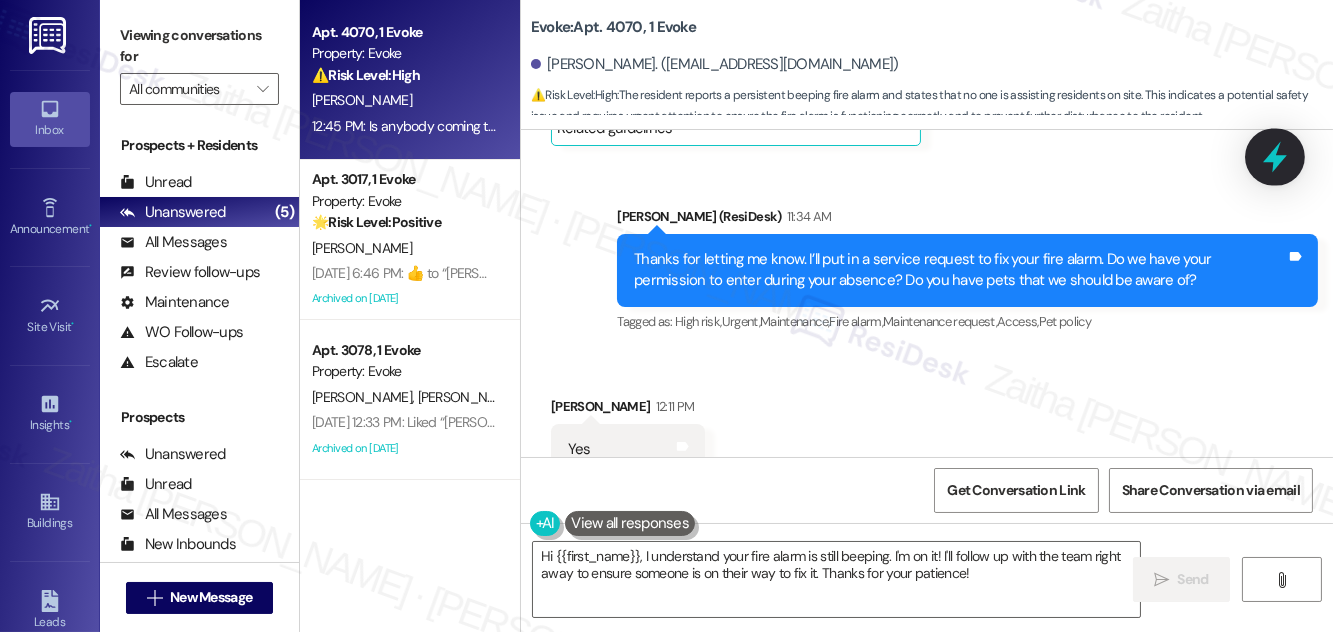 click 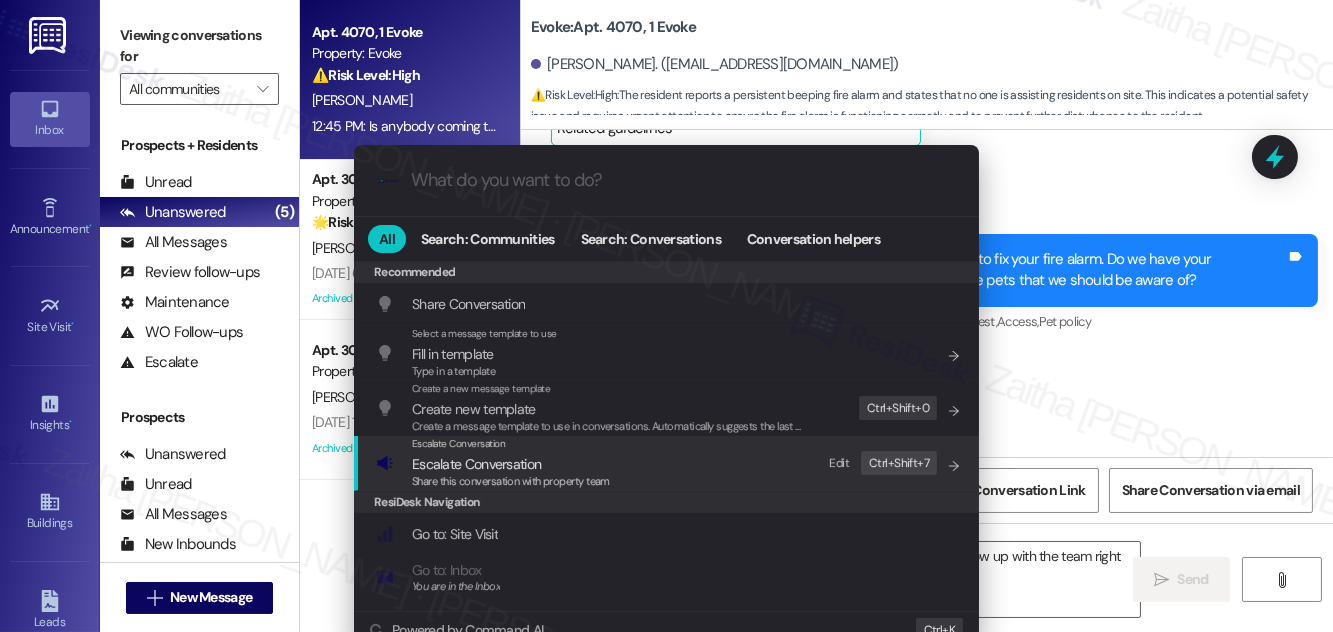 click on "Escalate Conversation" at bounding box center [476, 464] 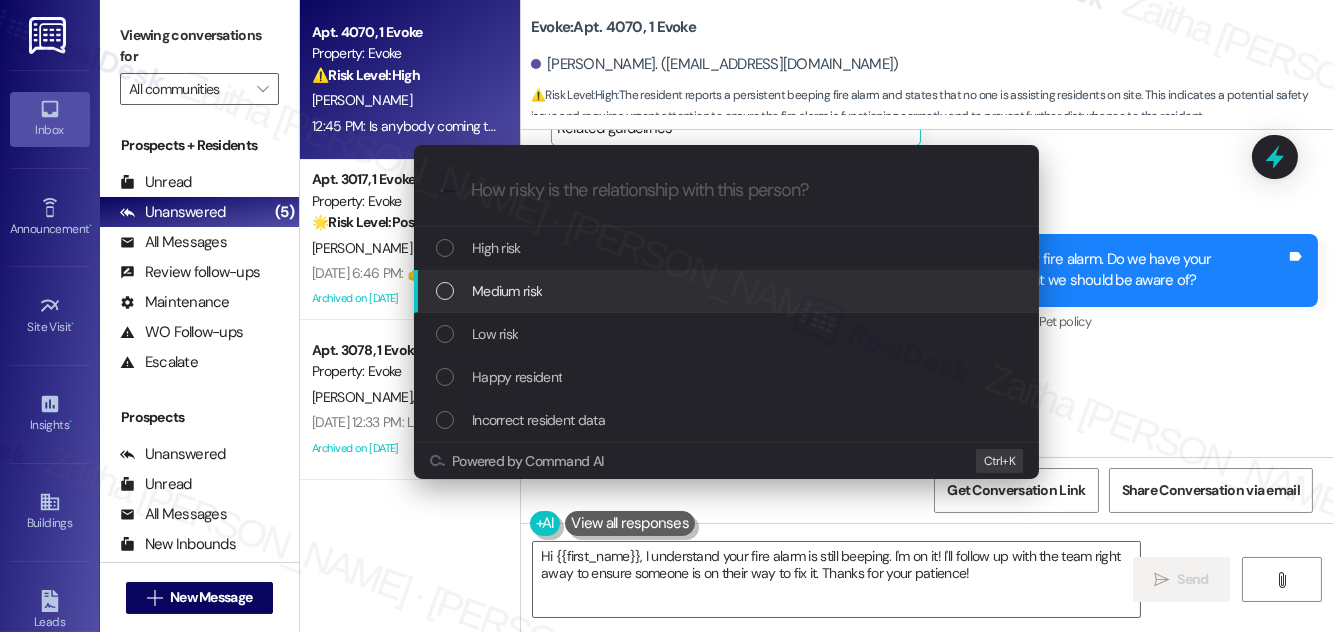 click on "Medium risk" at bounding box center (728, 291) 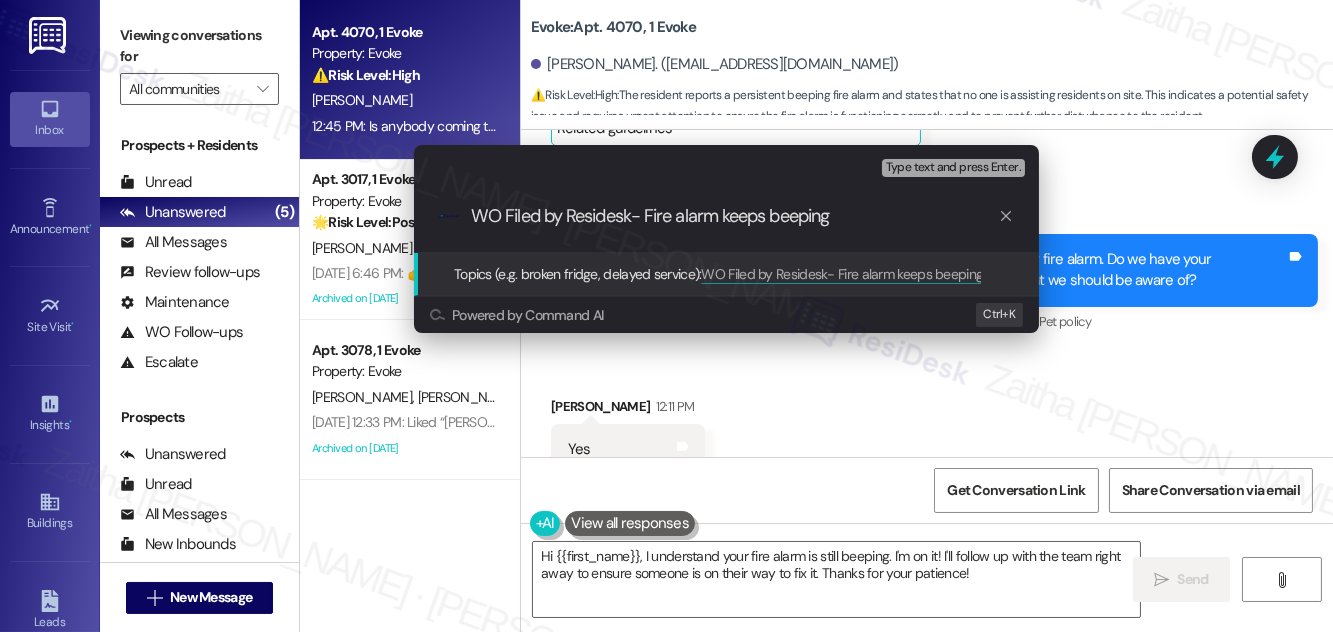 click on "WO Filed by Residesk- Fire alarm keeps beeping" at bounding box center [734, 216] 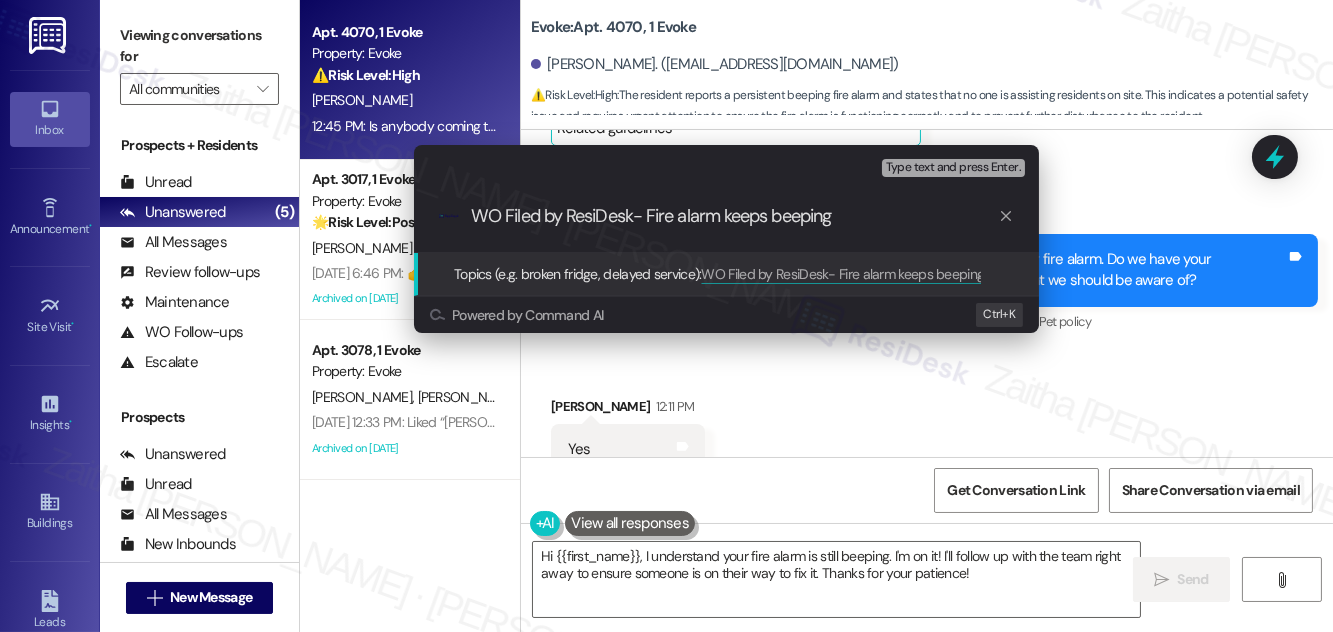 type on "WO Filed by ResiDesk- Fire alarm keeps beeping" 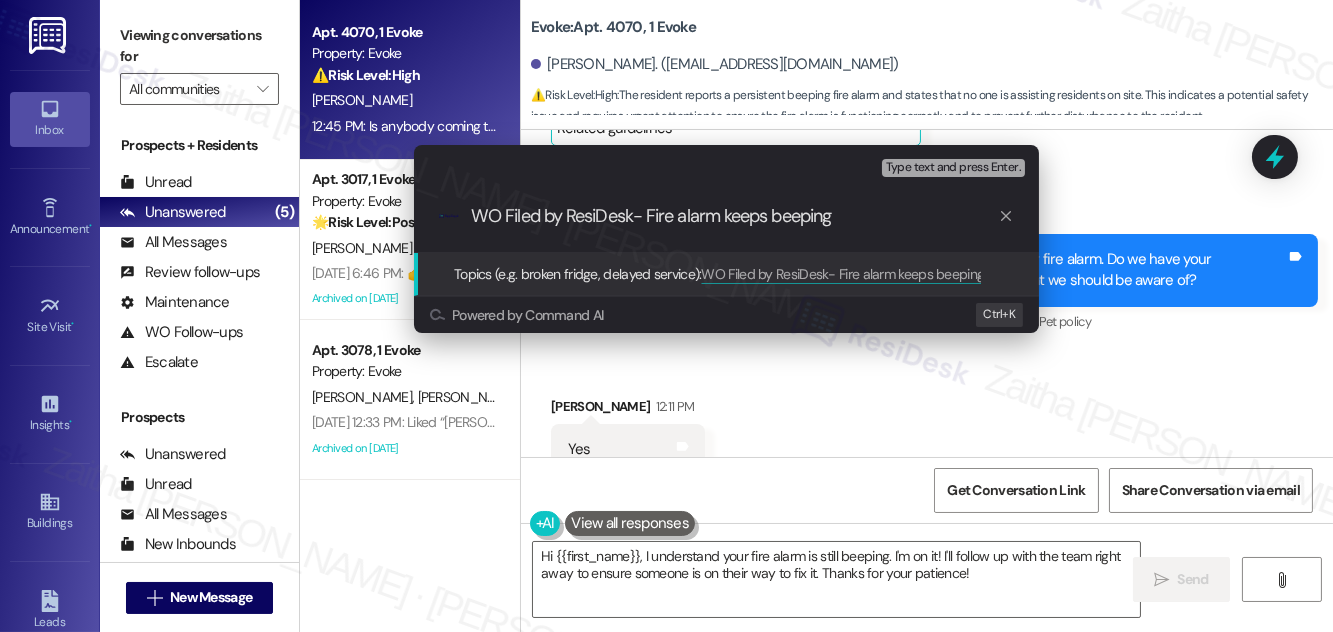 click on "WO Filed by ResiDesk- Fire alarm keeps beeping" at bounding box center [734, 216] 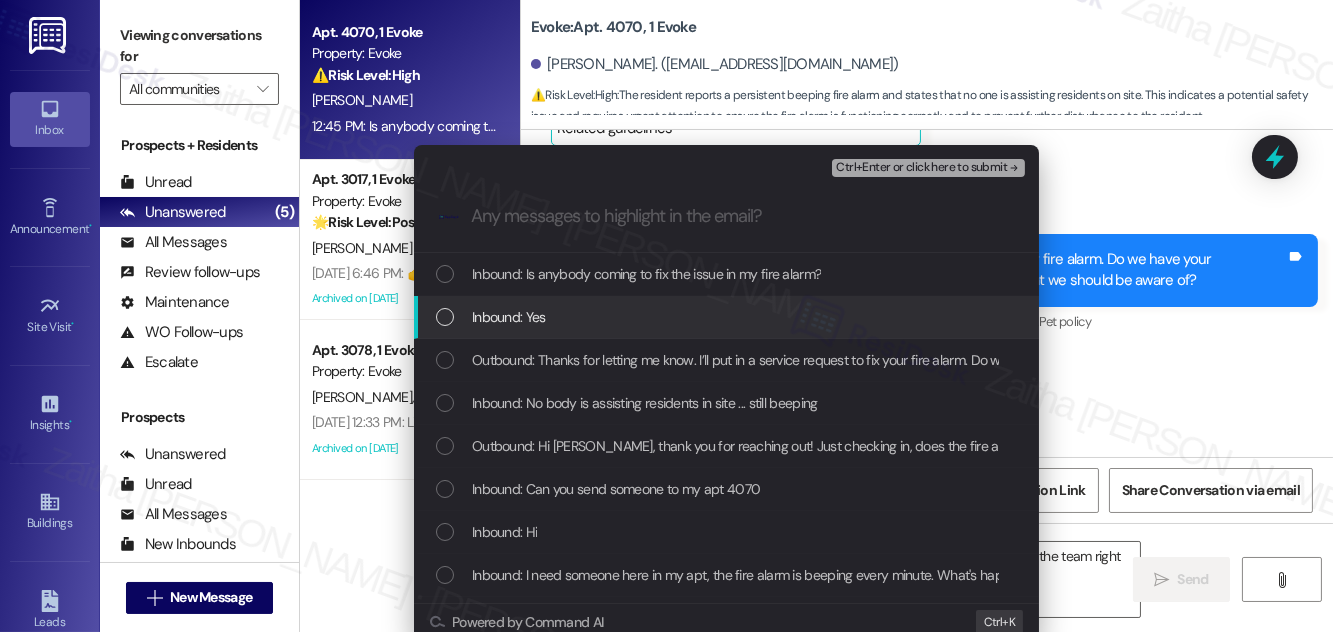 click at bounding box center (445, 317) 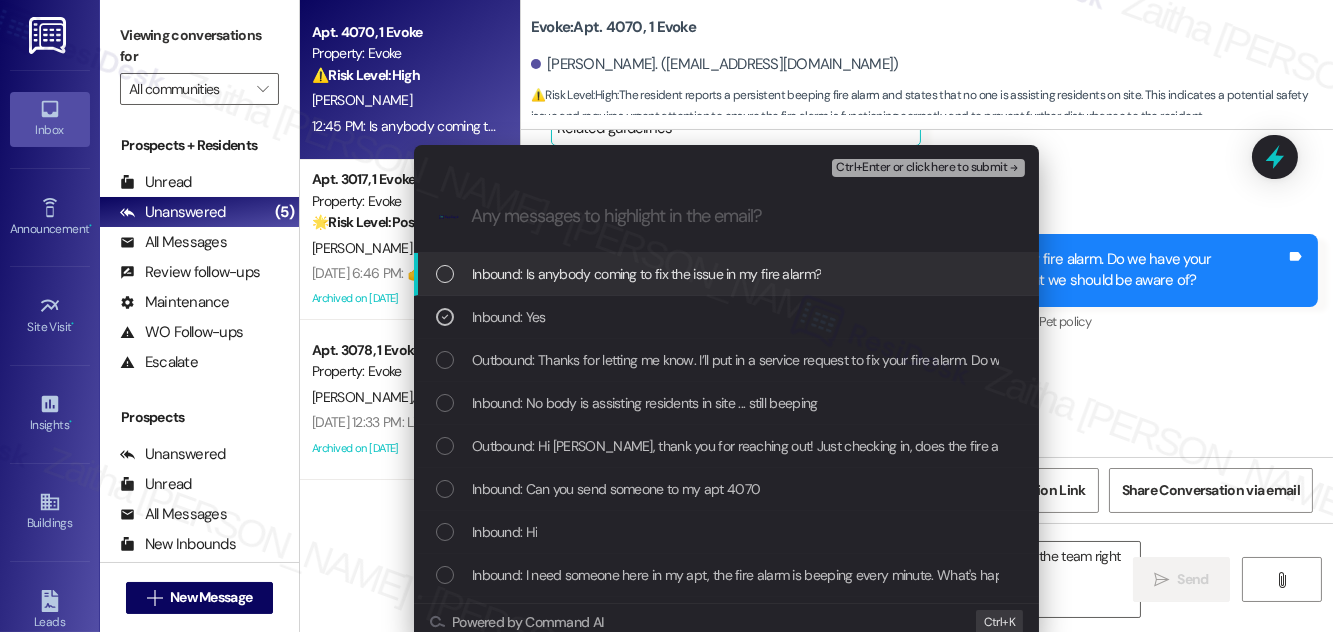 click at bounding box center (445, 274) 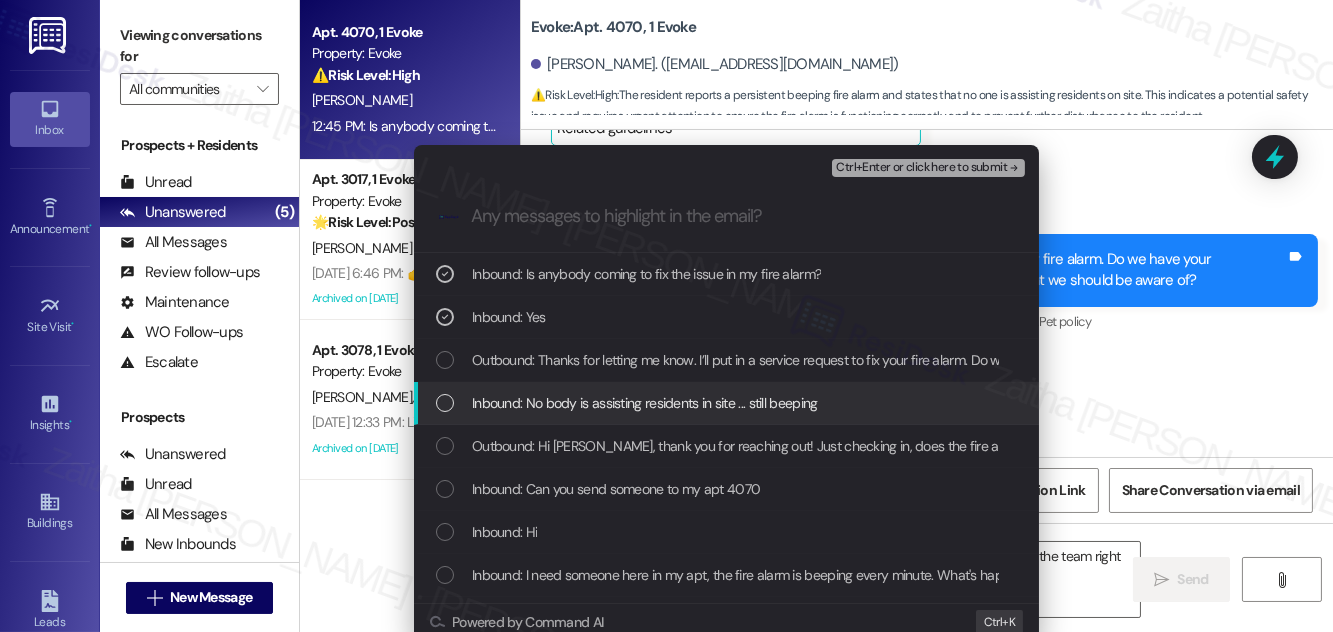 click at bounding box center (445, 403) 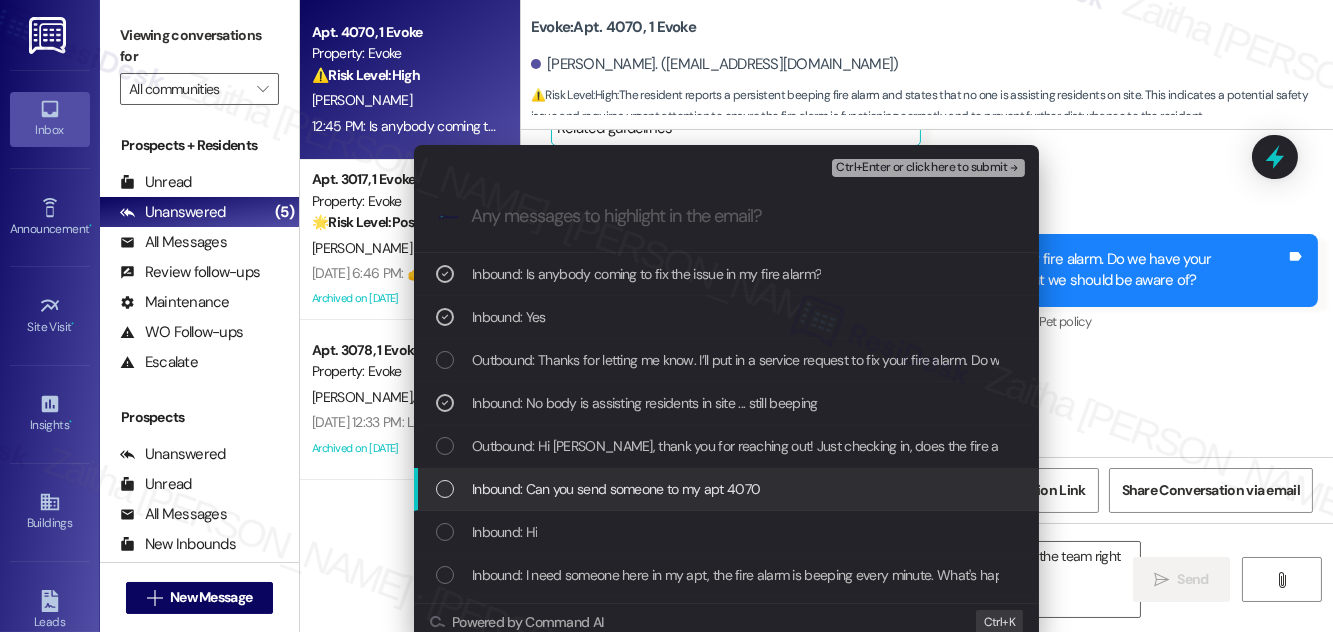 click at bounding box center (445, 489) 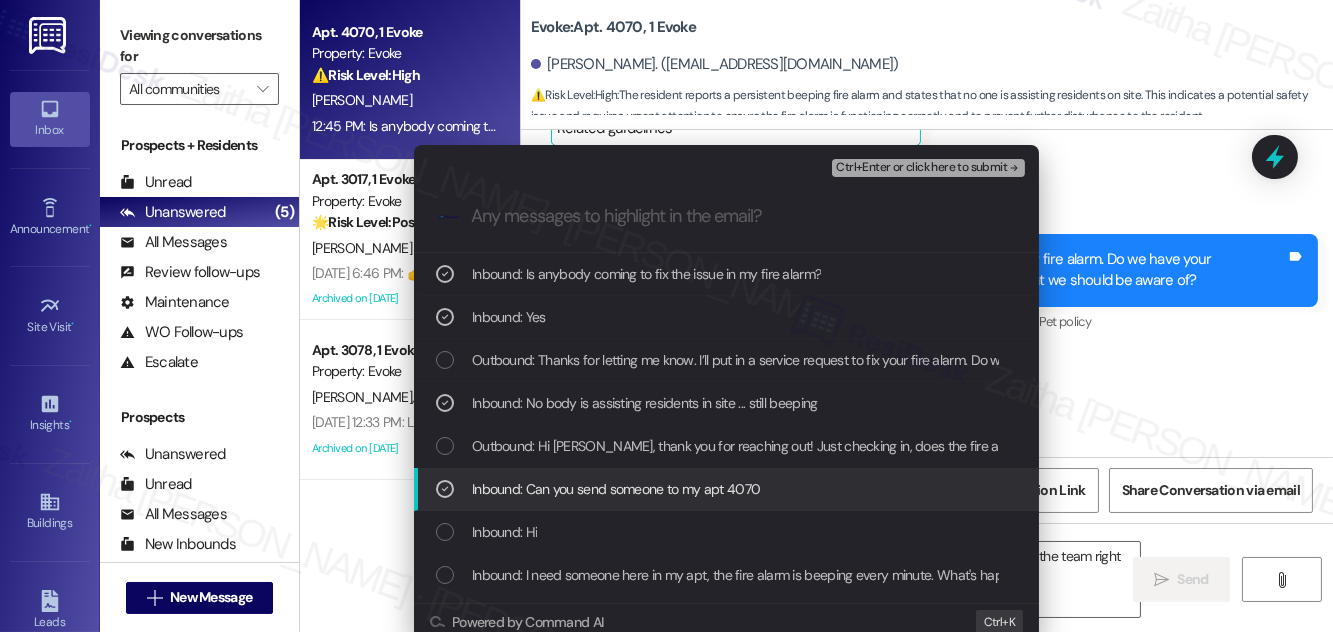 scroll, scrollTop: 90, scrollLeft: 0, axis: vertical 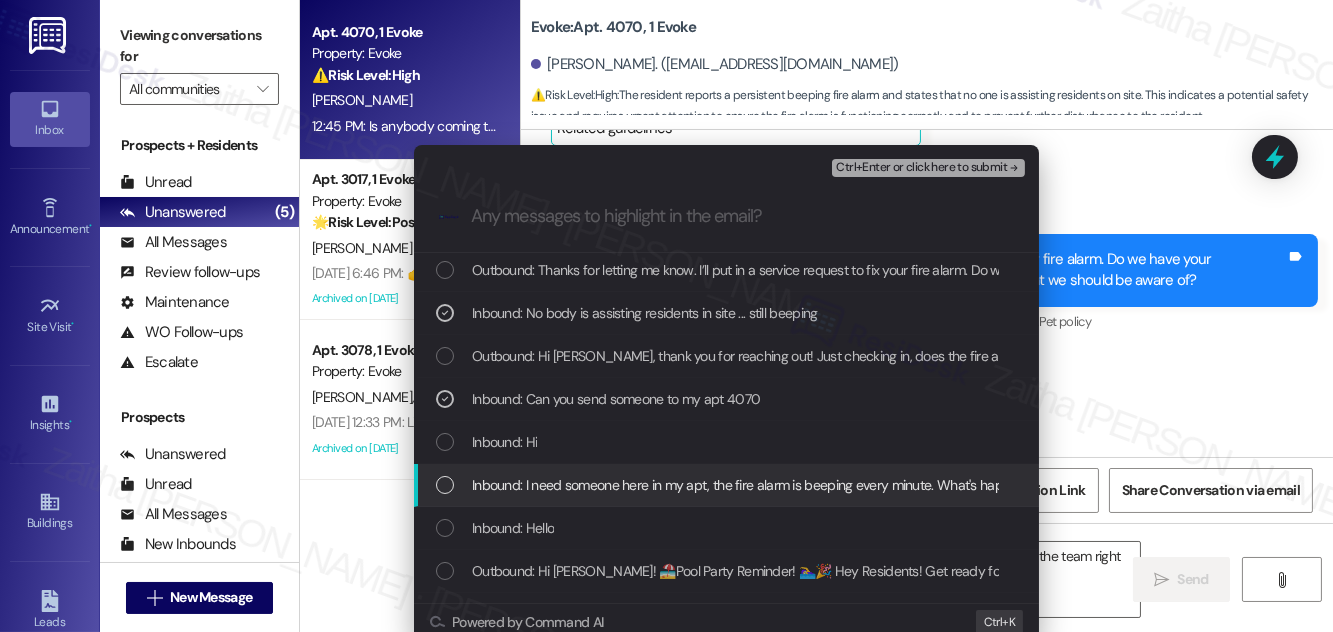 click on "Inbound: I need someone here in my apt, the fire alarm is beeping every minute. What's happening?" at bounding box center (728, 485) 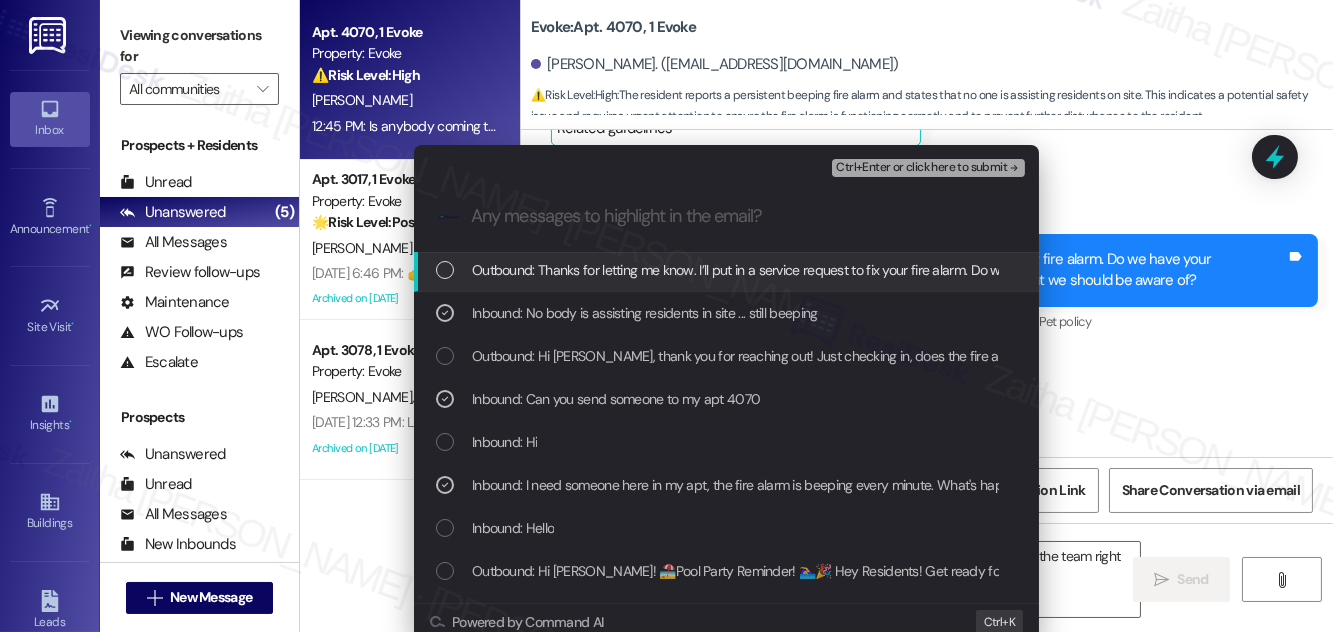 click on "Ctrl+Enter or click here to submit" at bounding box center [921, 168] 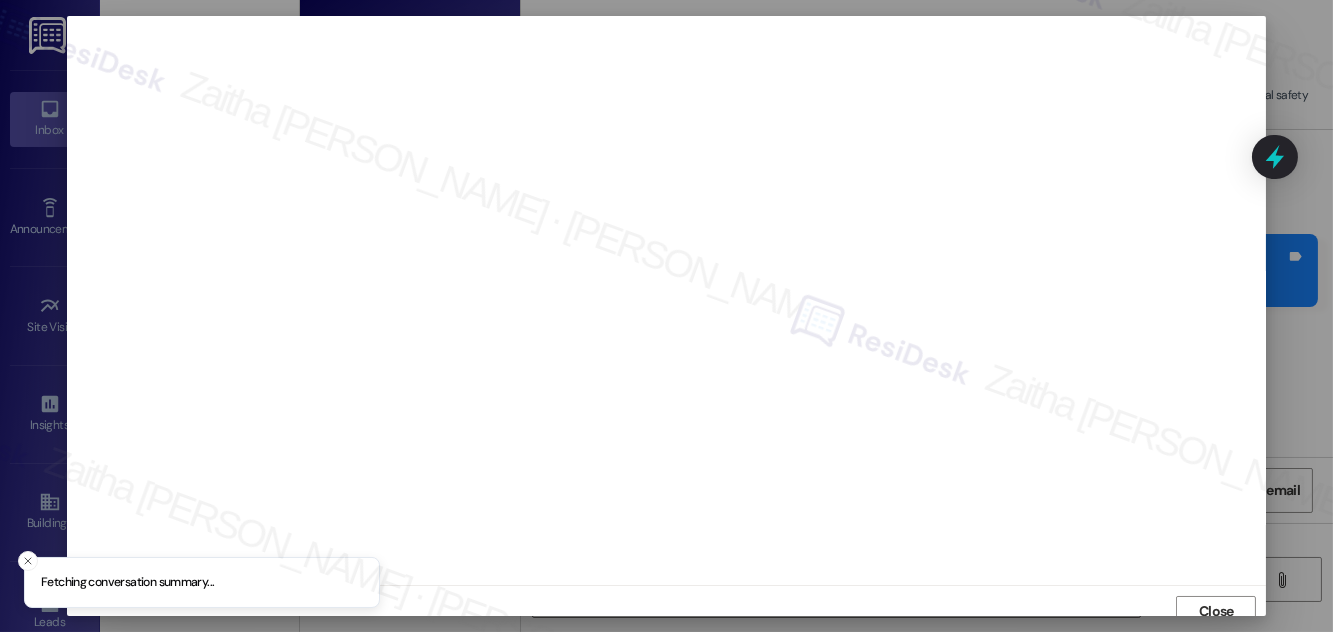 scroll, scrollTop: 11, scrollLeft: 0, axis: vertical 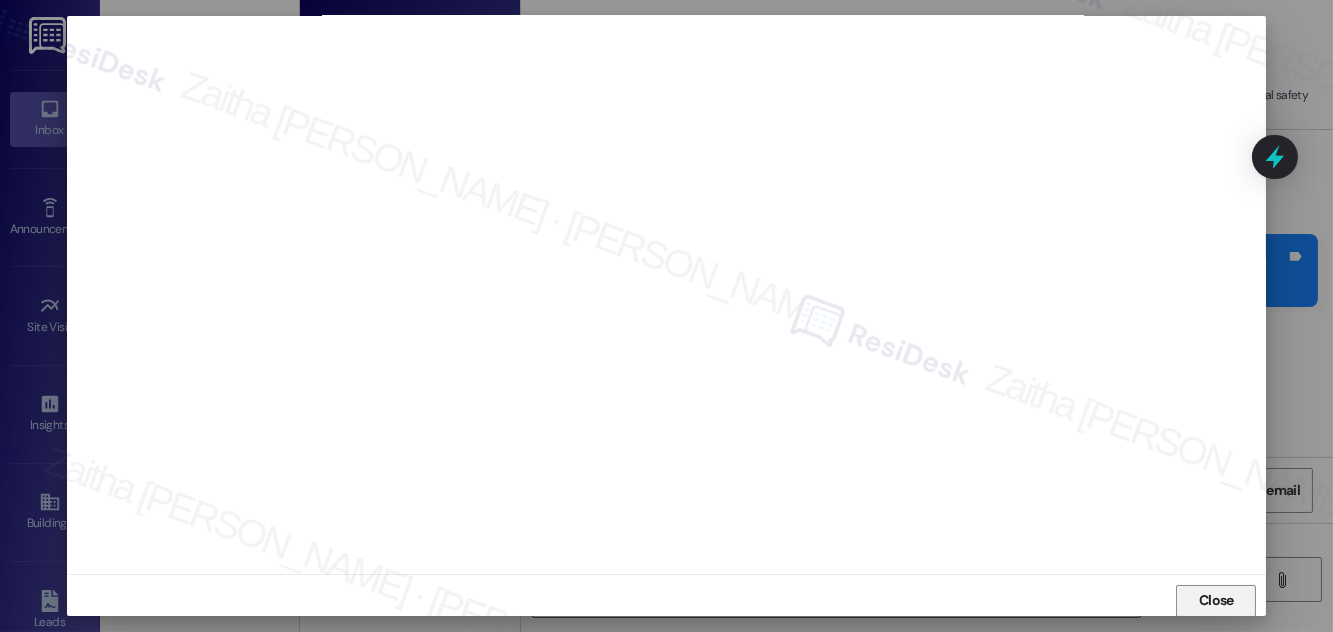 click on "Close" at bounding box center (1216, 600) 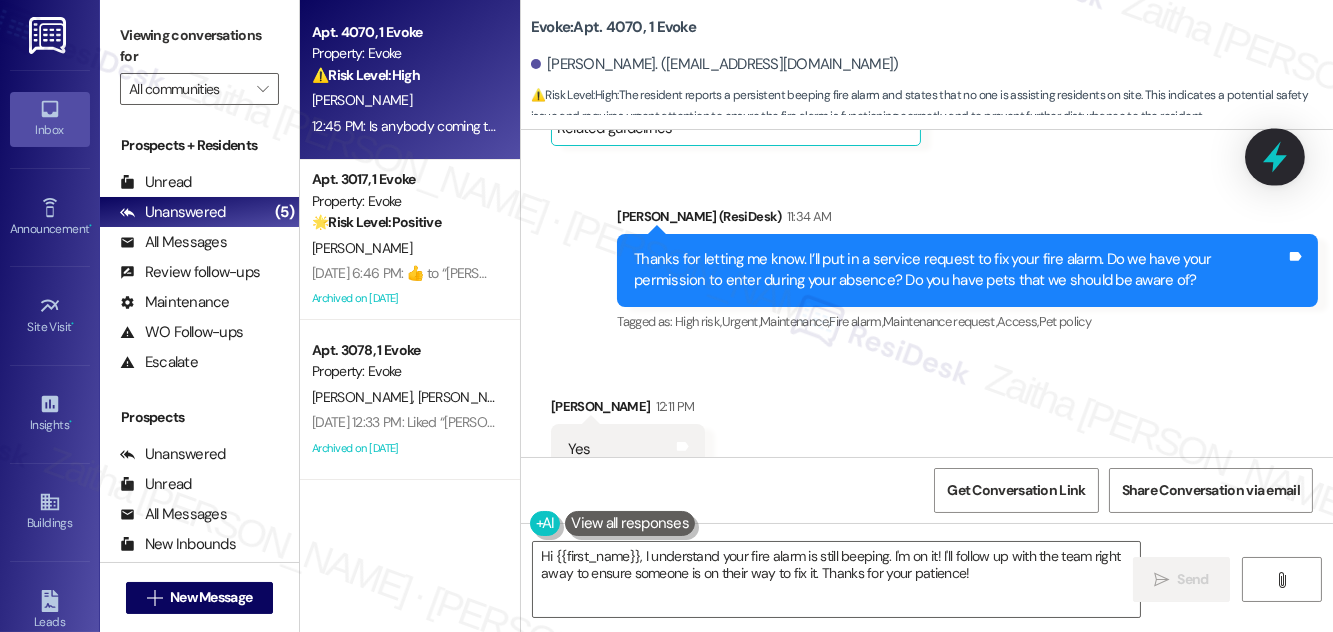 click 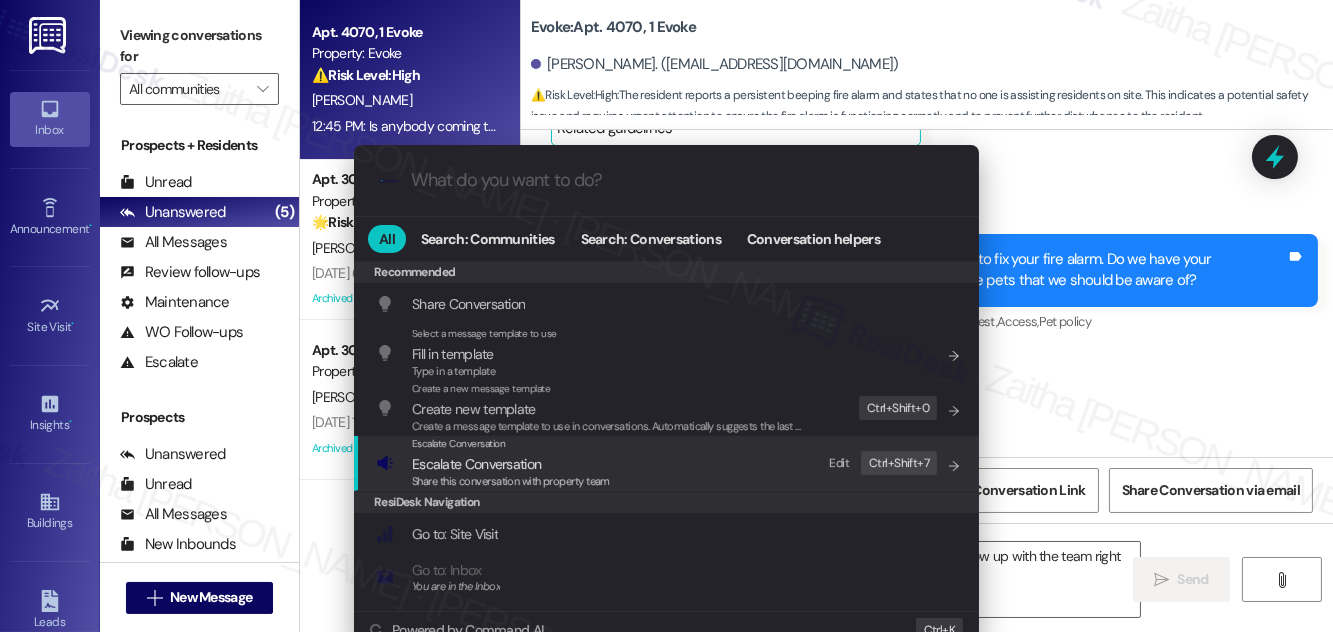 click on "Escalate Conversation" at bounding box center [476, 464] 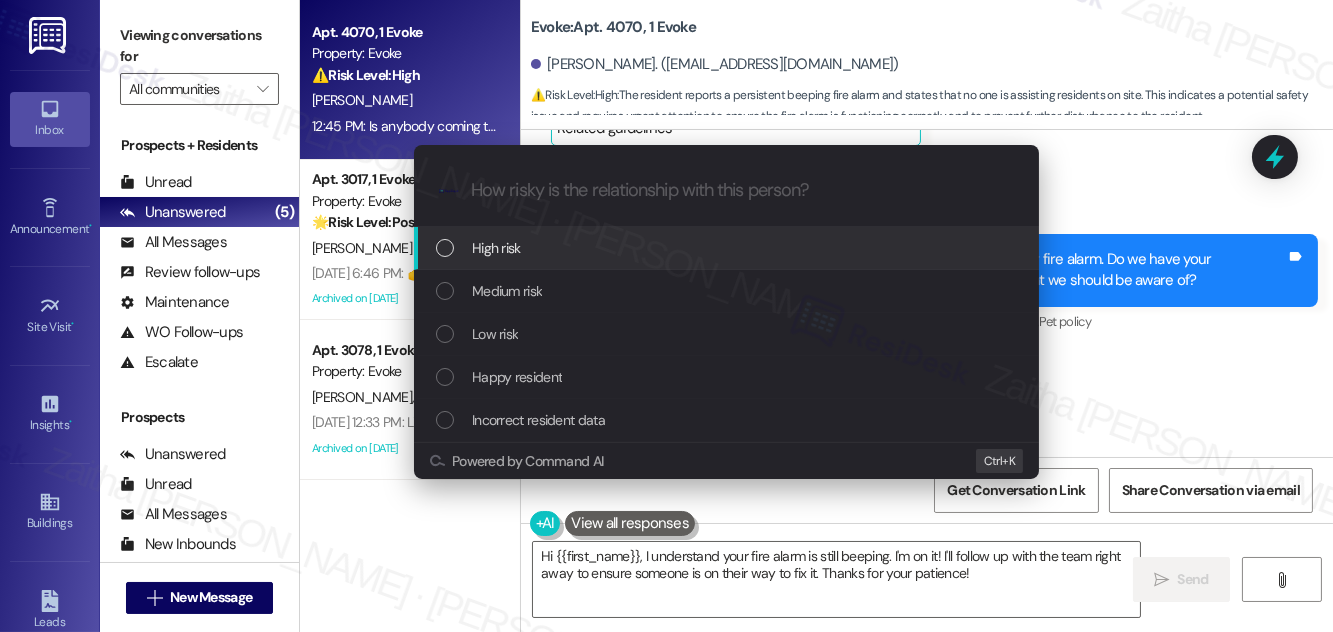 click on "High risk" at bounding box center [728, 248] 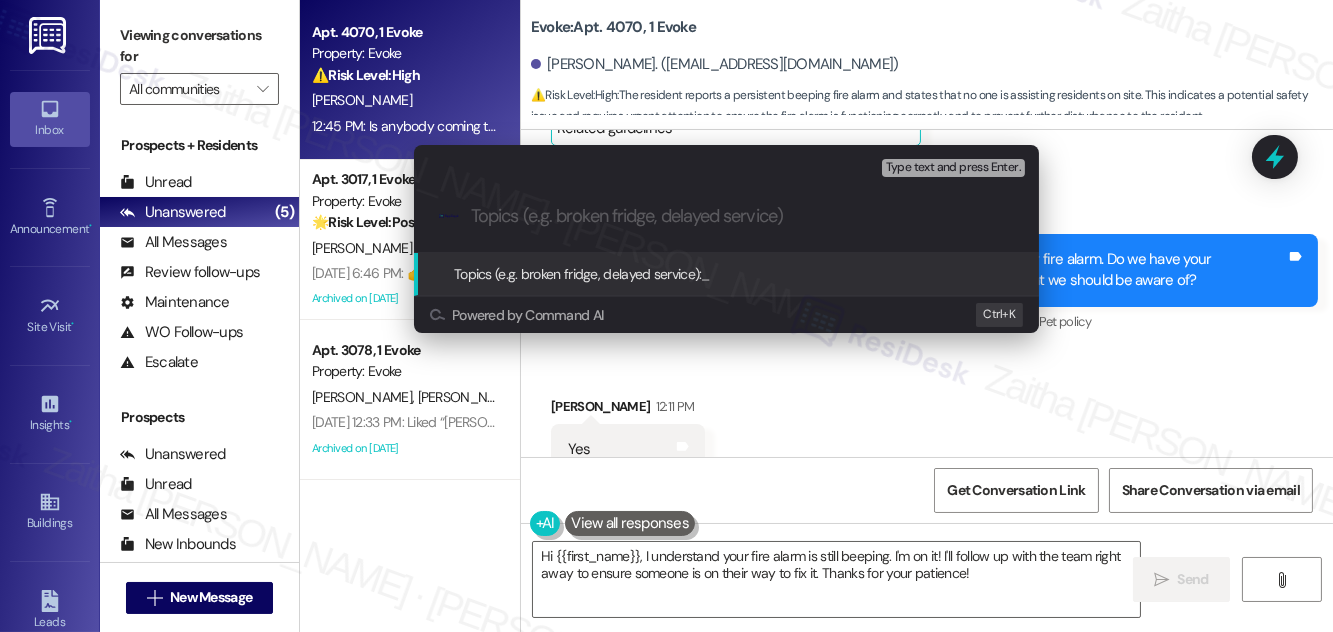 paste on "WO Filed by ResiDesk- Fire alarm keeps beeping" 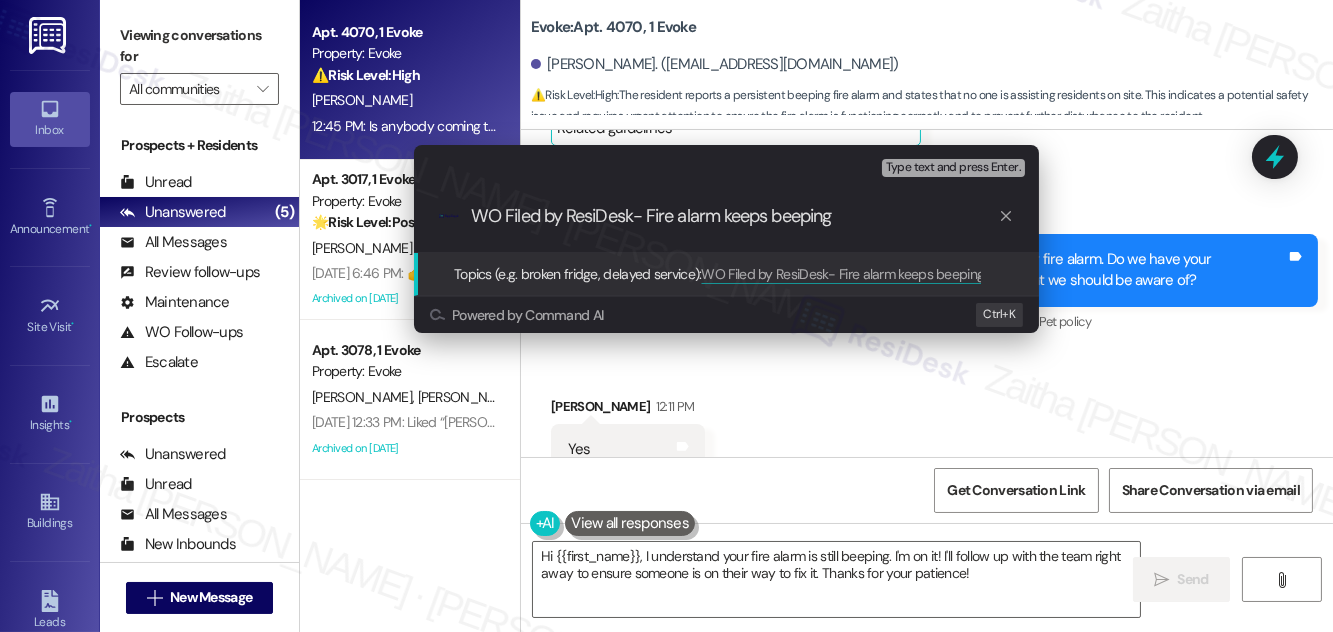 type 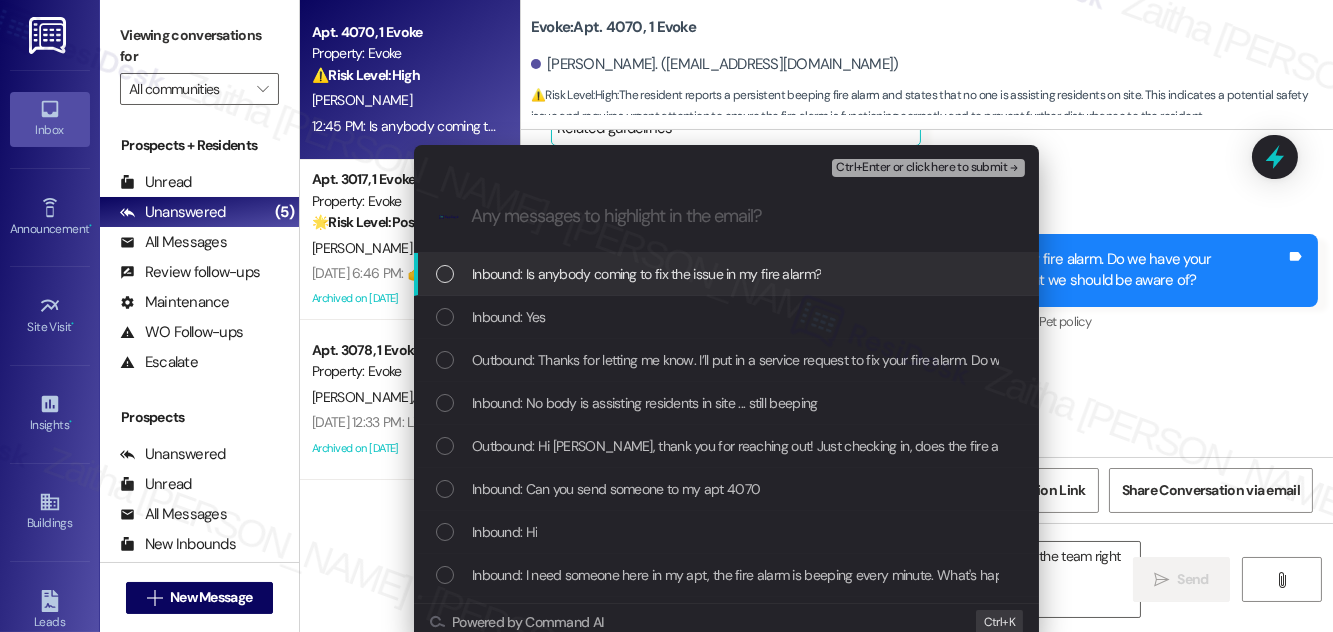 click at bounding box center (445, 274) 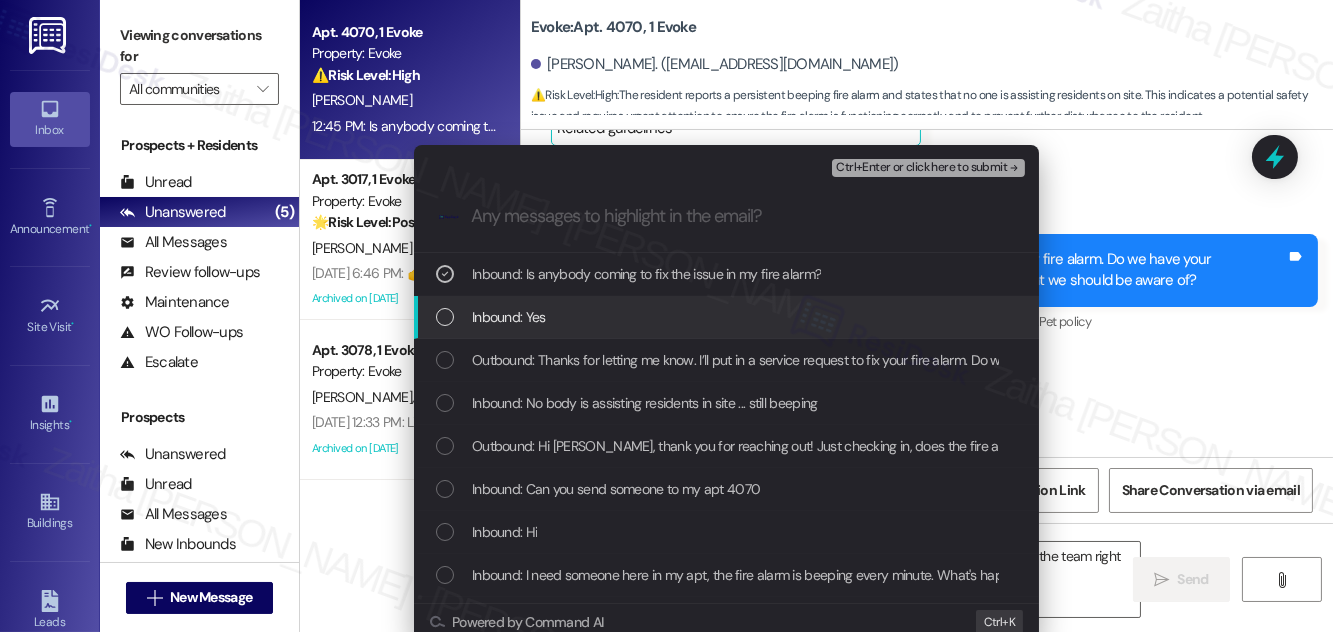 click at bounding box center (445, 317) 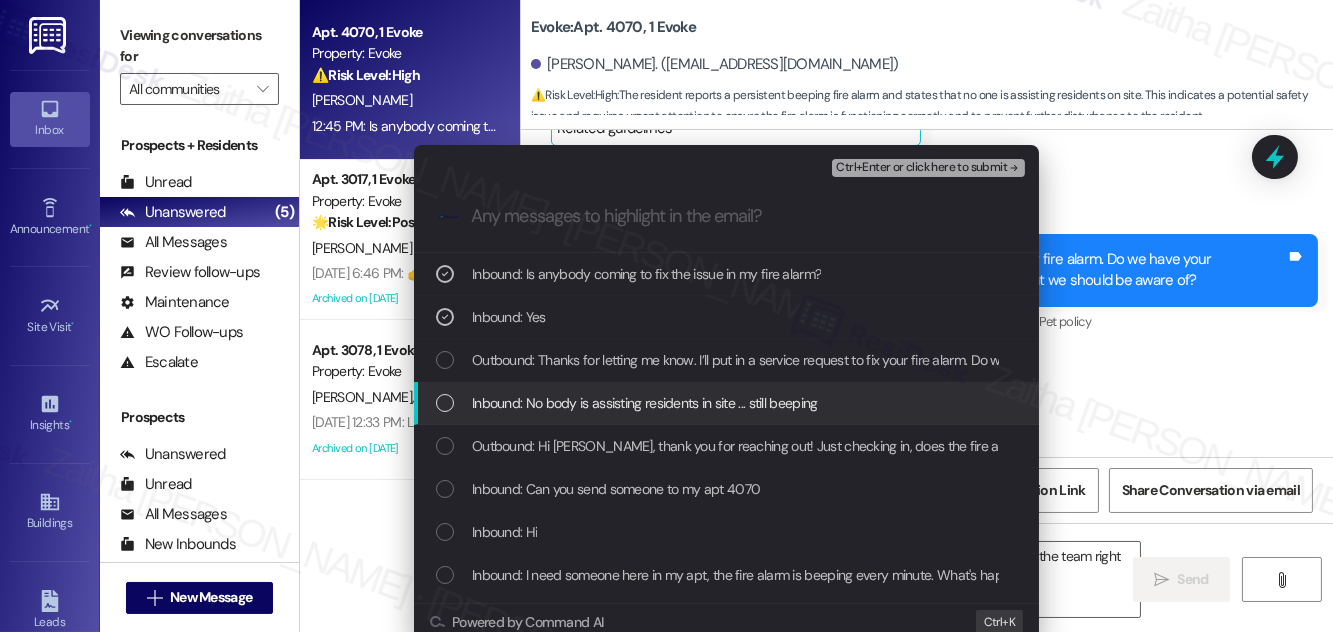 click on "Inbound: No body is assisting residents in site ... still beeping" at bounding box center (726, 403) 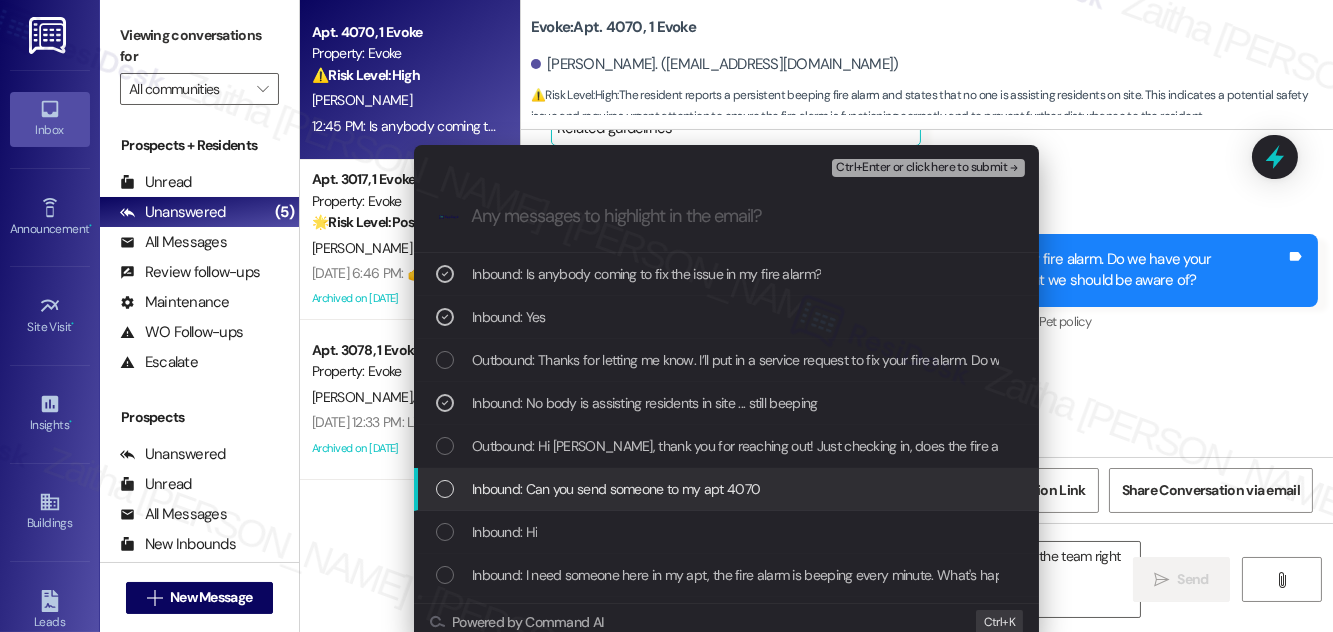 click at bounding box center [445, 489] 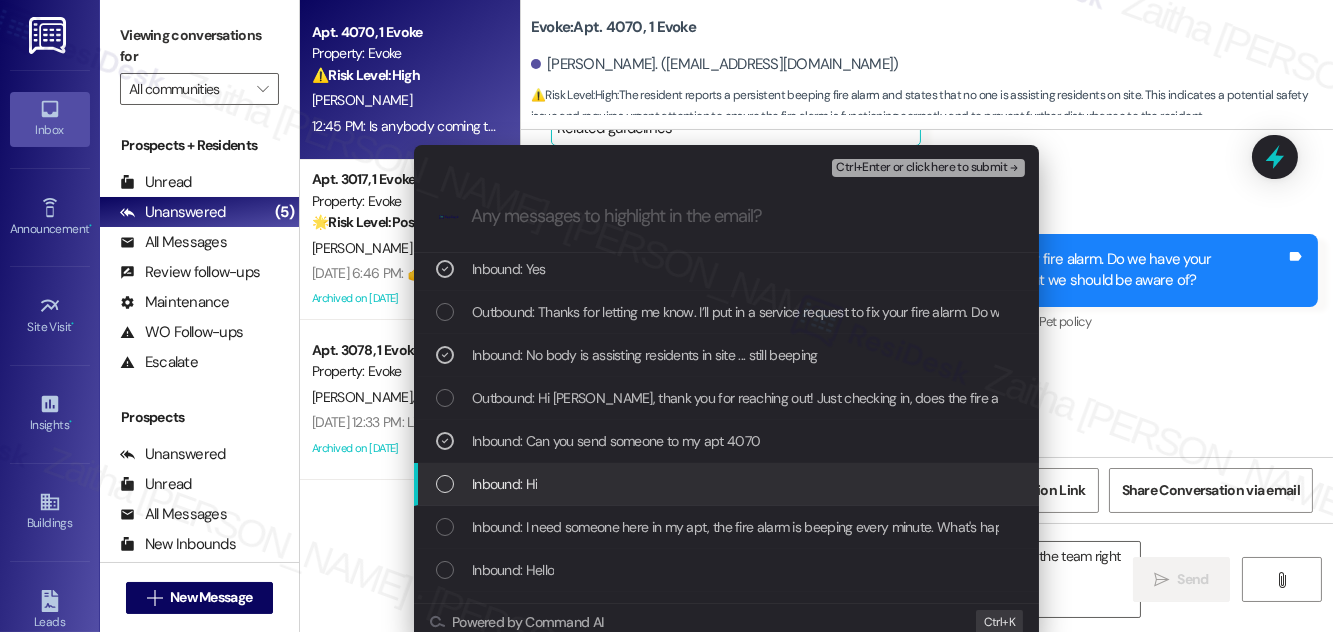 scroll, scrollTop: 90, scrollLeft: 0, axis: vertical 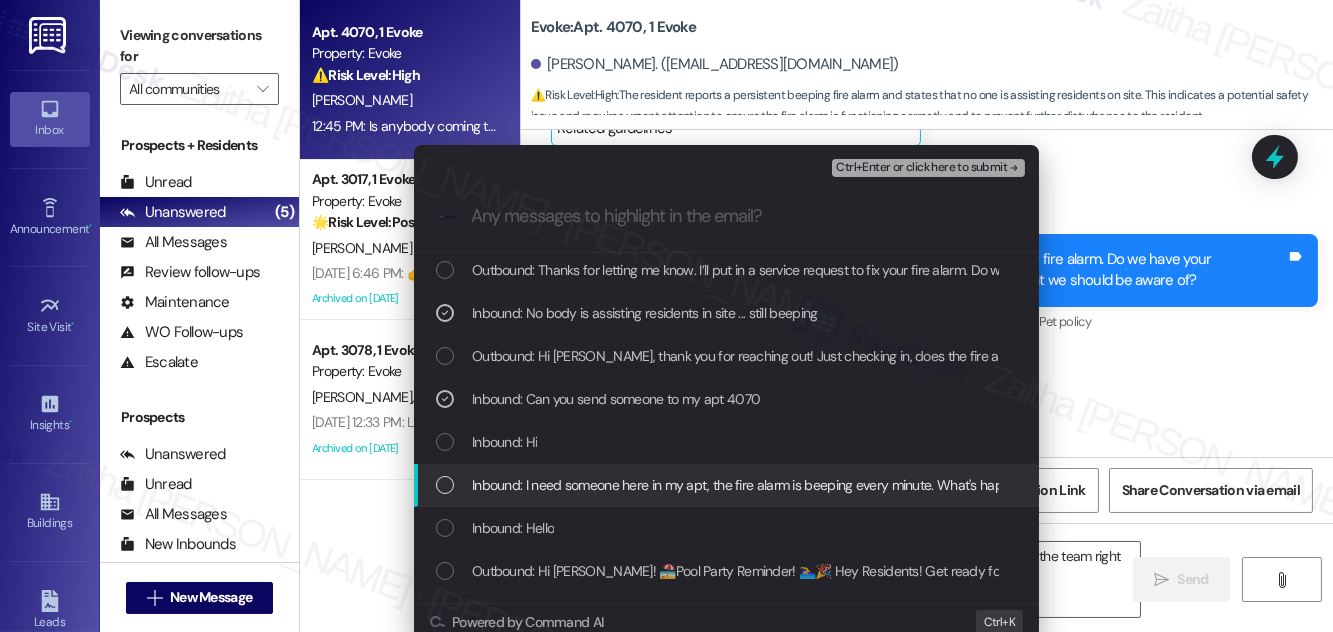 click on "Inbound: I need someone here in my apt, the fire alarm is beeping every minute. What's happening?" at bounding box center [728, 485] 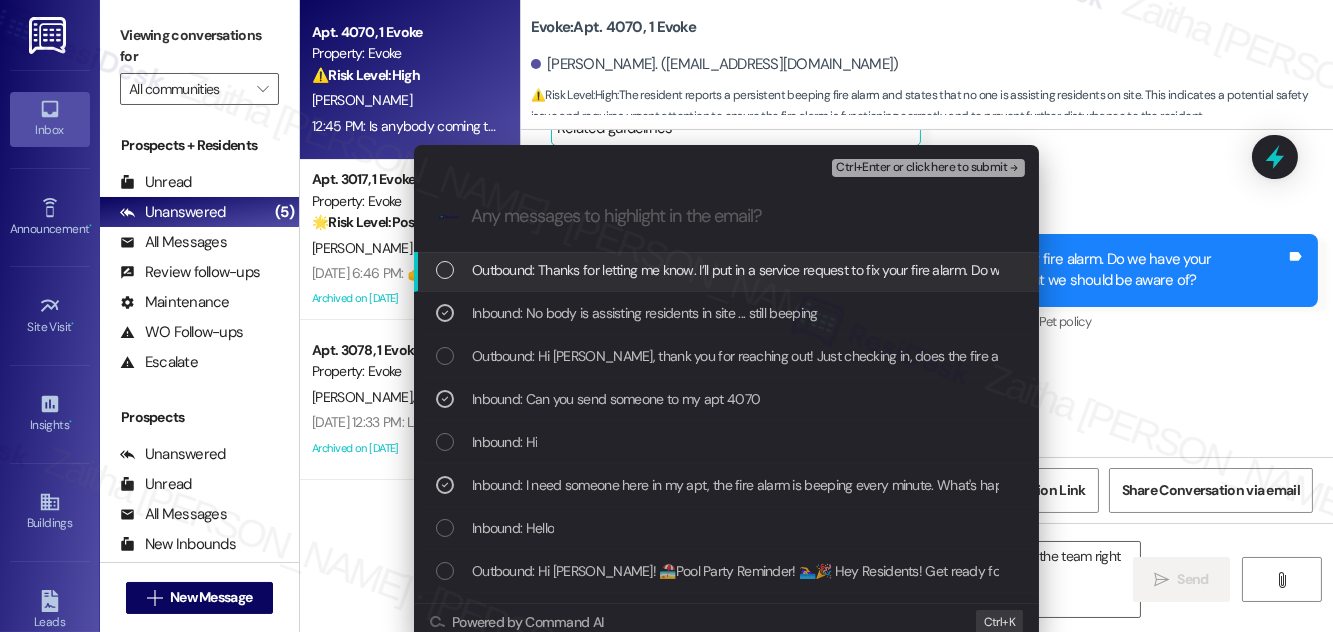 click on "Ctrl+Enter or click here to submit" at bounding box center [921, 168] 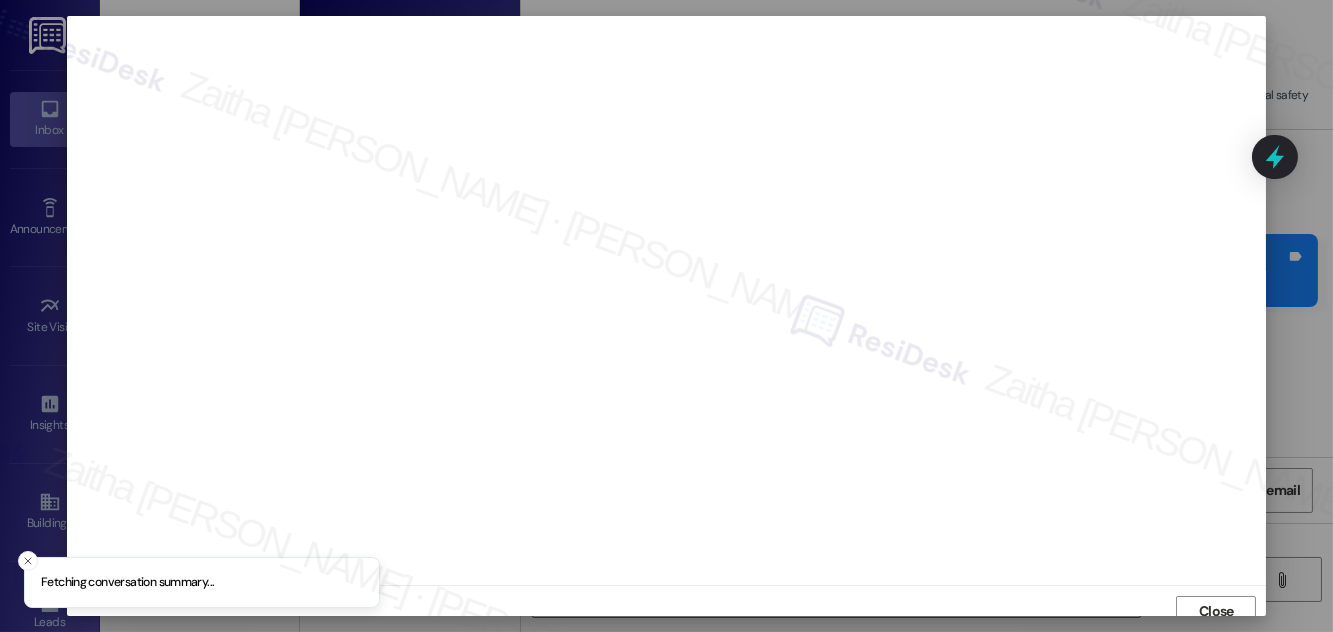 scroll, scrollTop: 11, scrollLeft: 0, axis: vertical 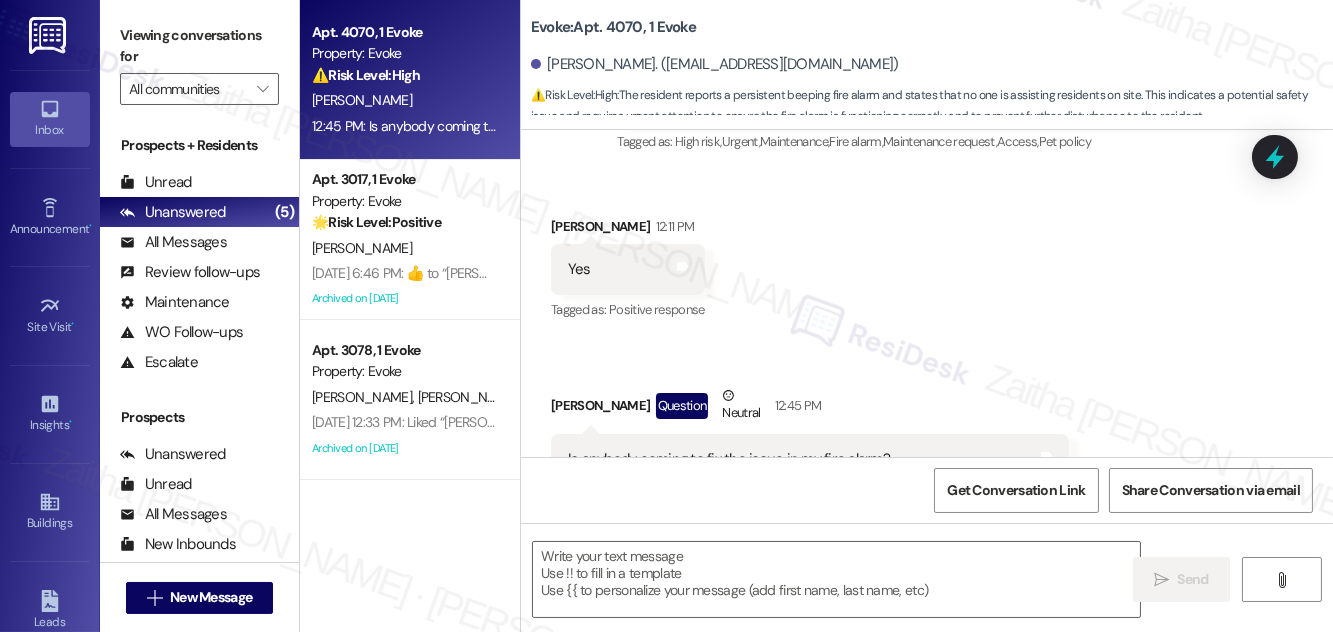 type on "Fetching suggested responses. Please feel free to read through the conversation in the meantime." 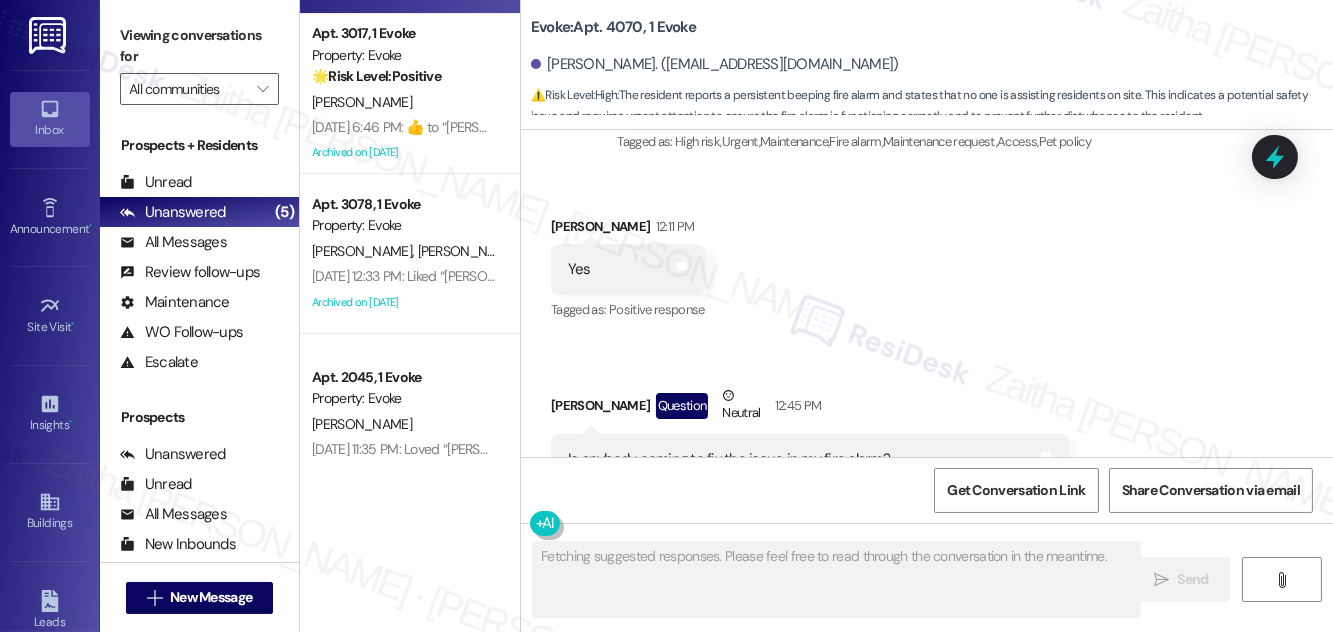 scroll, scrollTop: 309, scrollLeft: 0, axis: vertical 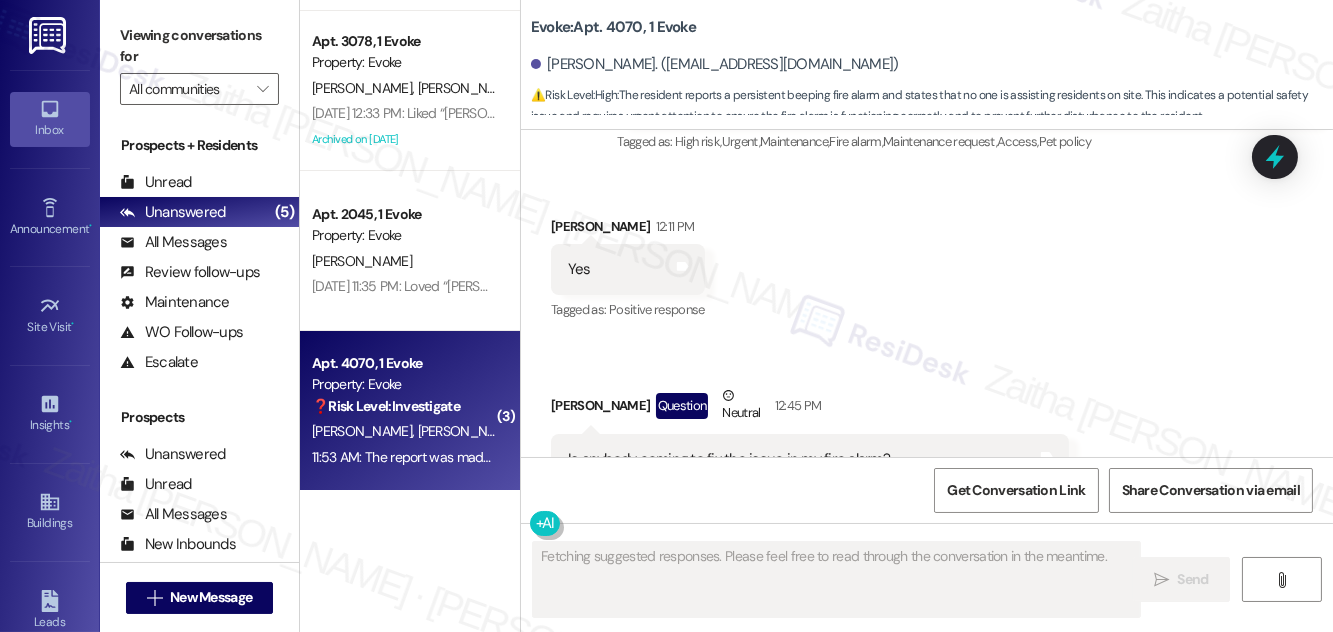 click on "Apt. 4070, 1 Evoke Property: Evoke ❓  Risk Level:  Investigate" at bounding box center (404, 385) 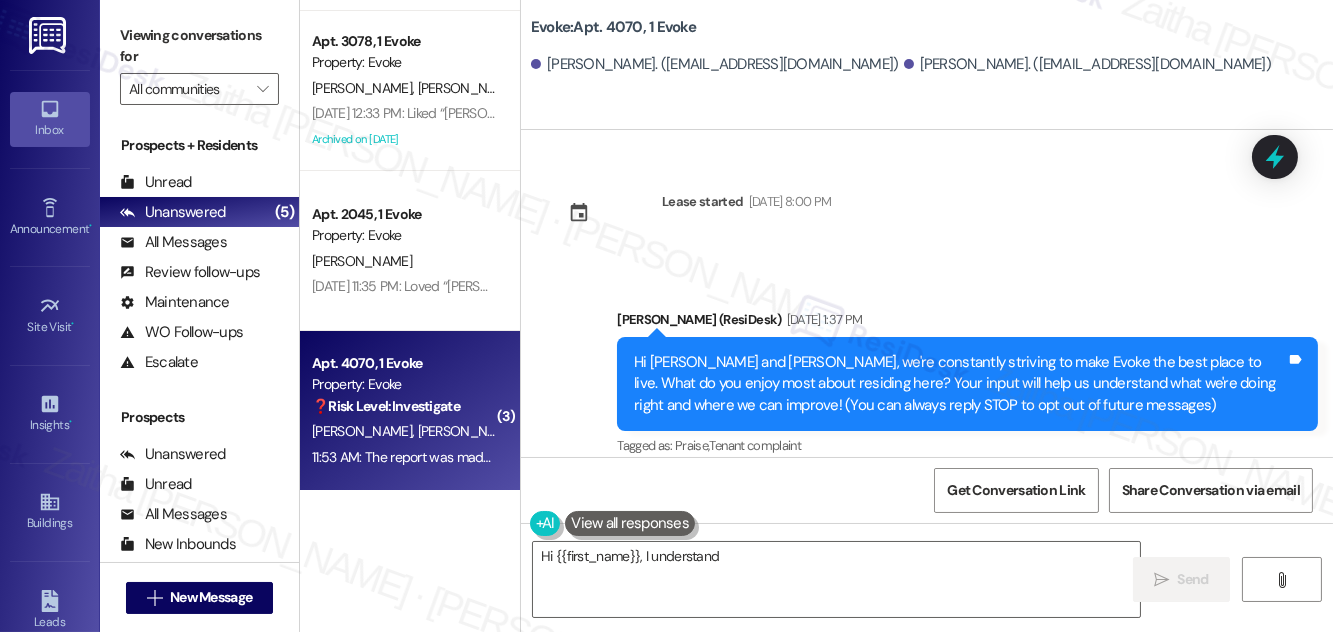 scroll, scrollTop: 23056, scrollLeft: 0, axis: vertical 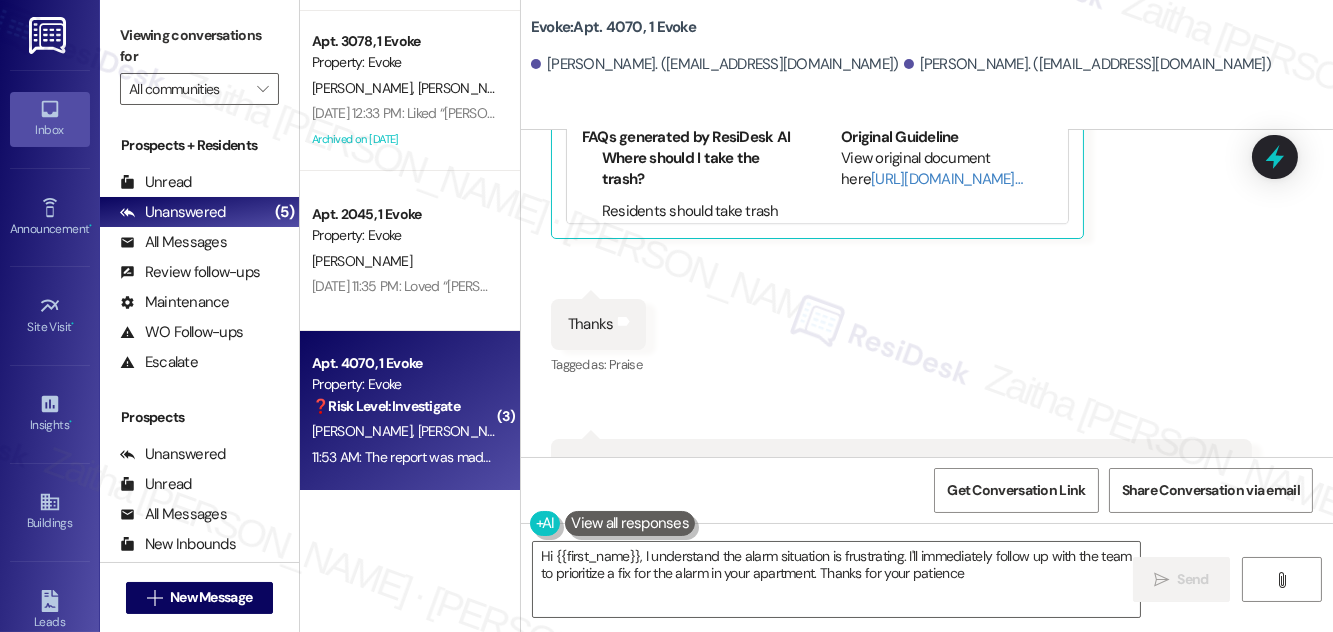 type on "Hi {{first_name}}, I understand the alarm situation is frustrating. I'll immediately follow up with the team to prioritize a fix for the alarm in your apartment. Thanks for your patience!" 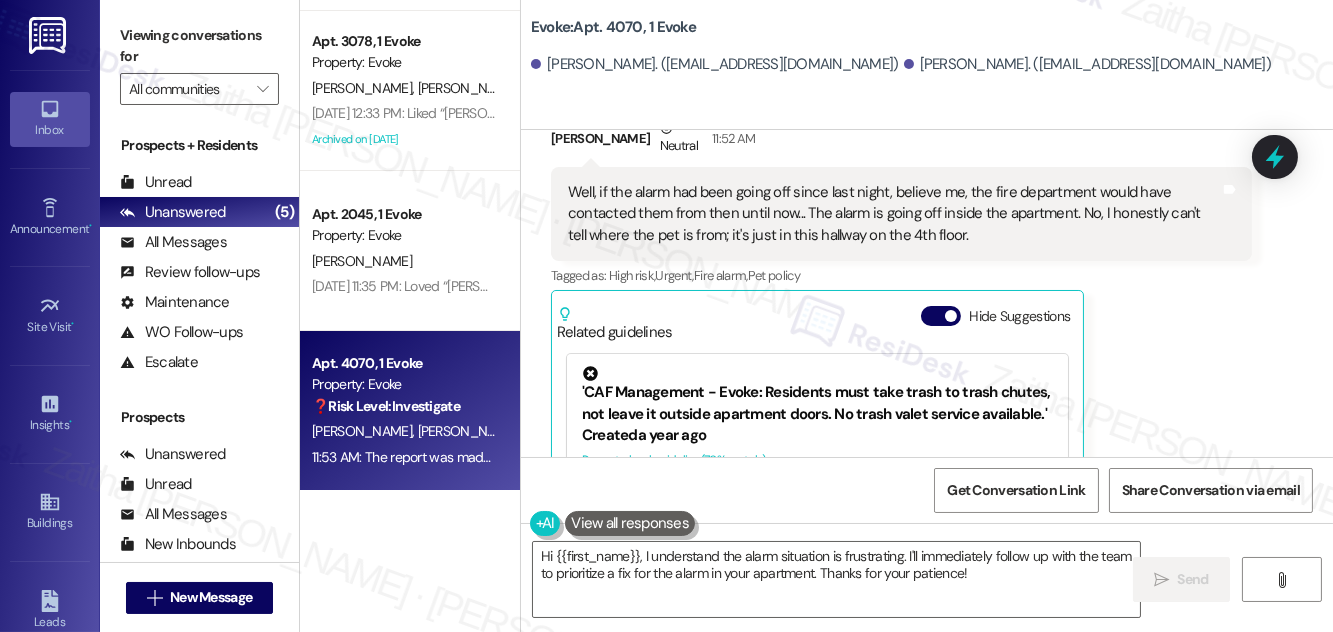 scroll, scrollTop: 22510, scrollLeft: 0, axis: vertical 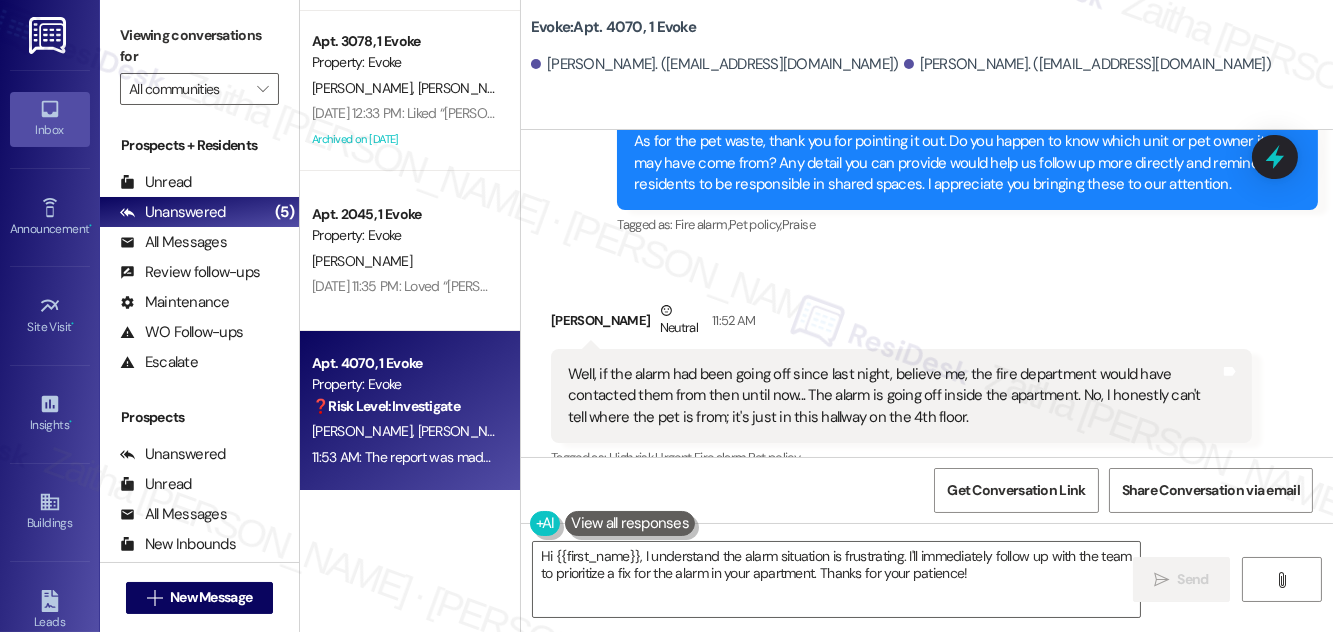 click on "Hide Suggestions" at bounding box center [941, 498] 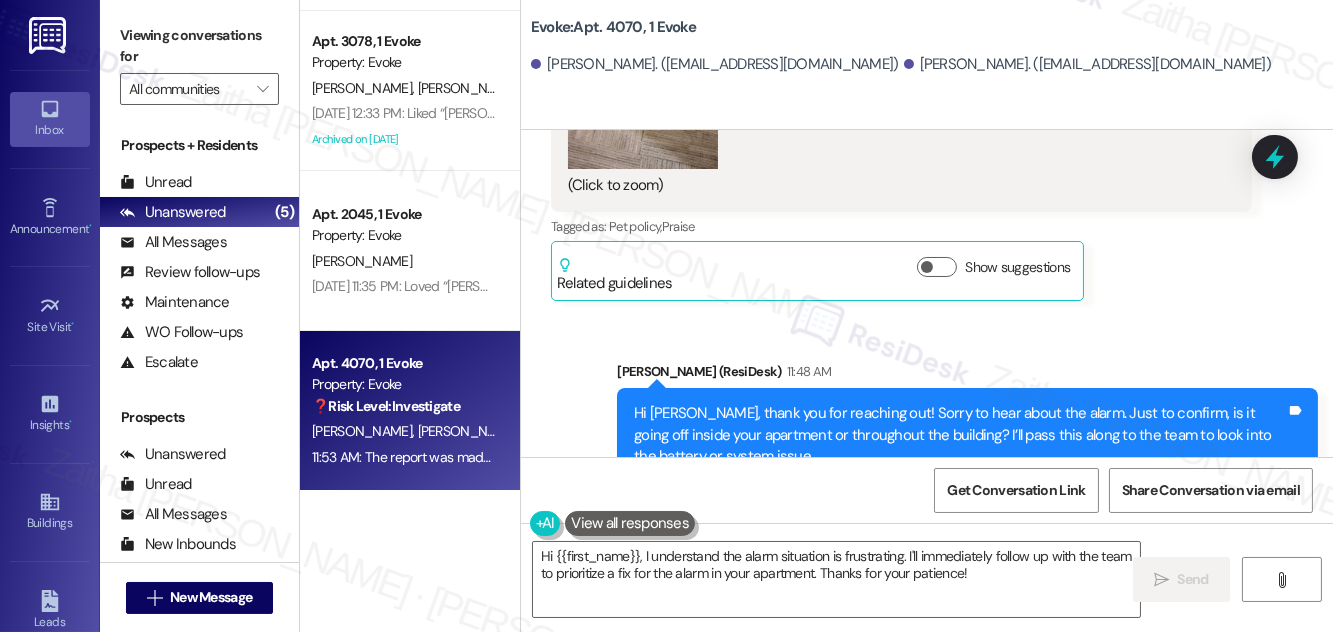 scroll, scrollTop: 22146, scrollLeft: 0, axis: vertical 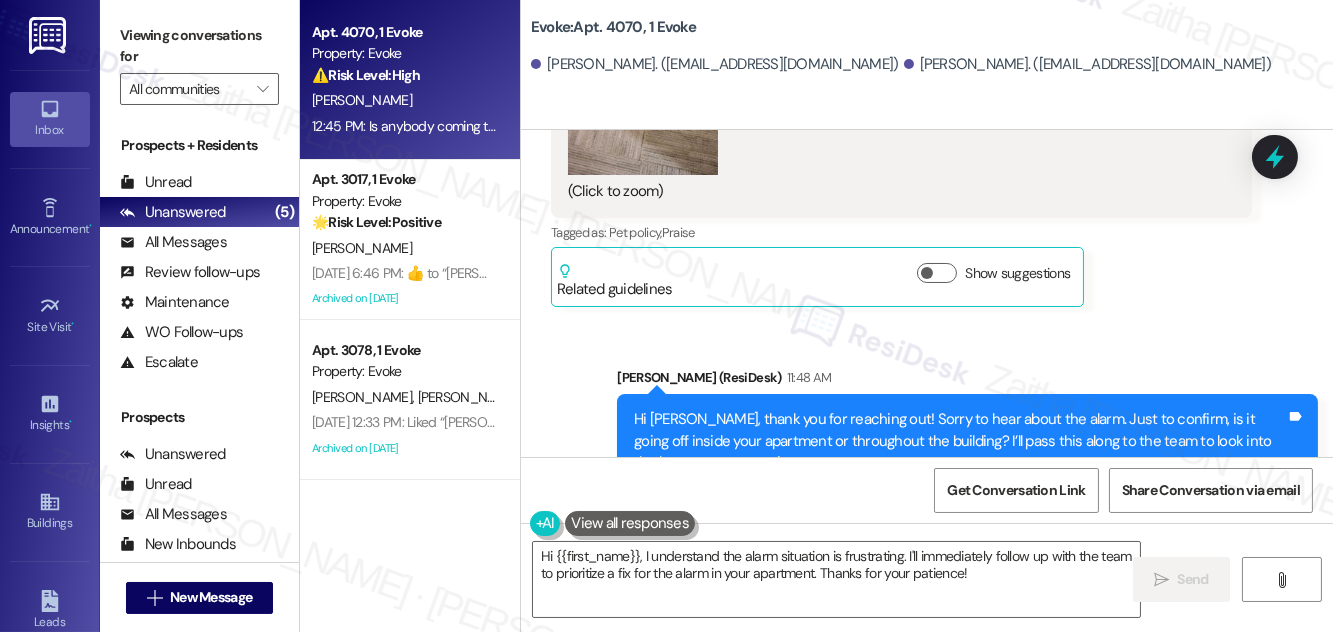 click on "[PERSON_NAME]" at bounding box center (404, 100) 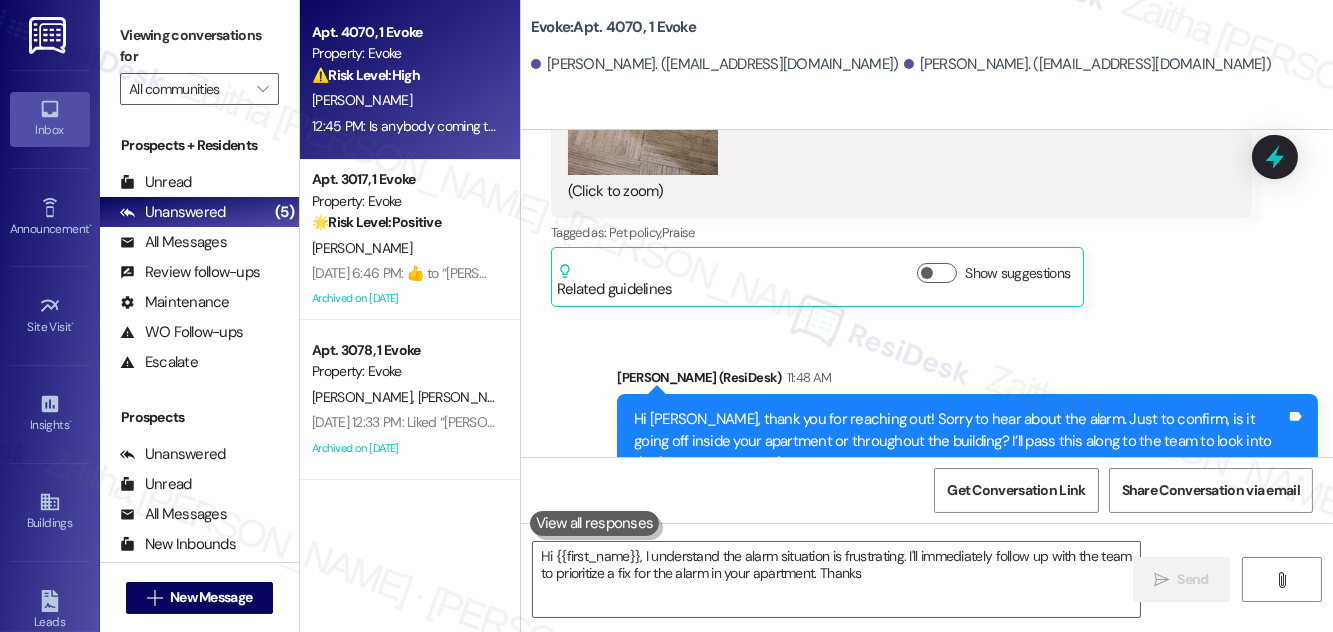 type on "Hi {{first_name}}, I understand the alarm situation is frustrating. I'll immediately follow up with the team to prioritize a fix for the alarm in your apartment. Thanks" 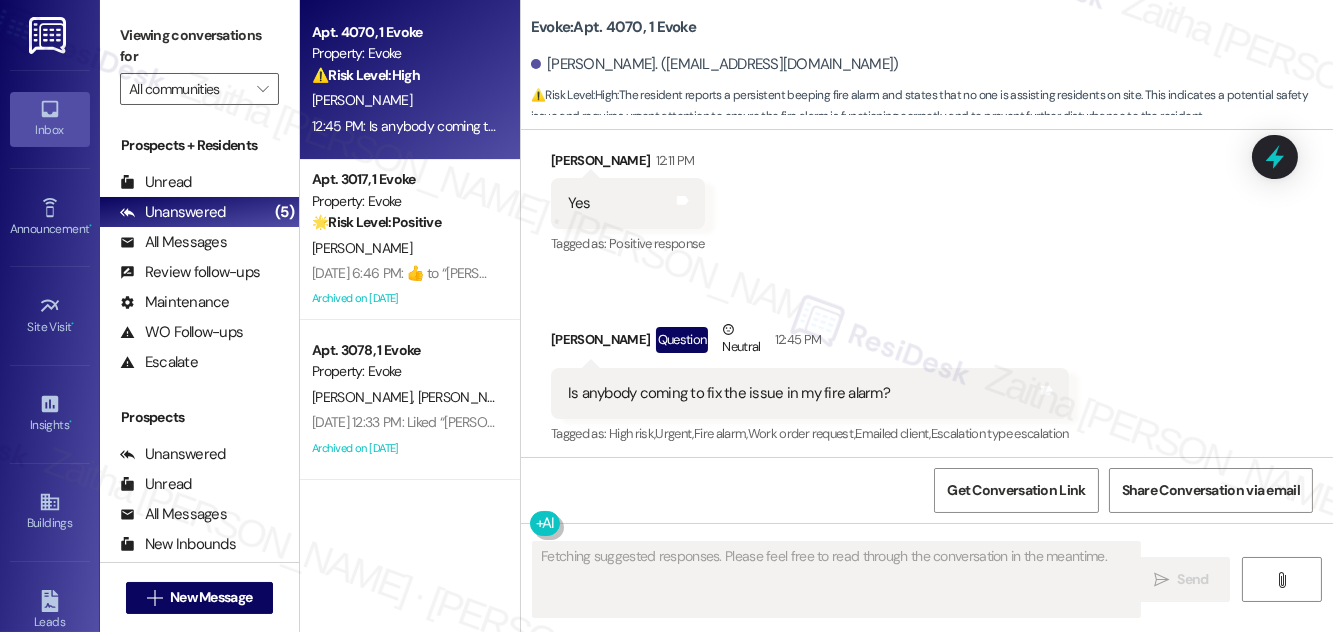scroll, scrollTop: 13861, scrollLeft: 0, axis: vertical 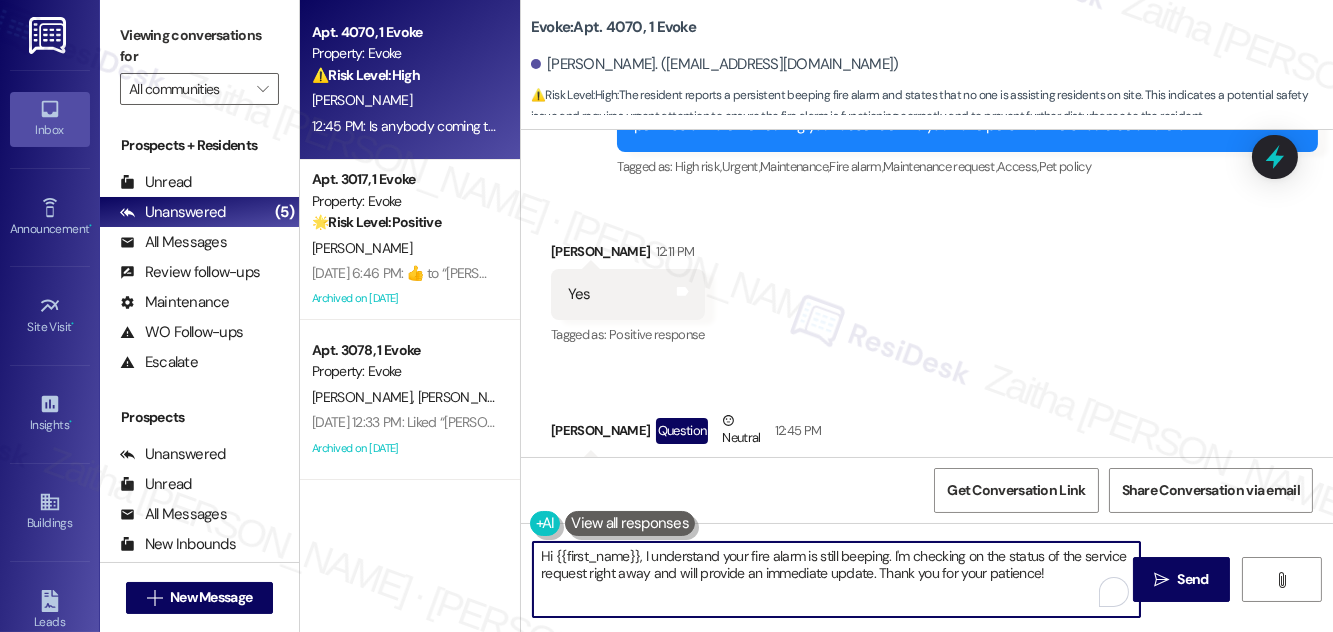 drag, startPoint x: 560, startPoint y: 559, endPoint x: 1054, endPoint y: 584, distance: 494.63217 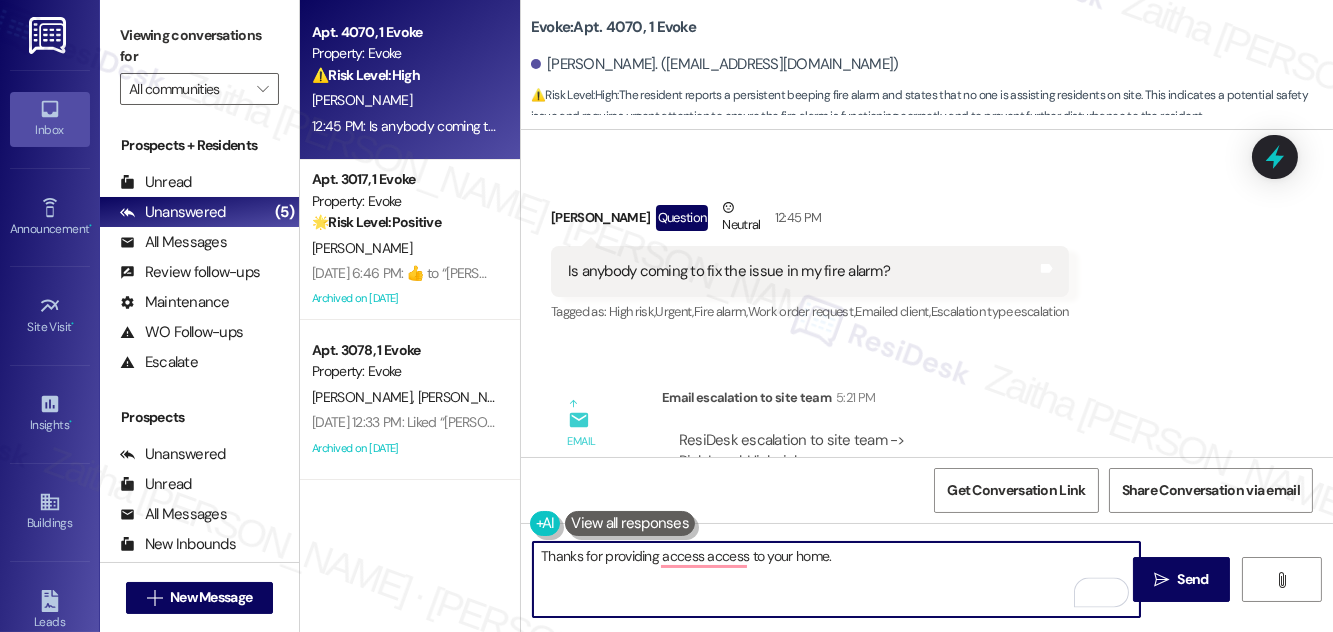 scroll, scrollTop: 14133, scrollLeft: 0, axis: vertical 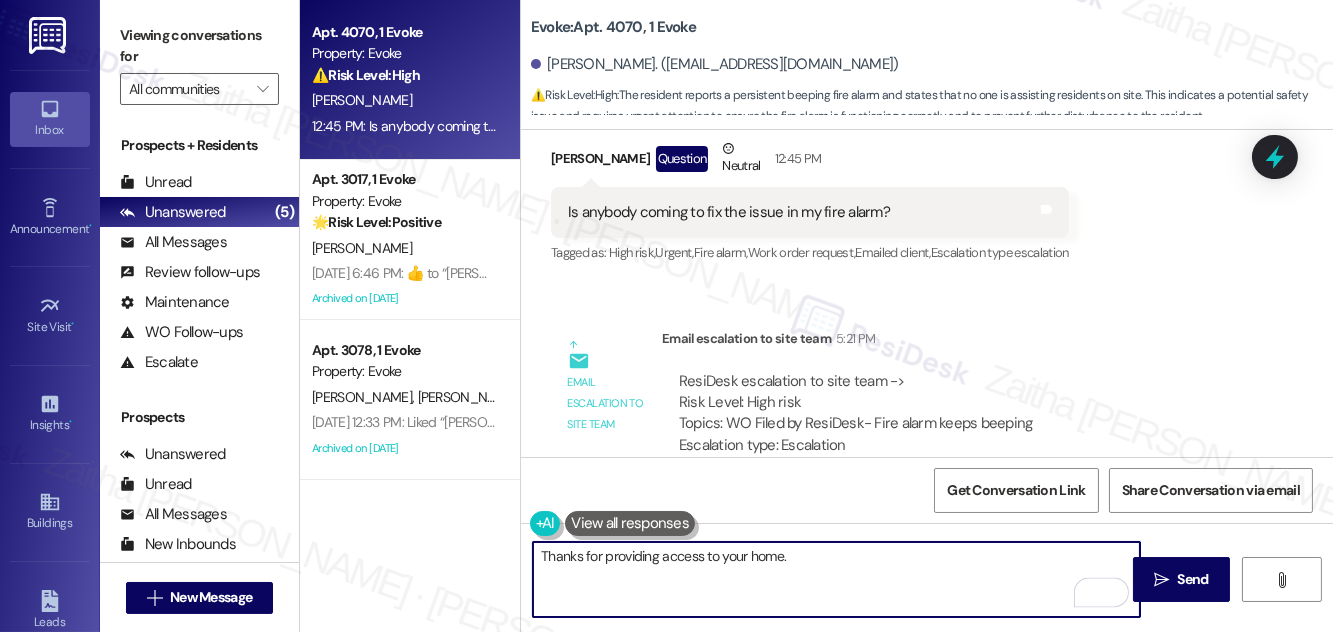 click on "Thanks for providing access to your home." at bounding box center (836, 579) 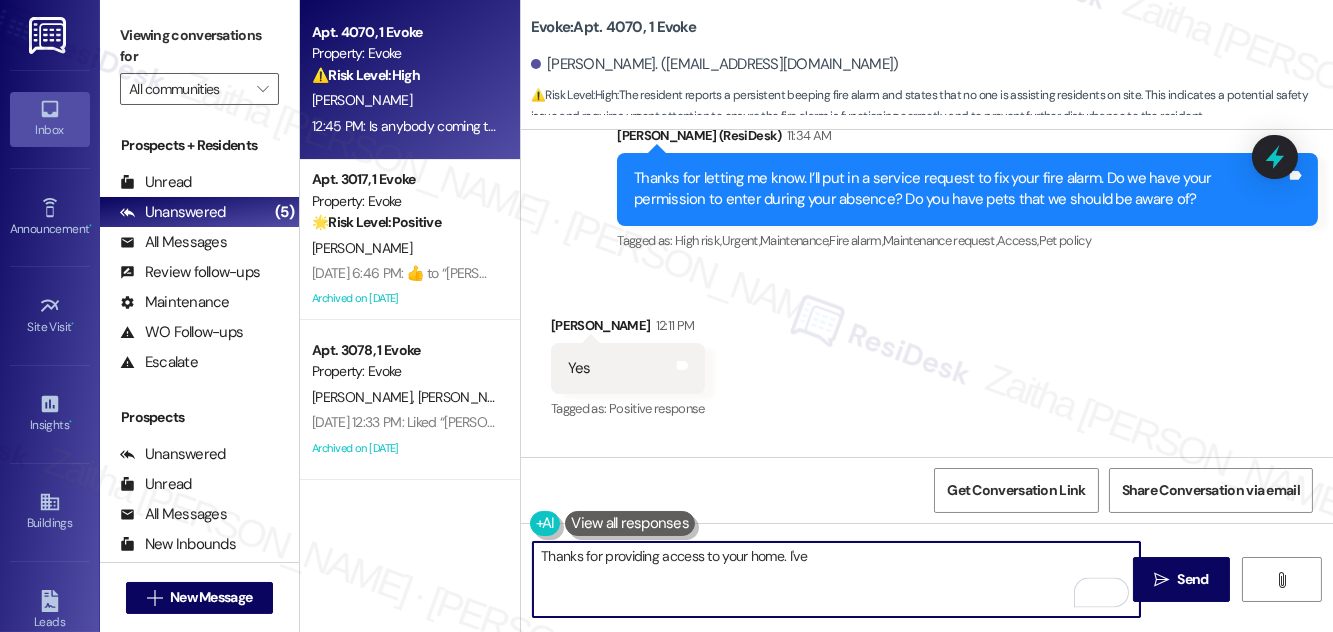 scroll, scrollTop: 13770, scrollLeft: 0, axis: vertical 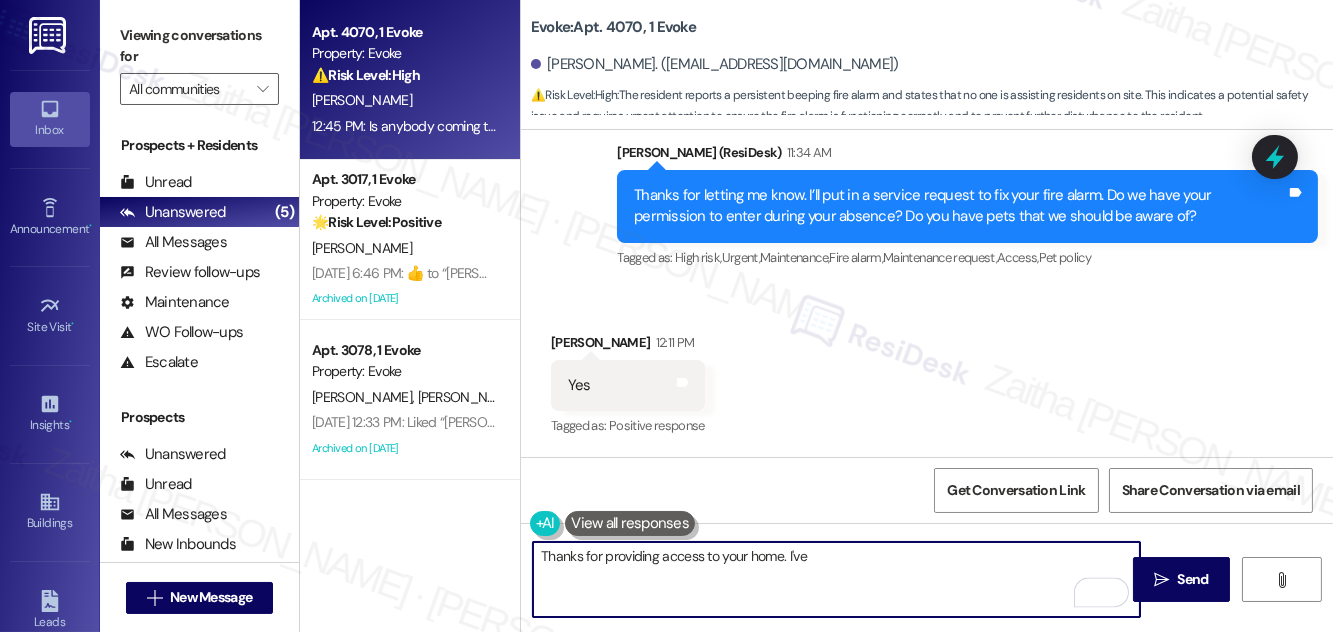 click on "[PERSON_NAME] 12:11 PM" at bounding box center [628, 346] 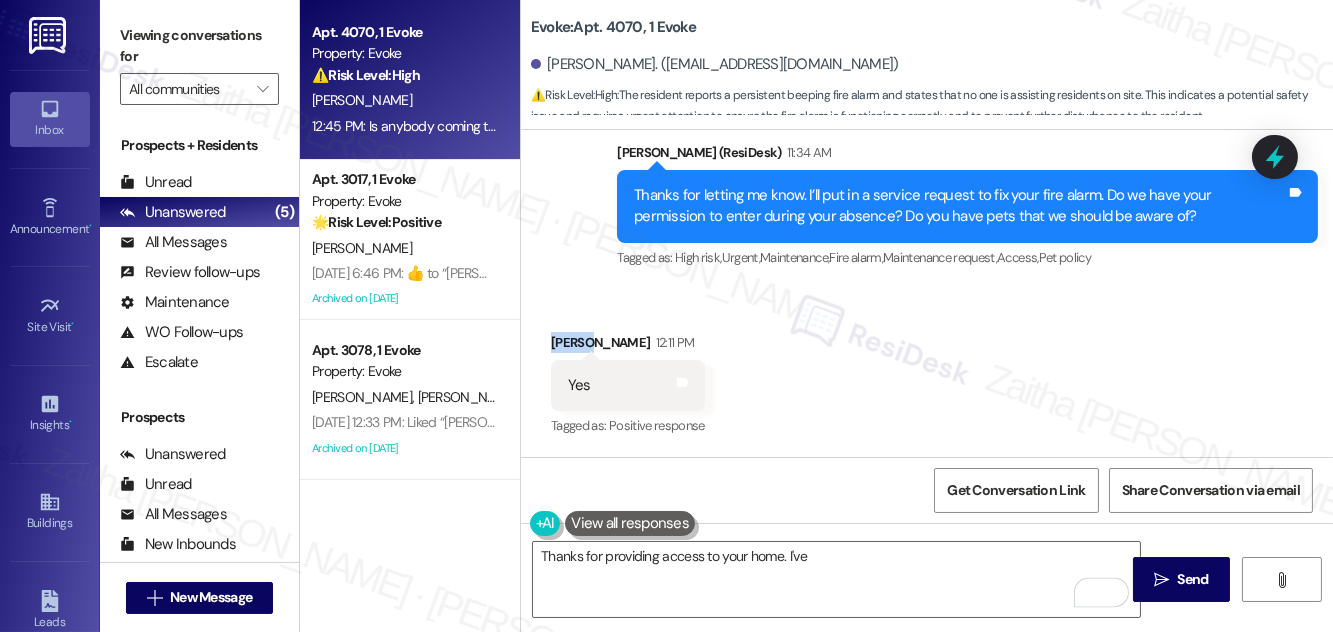 click on "[PERSON_NAME] 12:11 PM" at bounding box center (628, 346) 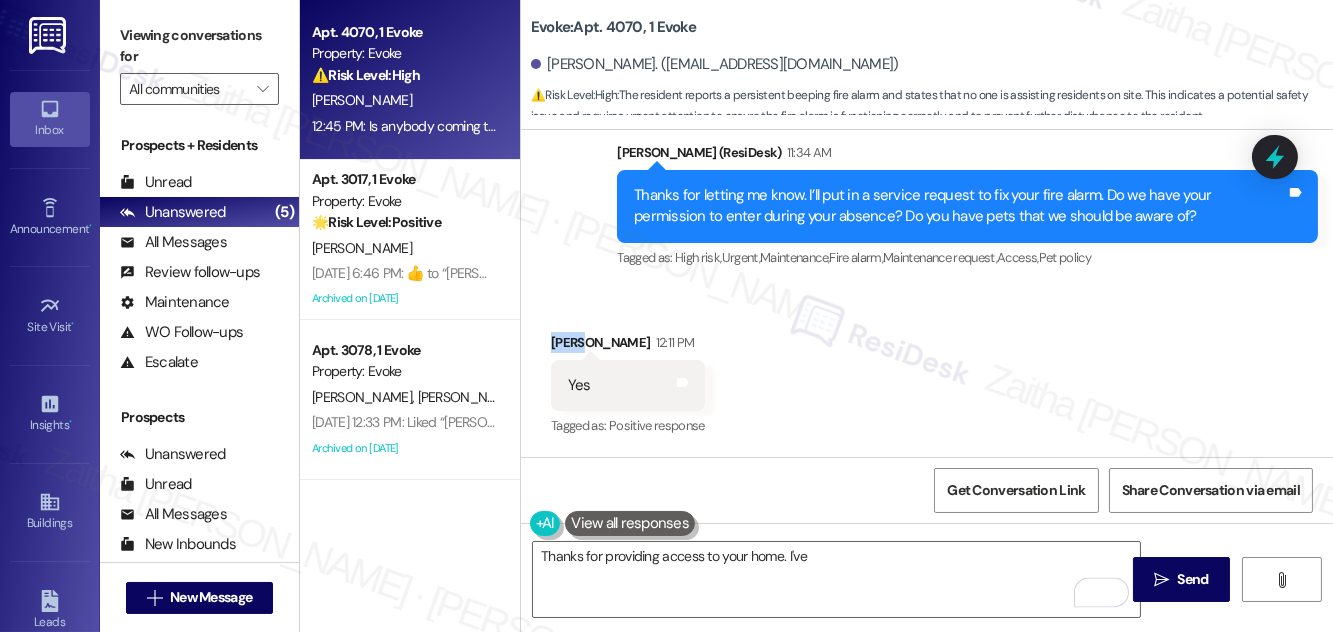 copy on "Magie" 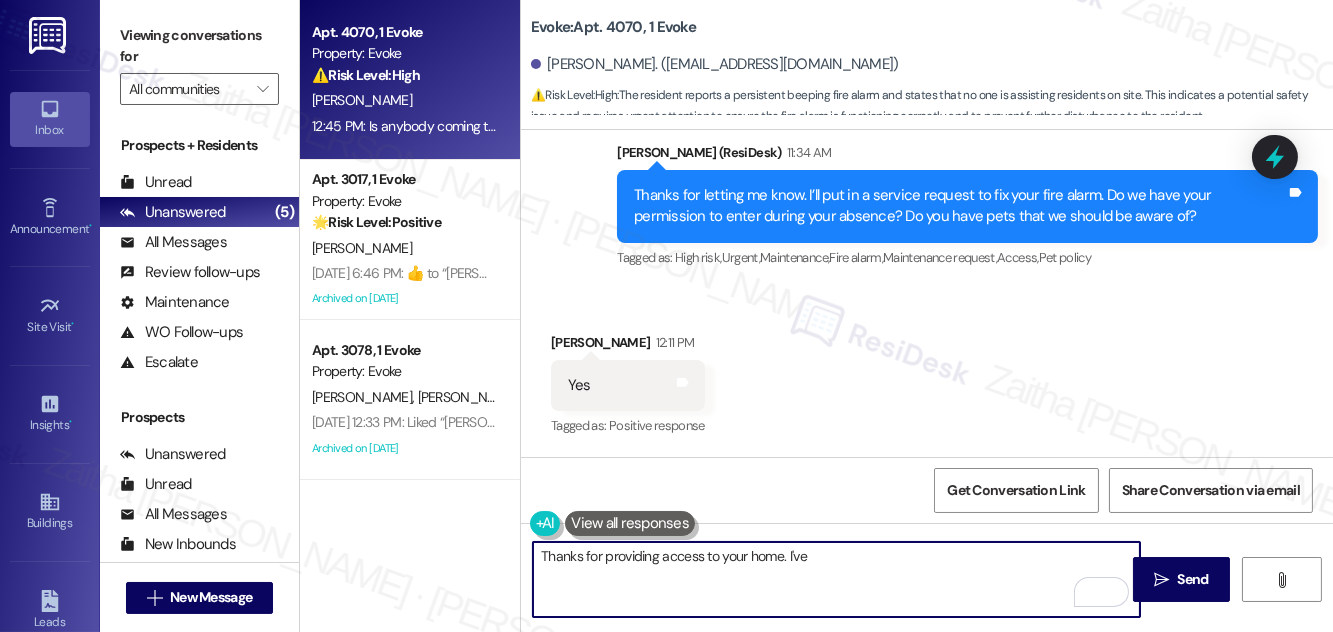 click on "Thanks for providing access to your home. I've" at bounding box center [836, 579] 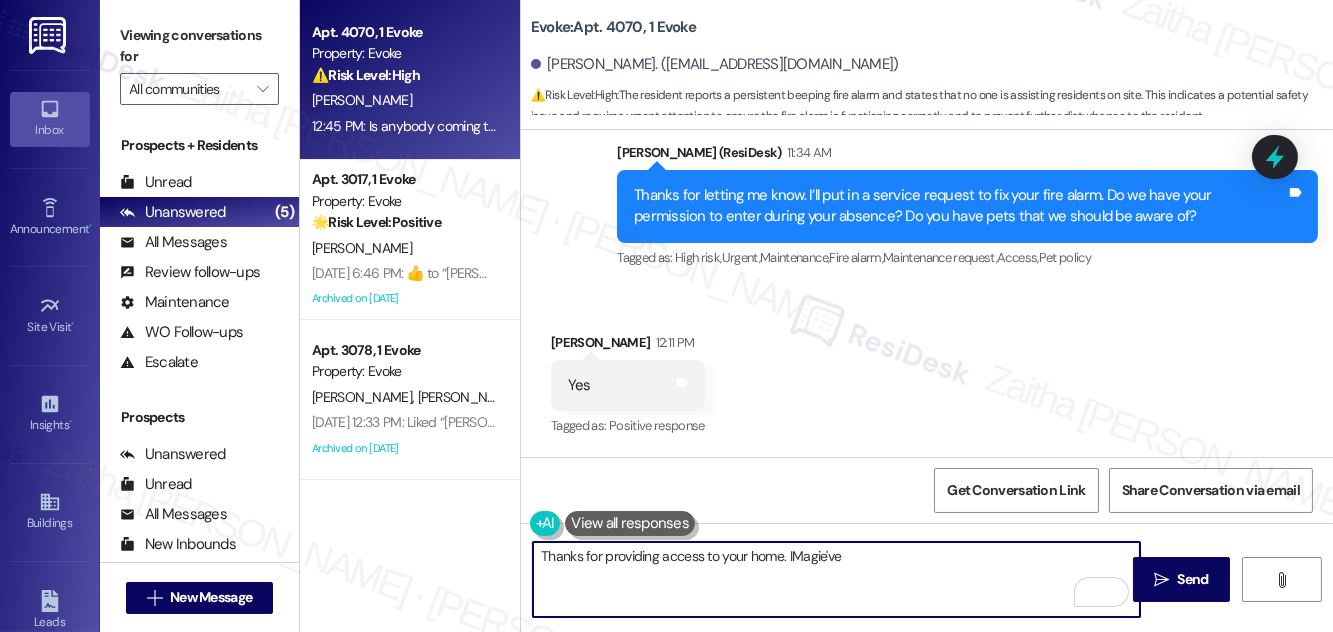 click on "Thanks for providing access to your home. IMagie've" at bounding box center (836, 579) 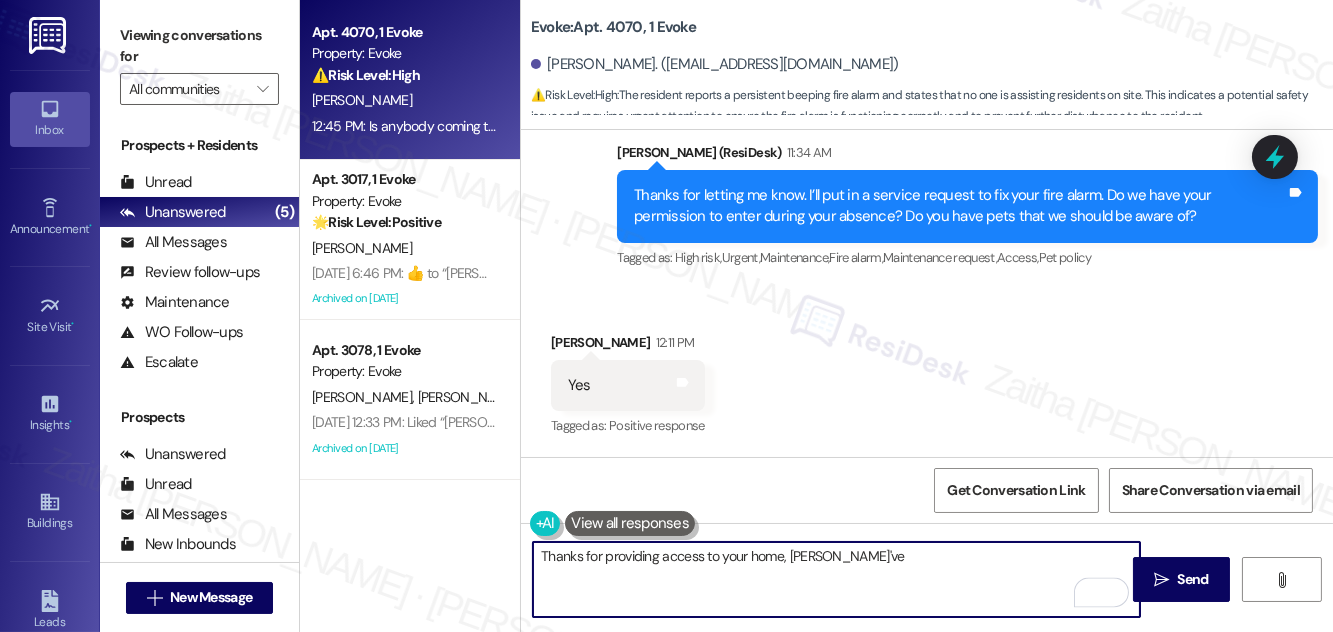 click on "Thanks for providing access to your home, [PERSON_NAME]'ve" at bounding box center [836, 579] 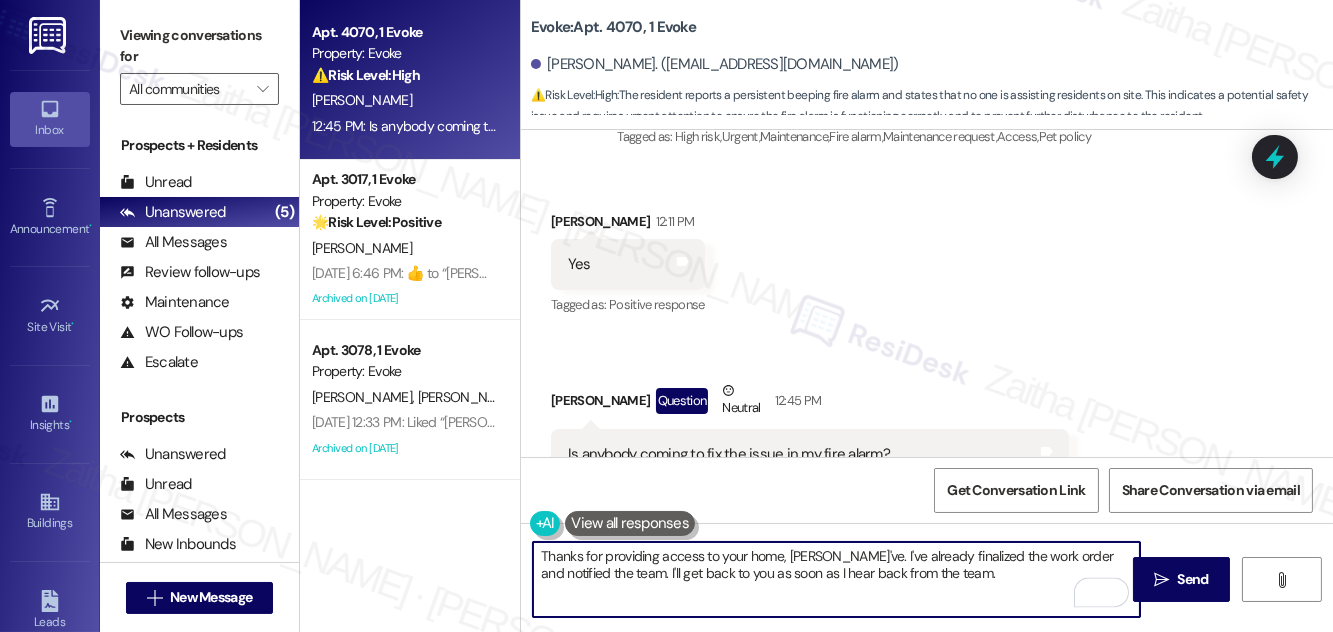scroll, scrollTop: 14133, scrollLeft: 0, axis: vertical 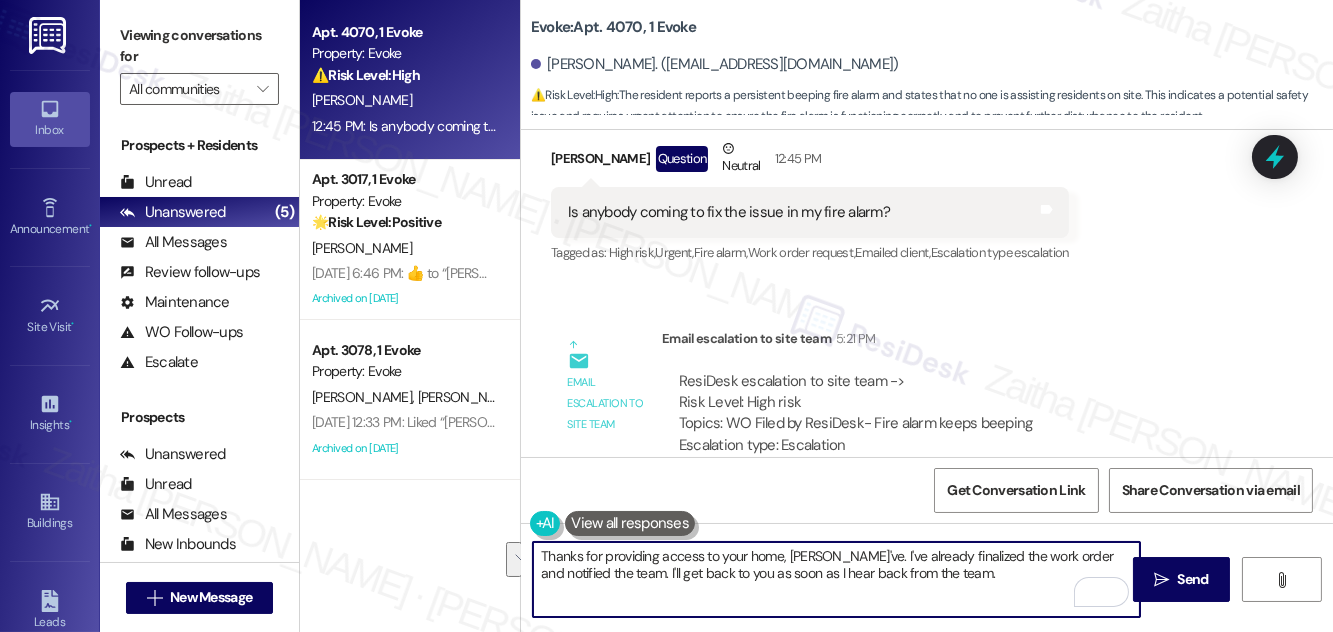drag, startPoint x: 536, startPoint y: 556, endPoint x: 945, endPoint y: 582, distance: 409.82556 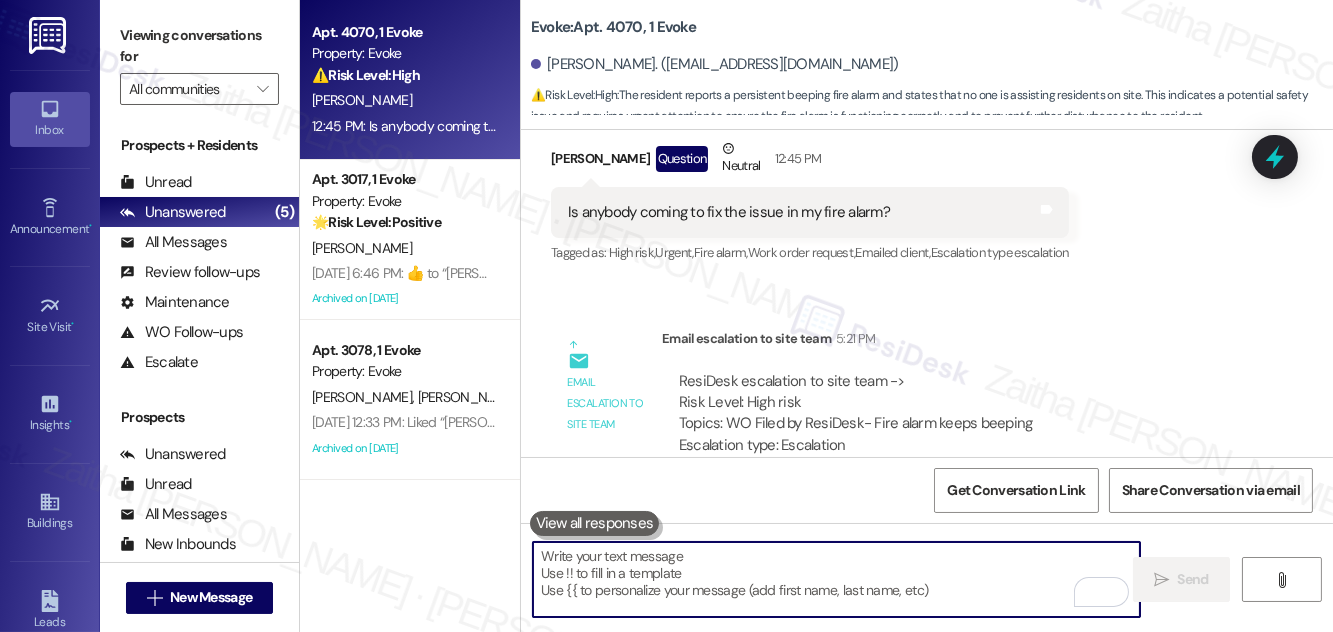 paste on "Thanks for providing access to your home, Magie. I’ve already finalized the work order and notified the team. I’ll follow up with you as soon as I receive an update." 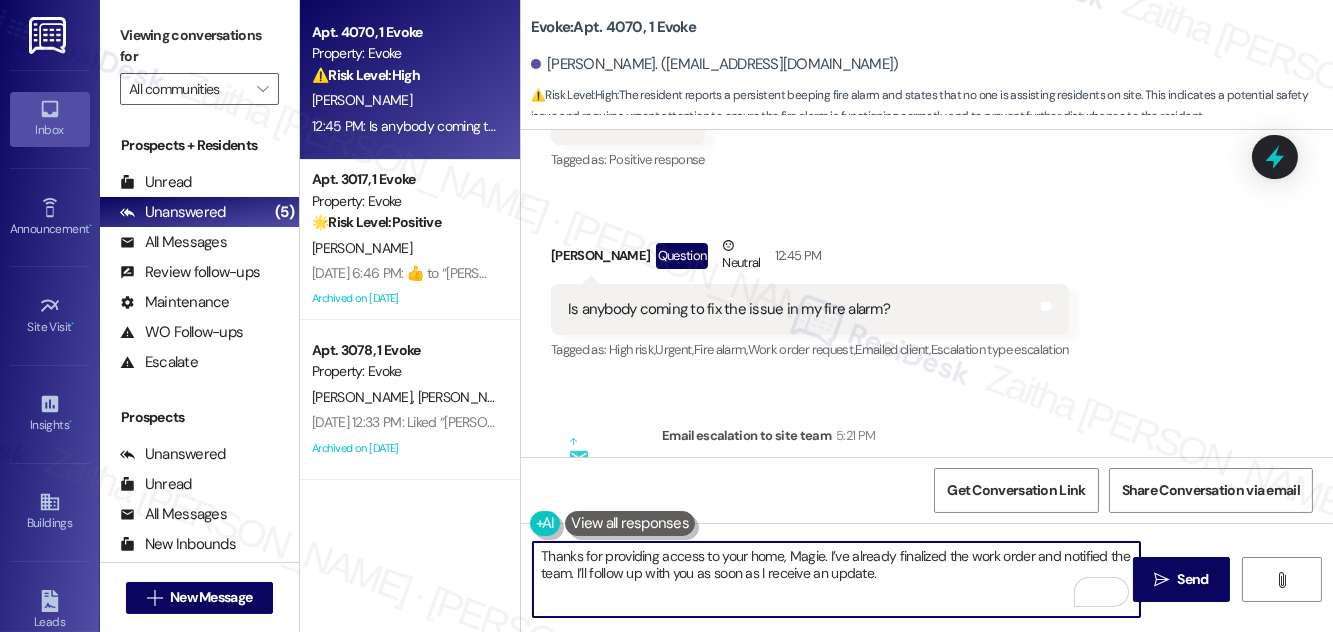 scroll, scrollTop: 14133, scrollLeft: 0, axis: vertical 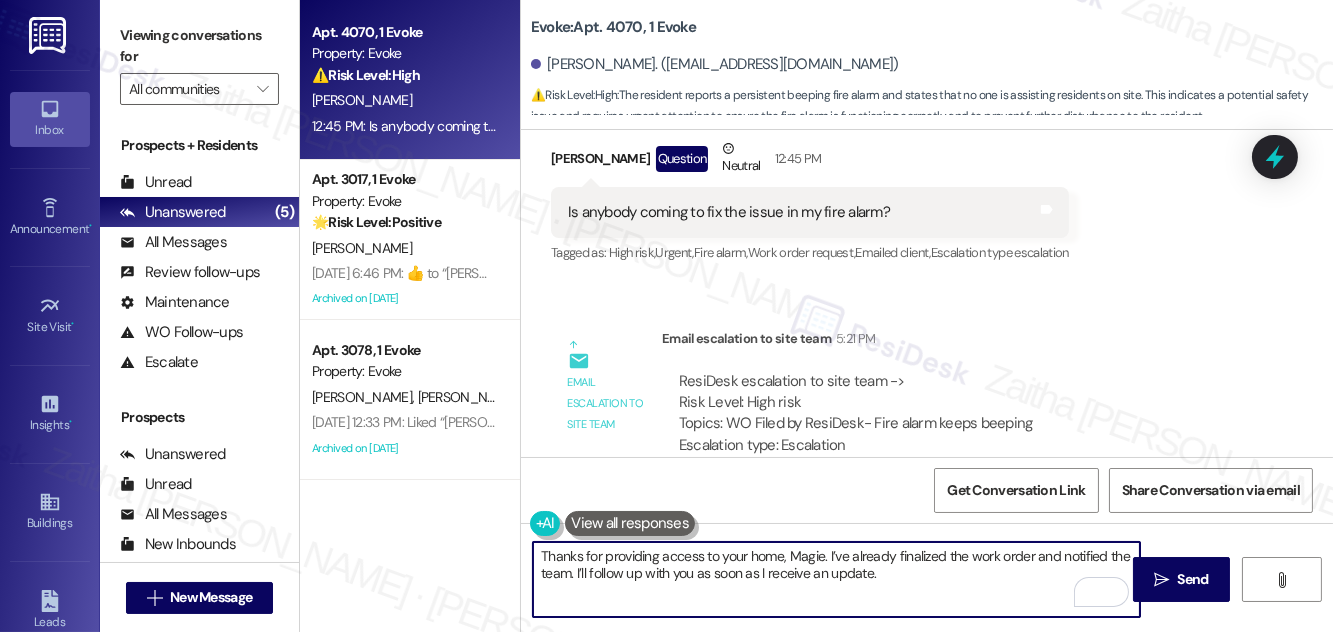 click on "Thanks for providing access to your home, Magie. I’ve already finalized the work order and notified the team. I’ll follow up with you as soon as I receive an update." at bounding box center [836, 579] 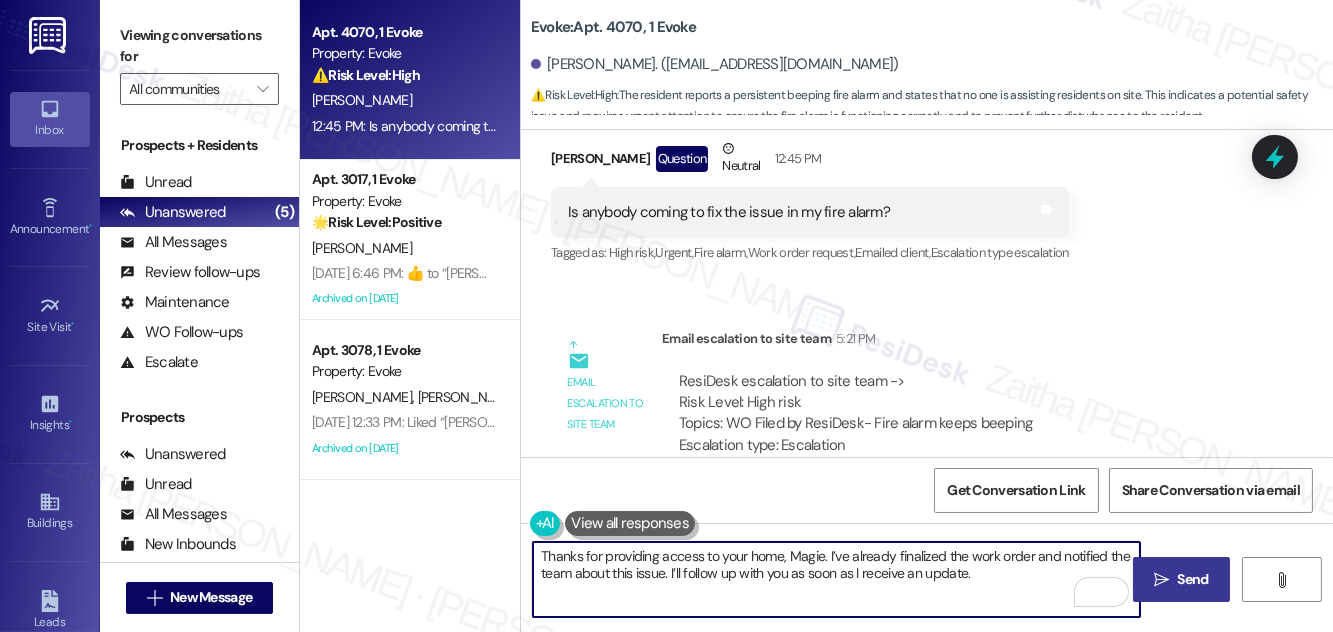 type on "Thanks for providing access to your home, Magie. I’ve already finalized the work order and notified the team about this issue. I’ll follow up with you as soon as I receive an update." 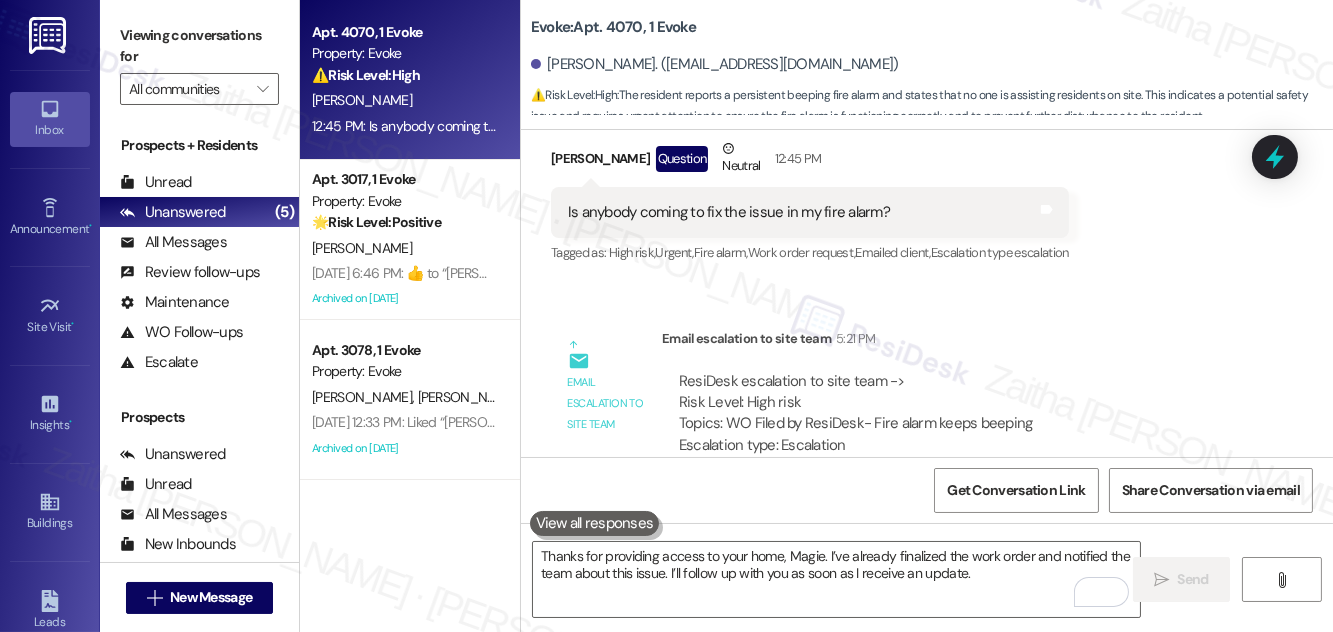 type 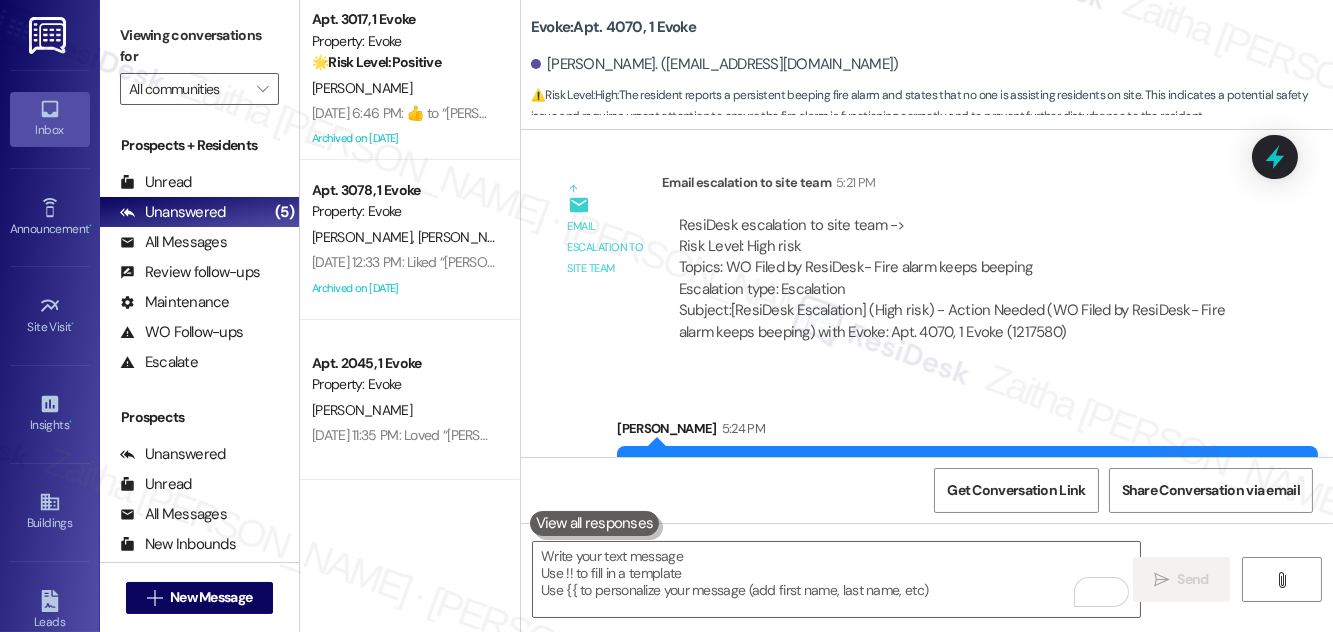 scroll, scrollTop: 14294, scrollLeft: 0, axis: vertical 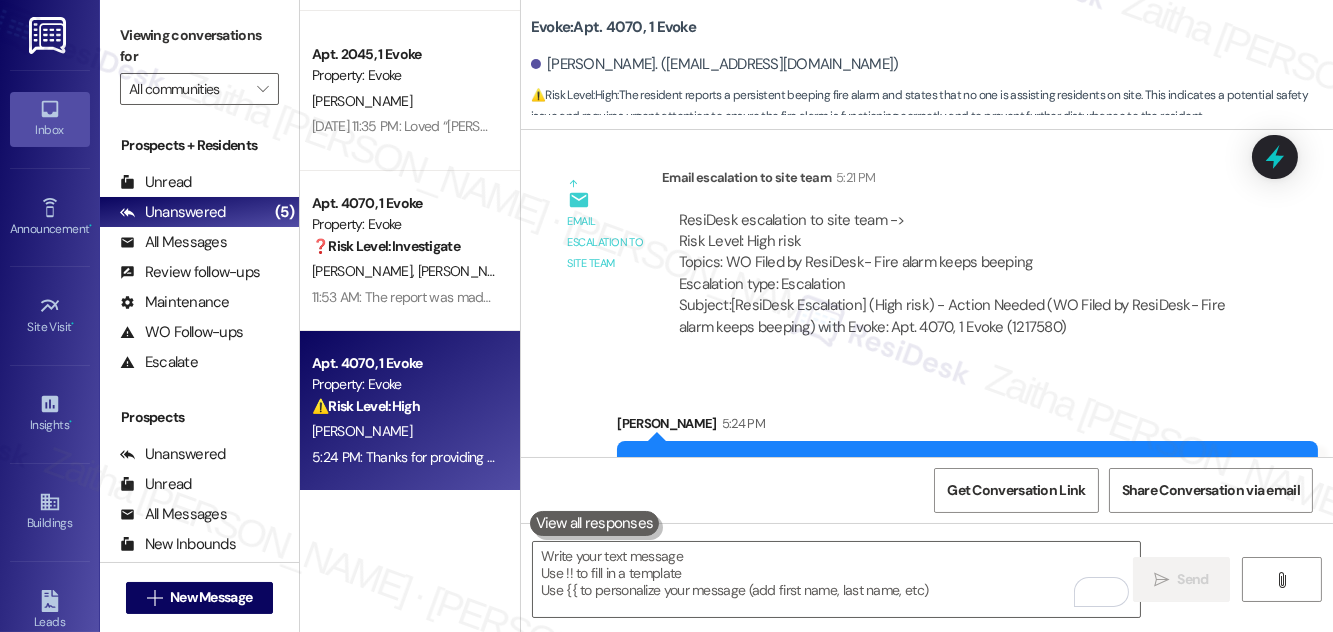 click on "[PERSON_NAME]" at bounding box center [404, 431] 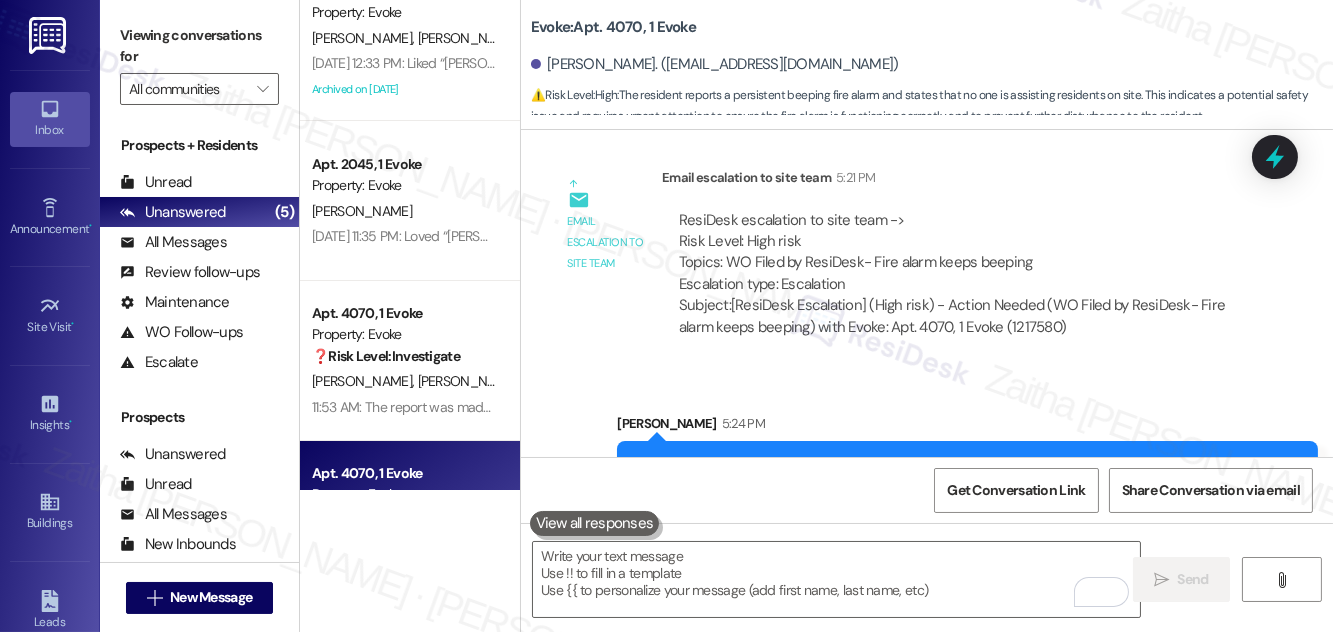 scroll, scrollTop: 0, scrollLeft: 0, axis: both 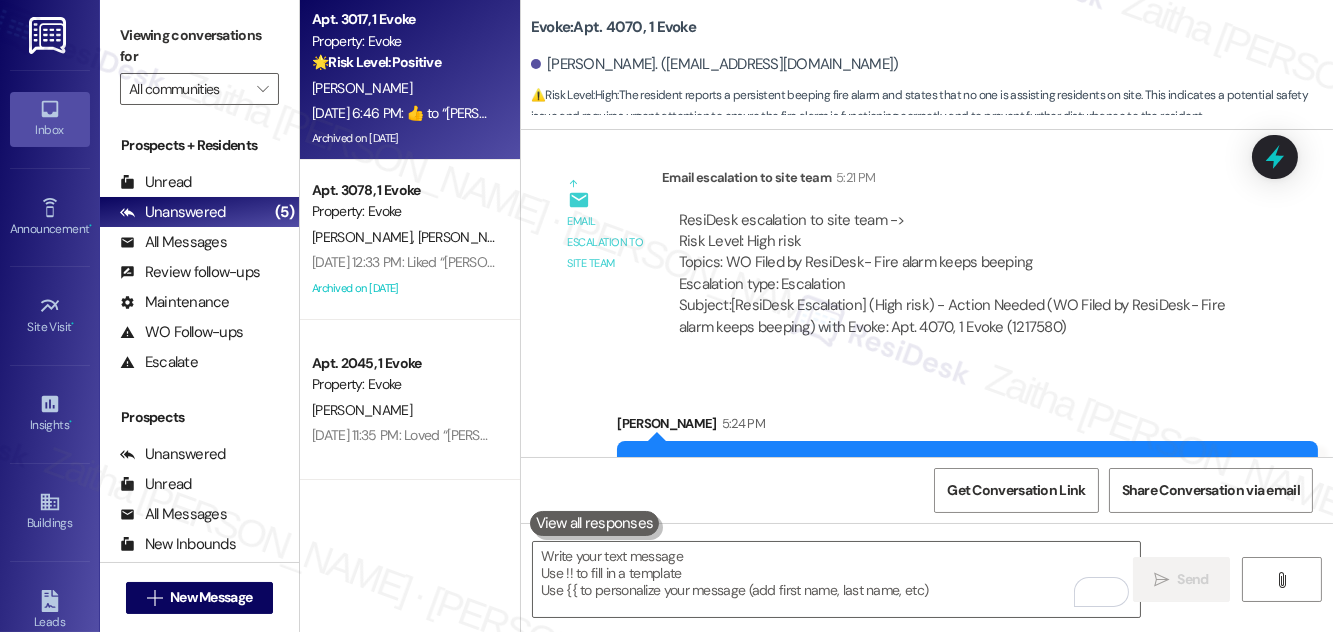 click on "🌟  Risk Level:  Positive The resident acknowledged the message with a thumbs up, indicating positive engagement and completion of the package pickup process." at bounding box center (404, 62) 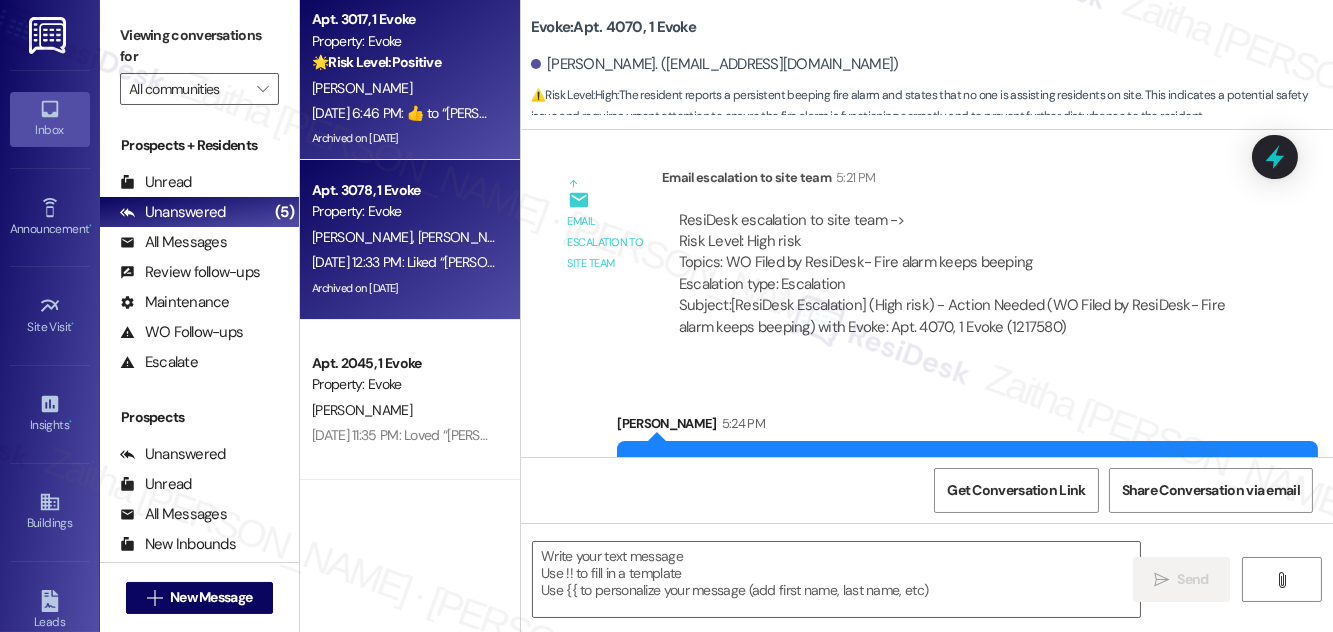 type on "Fetching suggested responses. Please feel free to read through the conversation in the meantime." 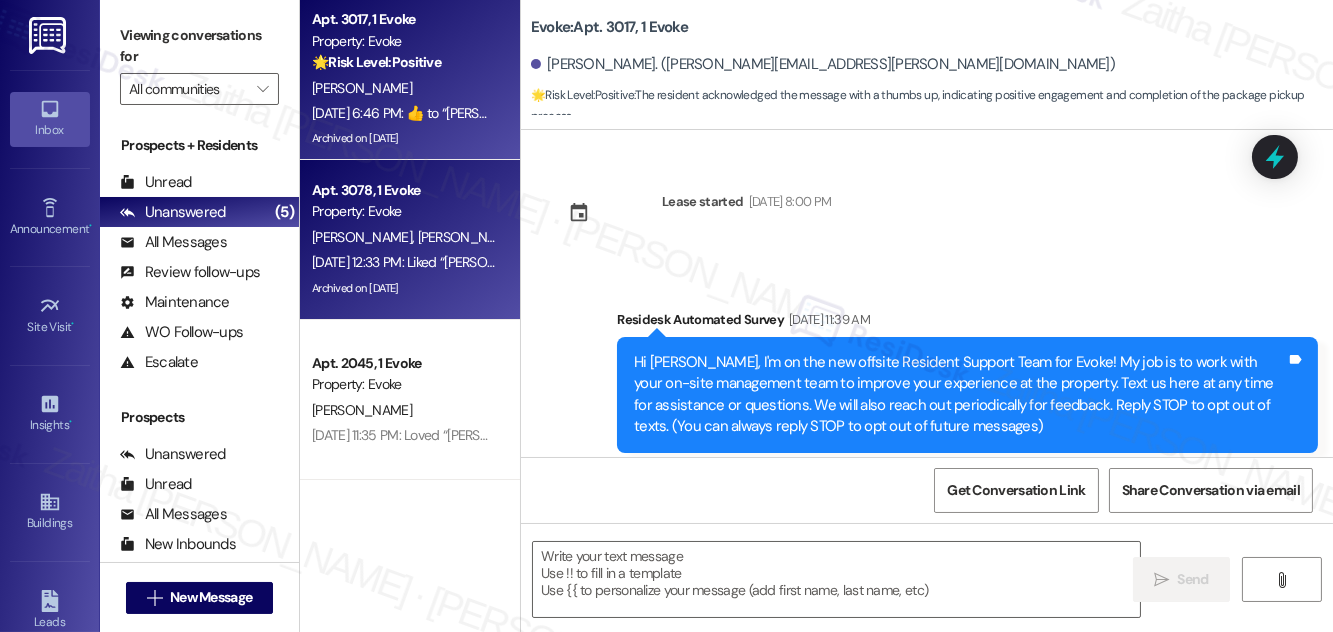 click on "Property: Evoke" at bounding box center (404, 211) 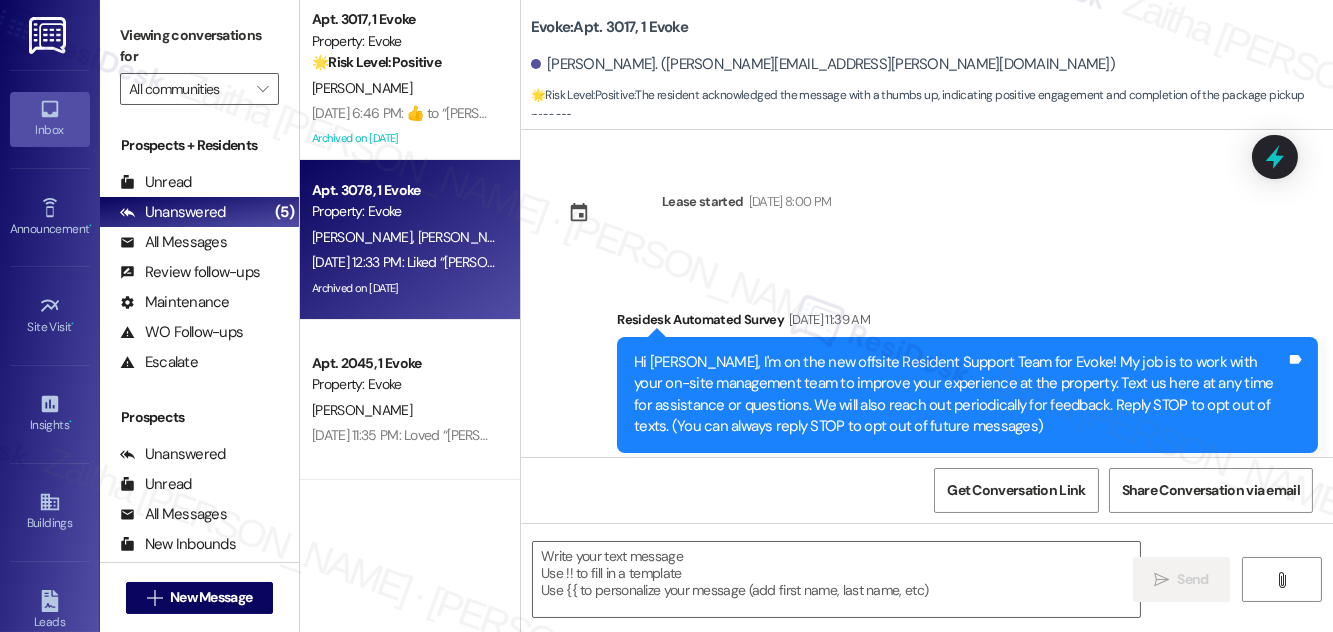 scroll, scrollTop: 22888, scrollLeft: 0, axis: vertical 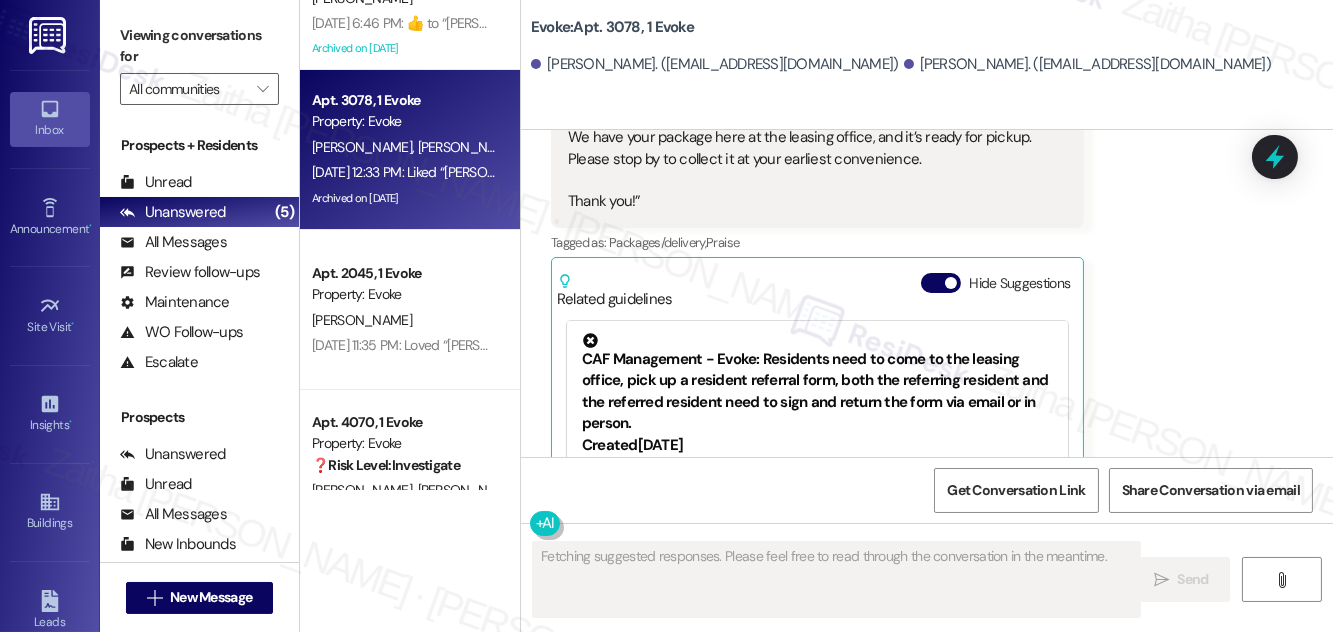 click on "Property: Evoke" at bounding box center [404, 294] 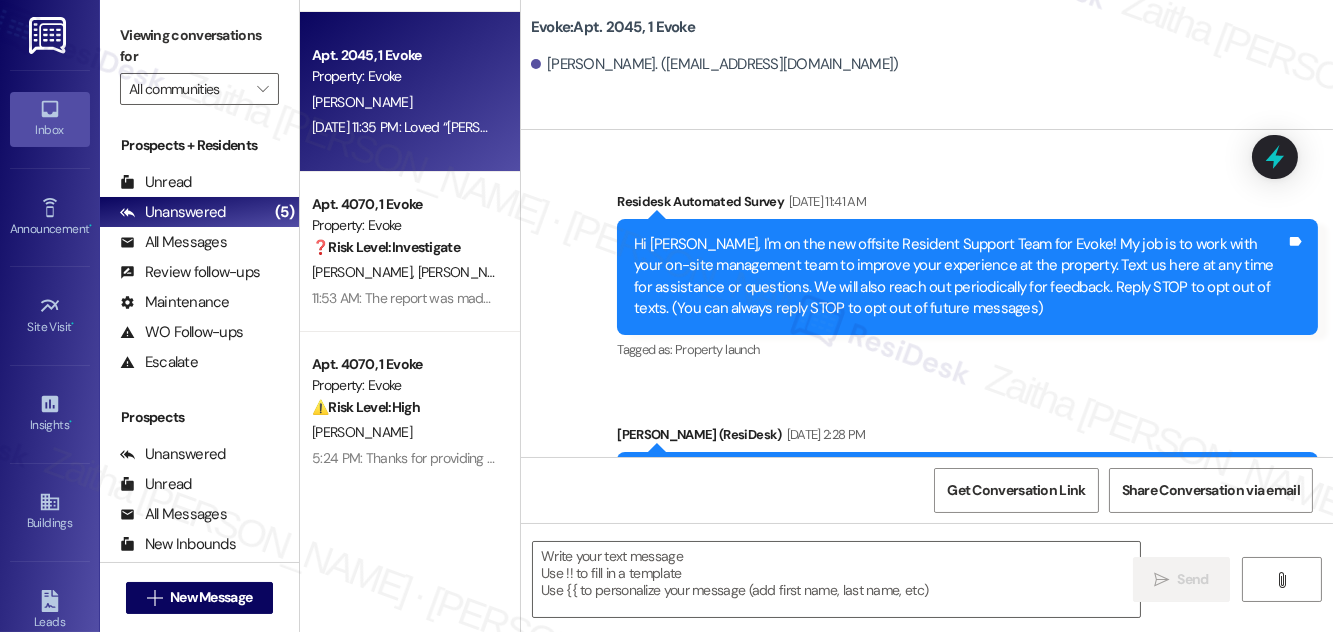 scroll, scrollTop: 309, scrollLeft: 0, axis: vertical 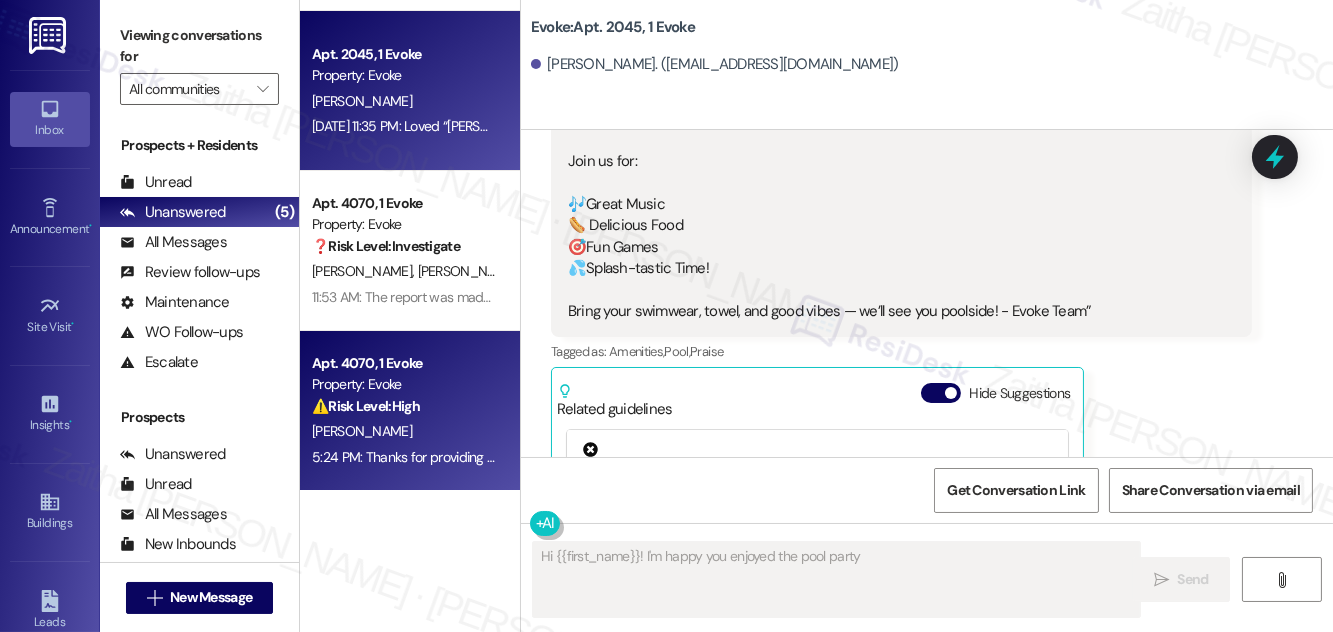 type on "Hi {{first_name}}! I'm happy you enjoyed the pool party announcement" 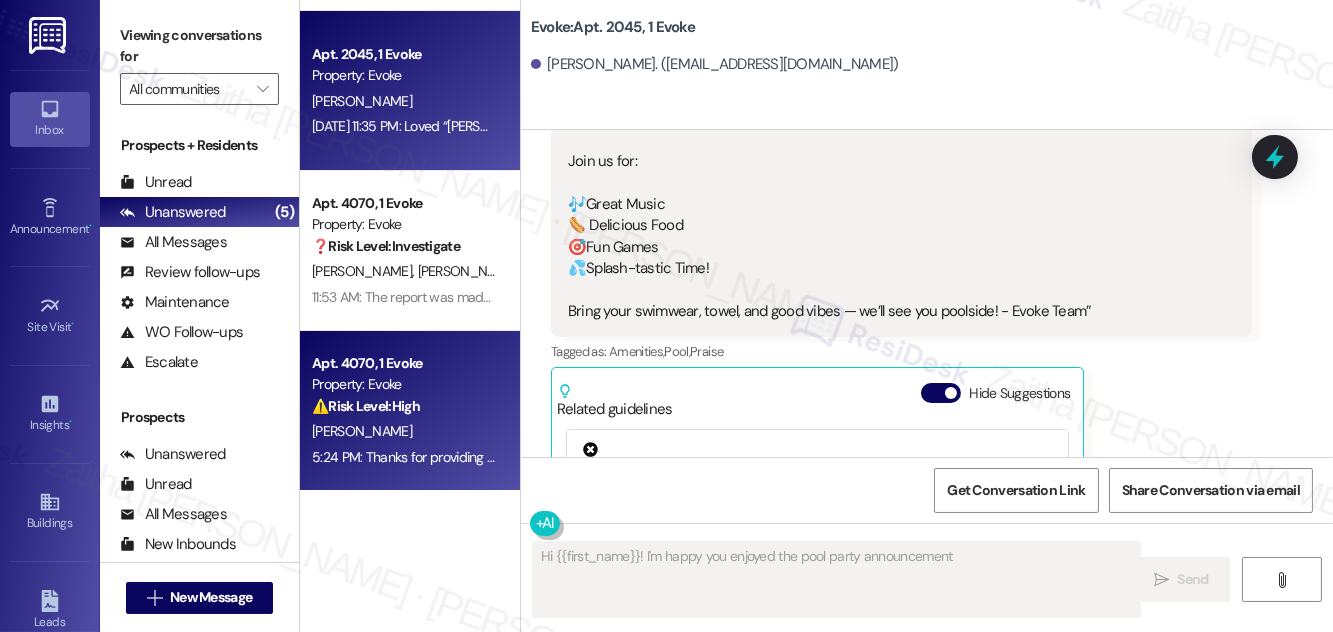 click on "⚠️  Risk Level:  High The resident reports a persistent beeping fire alarm and states that no one is assisting residents on site. This indicates a potential safety issue and requires urgent attention to ensure the fire alarm is functioning correctly and to prevent further disturbance to the resident." at bounding box center (404, 406) 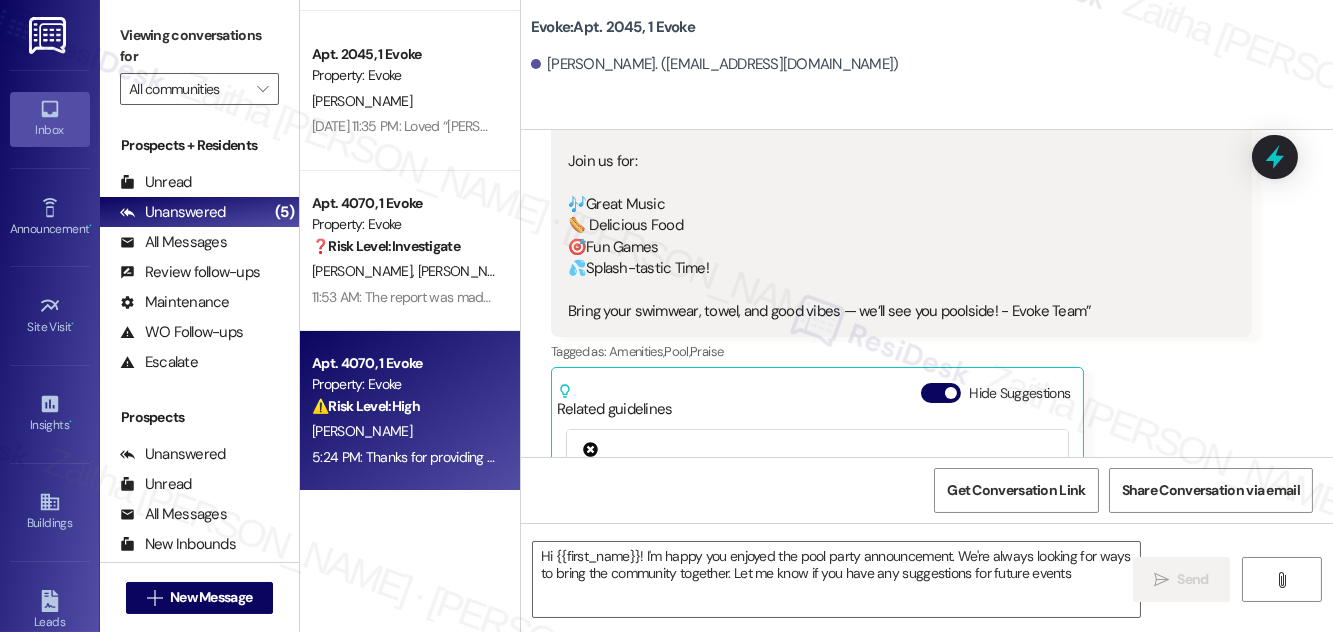 type on "Hi {{first_name}}! I'm happy you enjoyed the pool party announcement. We're always looking for ways to bring the community together. Let me know if you have any suggestions for future events!" 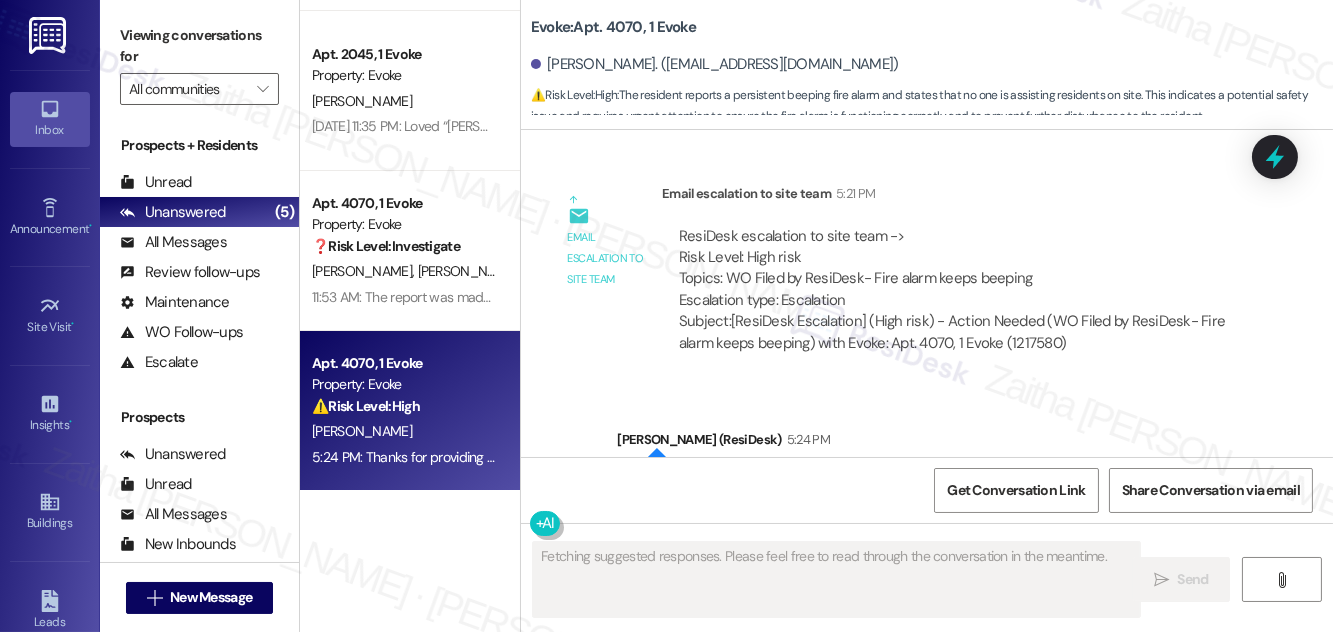 scroll, scrollTop: 14324, scrollLeft: 0, axis: vertical 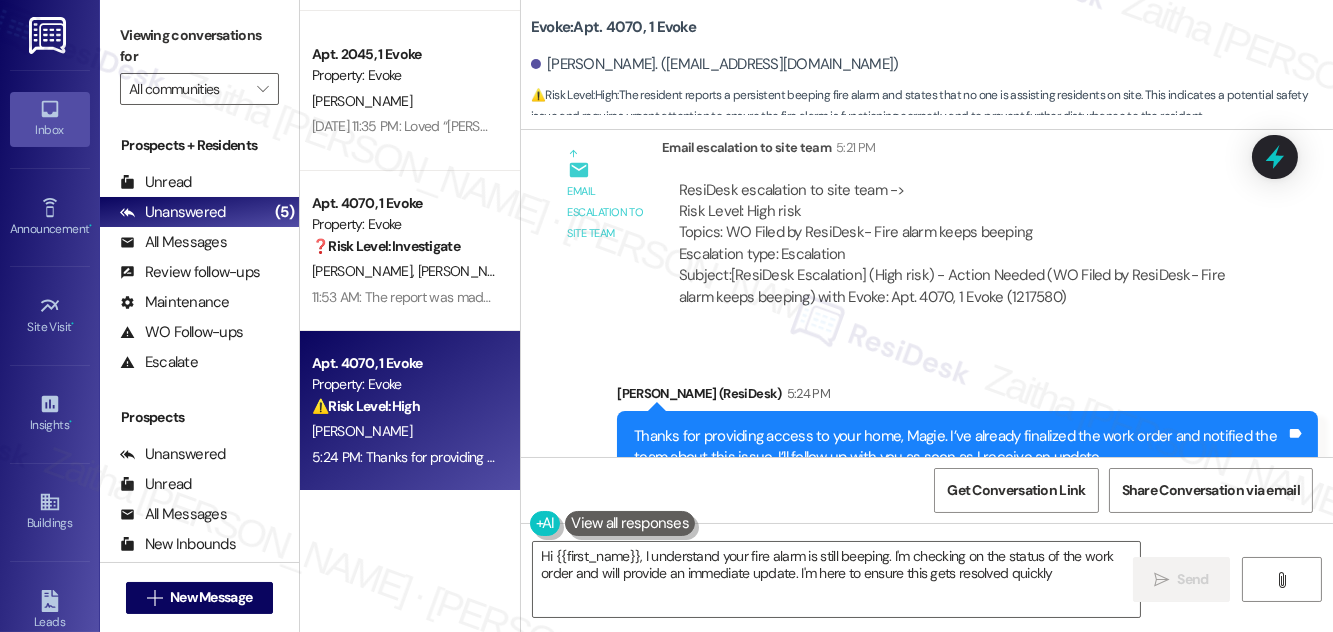 type on "Hi {{first_name}}, I understand your fire alarm is still beeping. I'm checking on the status of the work order and will provide an immediate update. I'm here to ensure this gets resolved quickly!" 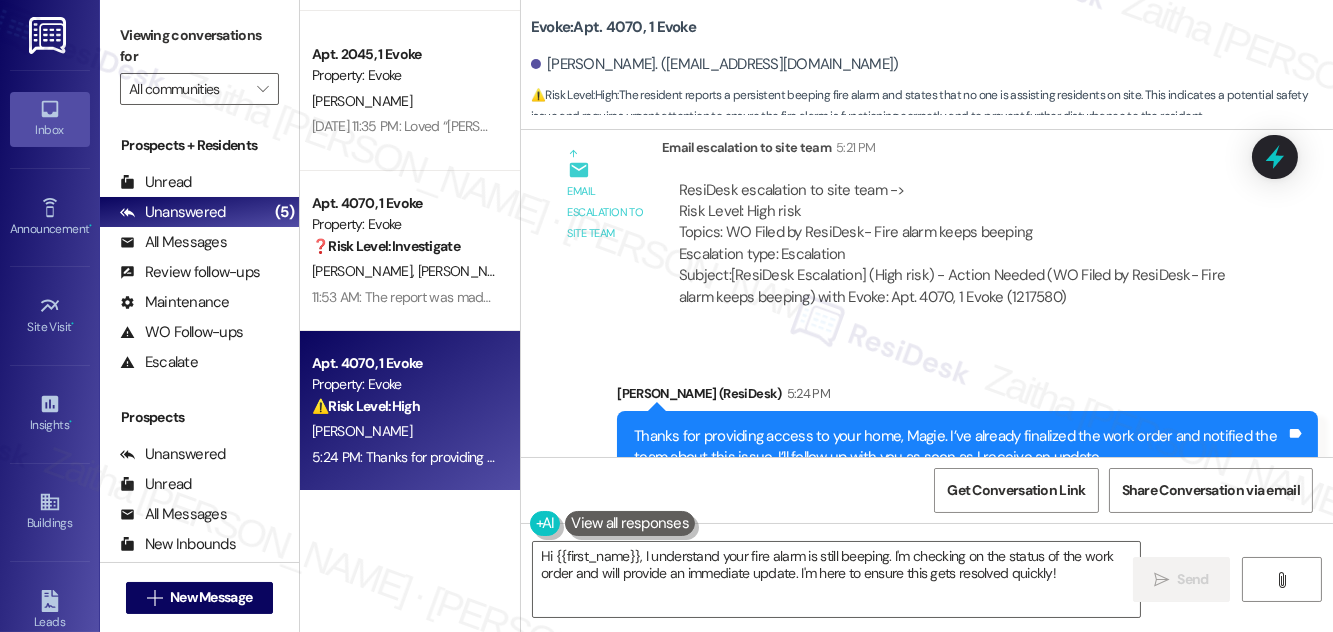 scroll, scrollTop: 0, scrollLeft: 0, axis: both 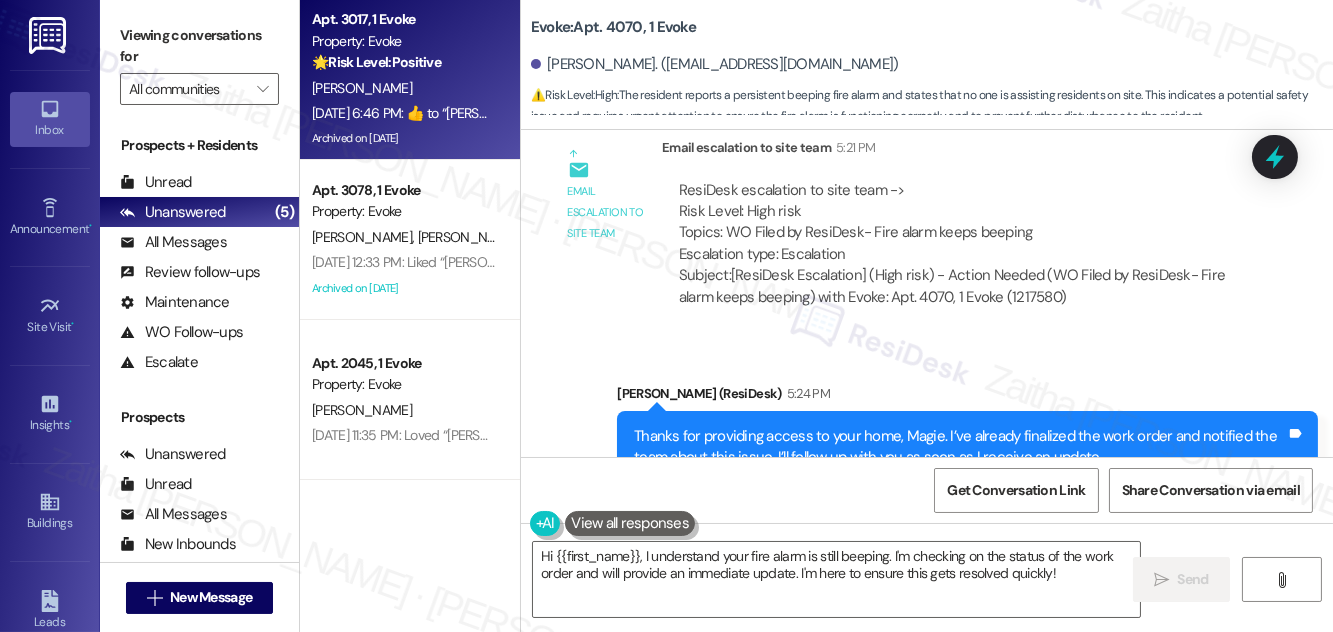 click on "🌟  Risk Level:  Positive The resident acknowledged the message with a thumbs up, indicating positive engagement and completion of the package pickup process." at bounding box center (404, 62) 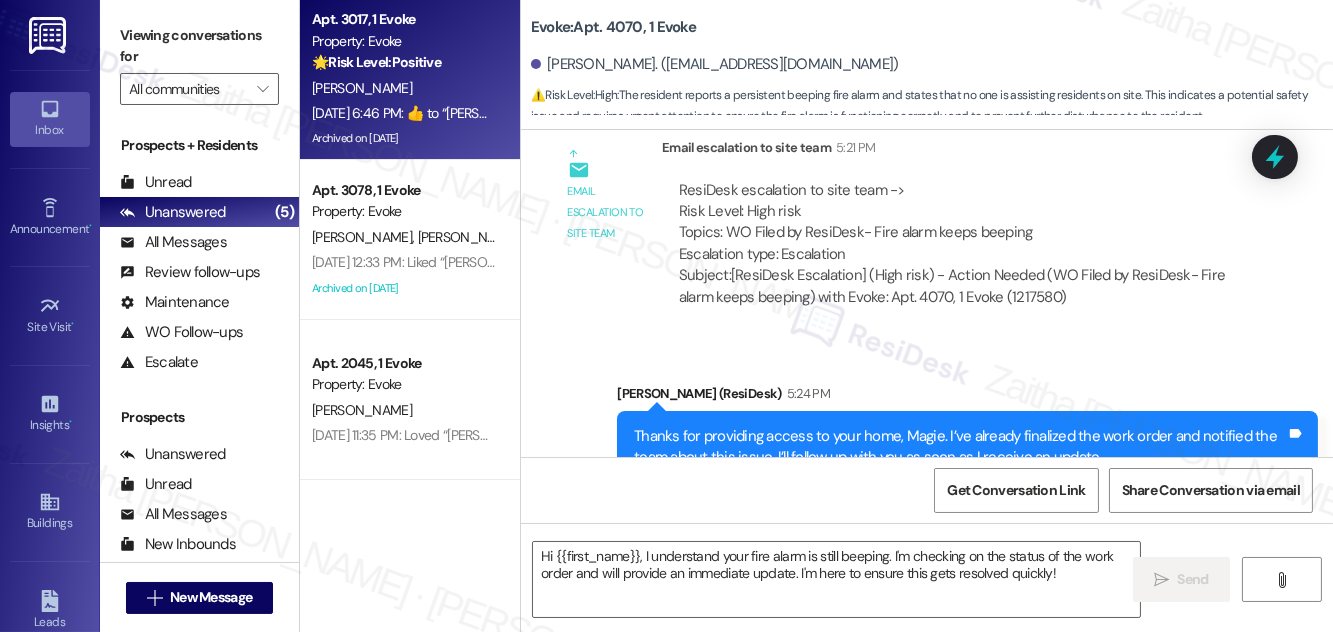 type on "Fetching suggested responses. Please feel free to read through the conversation in the meantime." 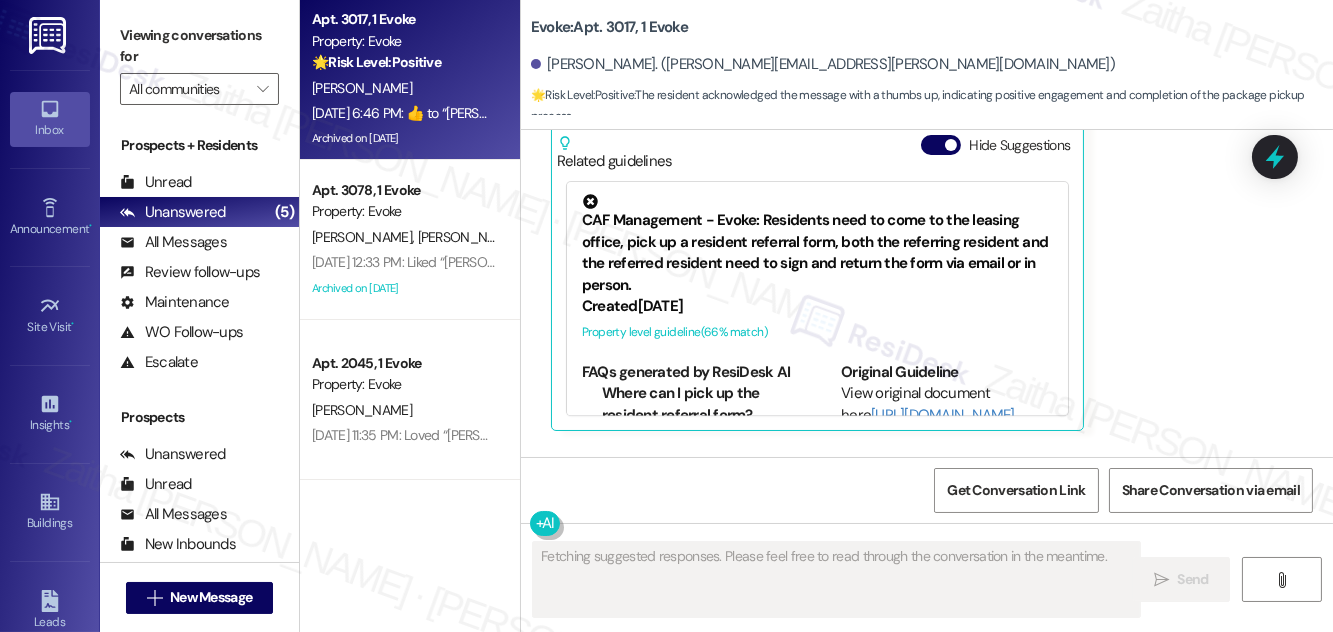 scroll, scrollTop: 22704, scrollLeft: 0, axis: vertical 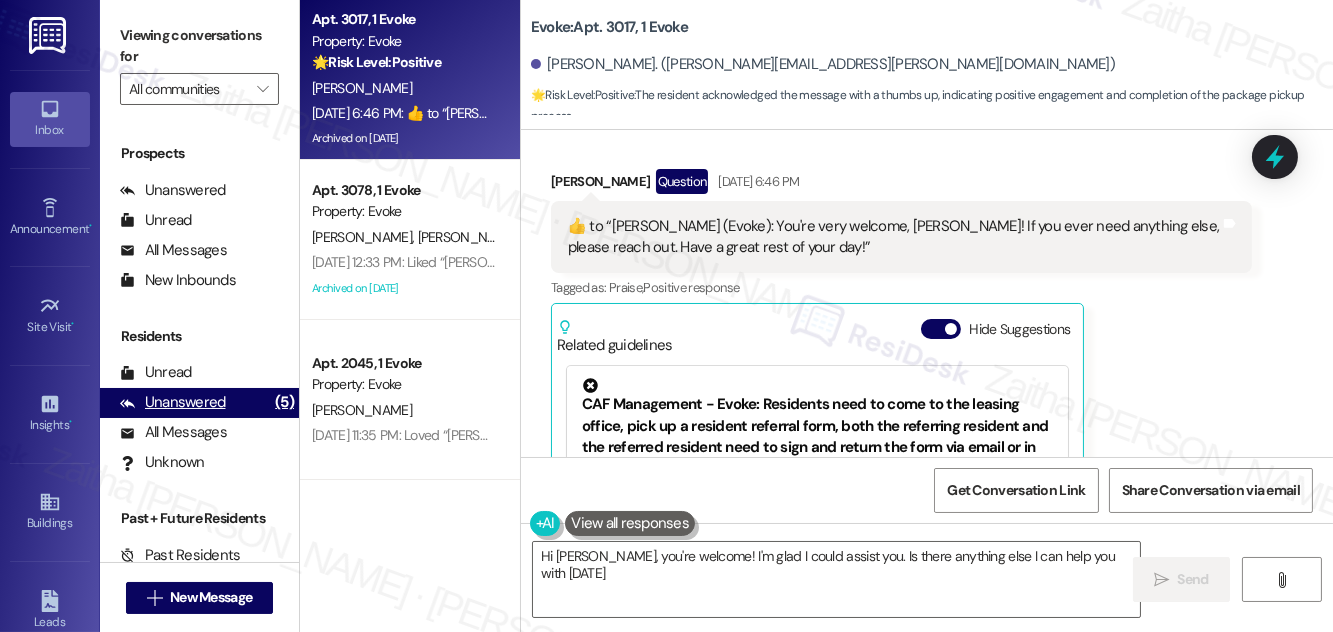 type on "Hi [PERSON_NAME], you're welcome! I'm glad I could assist you. Is there anything else I can help you with [DATE]?" 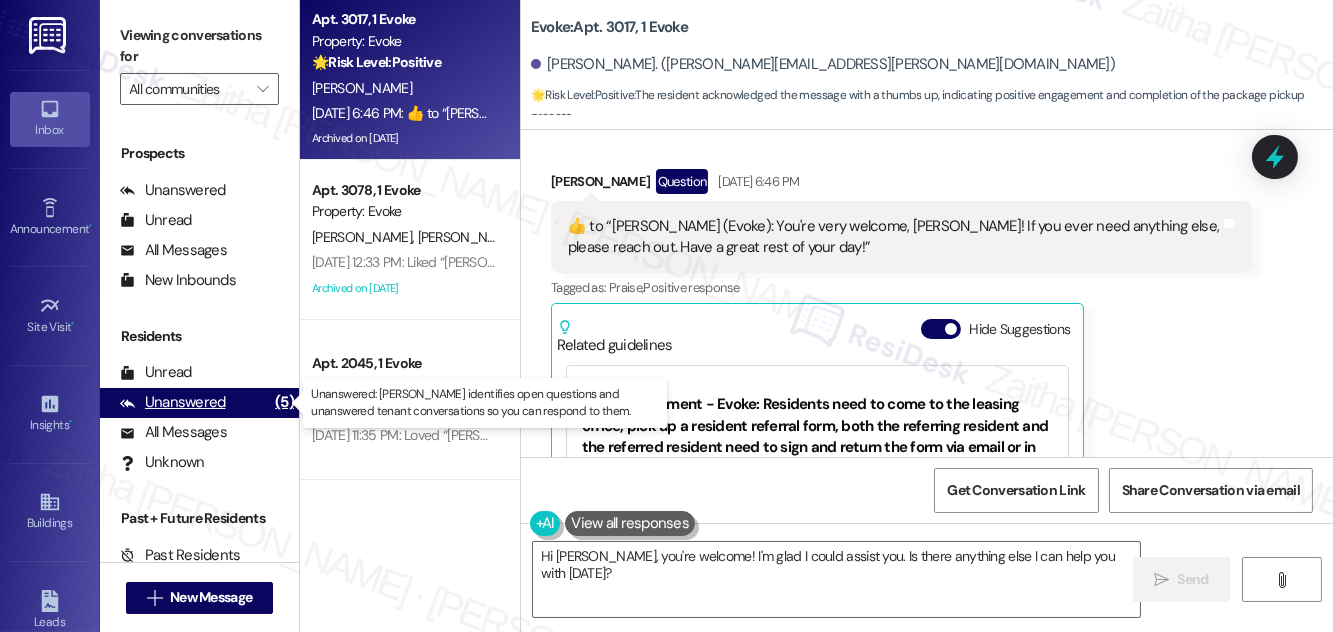 click on "Unanswered" at bounding box center [173, 402] 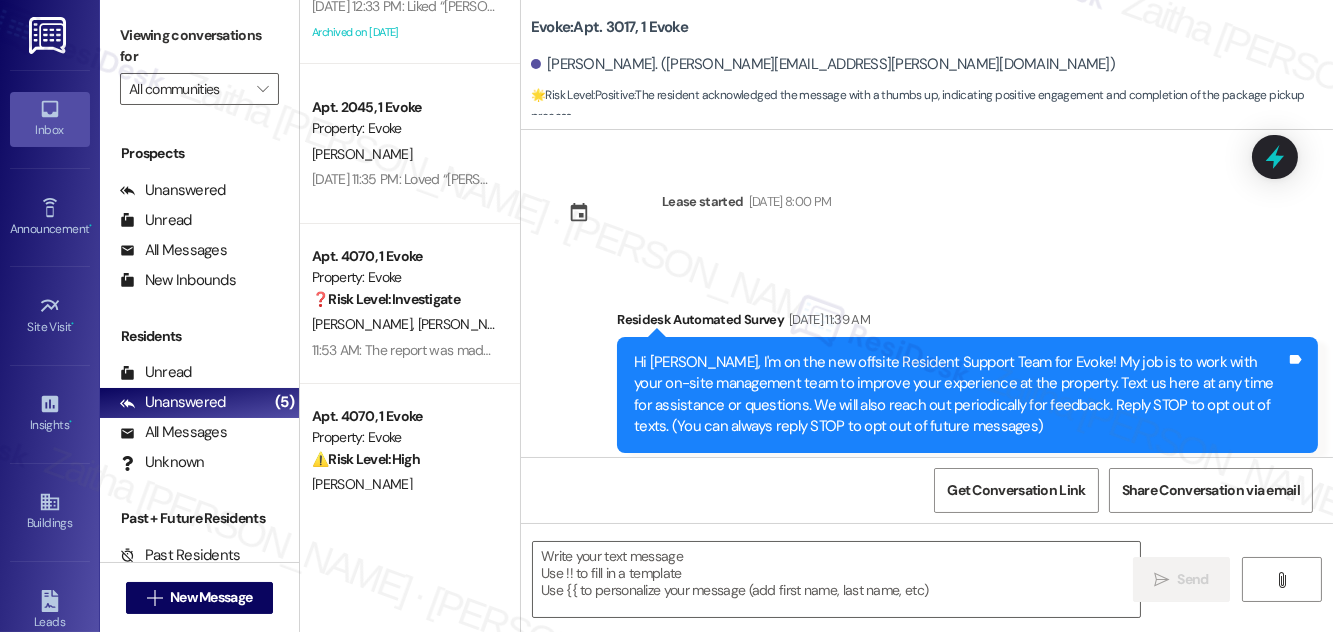 scroll, scrollTop: 309, scrollLeft: 0, axis: vertical 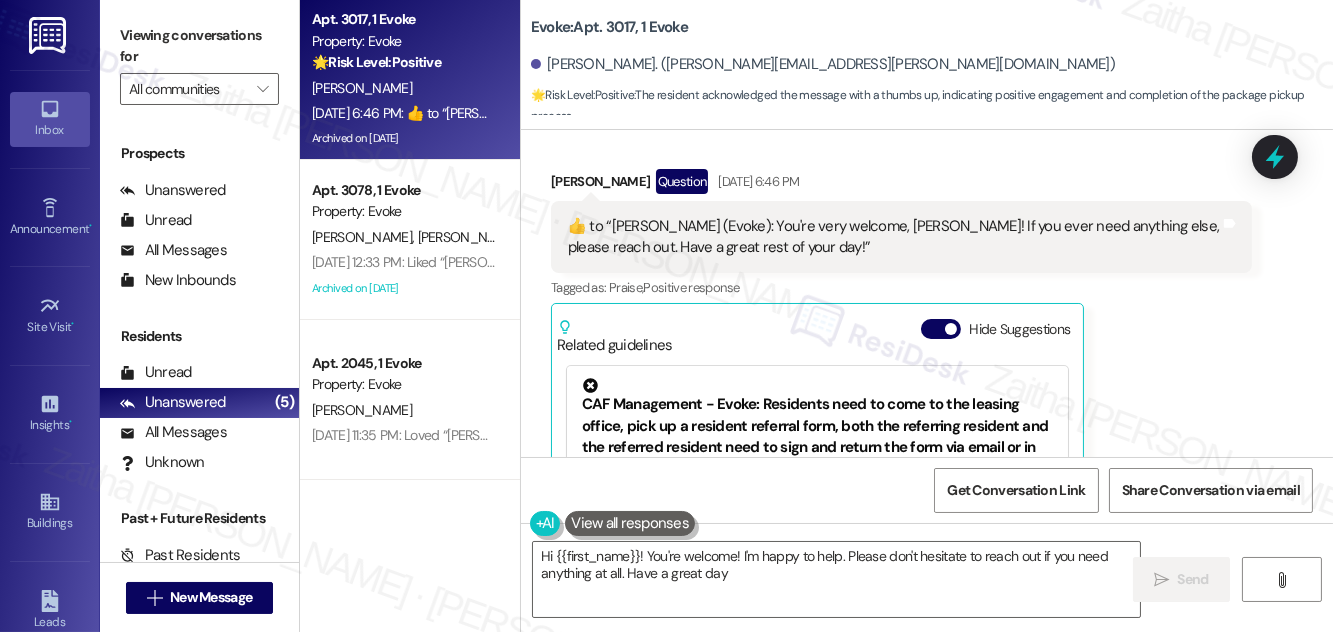 type on "Hi {{first_name}}! You're welcome! I'm happy to help. Please don't hesitate to reach out if you need anything at all. Have a great day!" 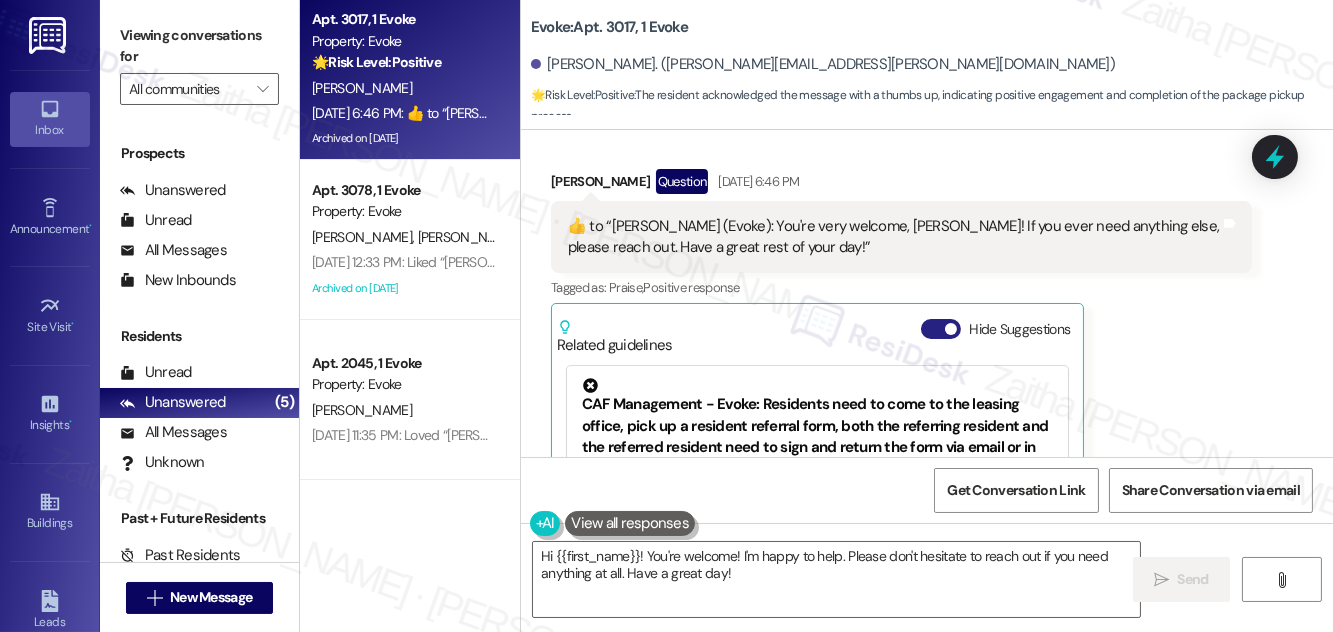 click on "Hide Suggestions" at bounding box center [941, 329] 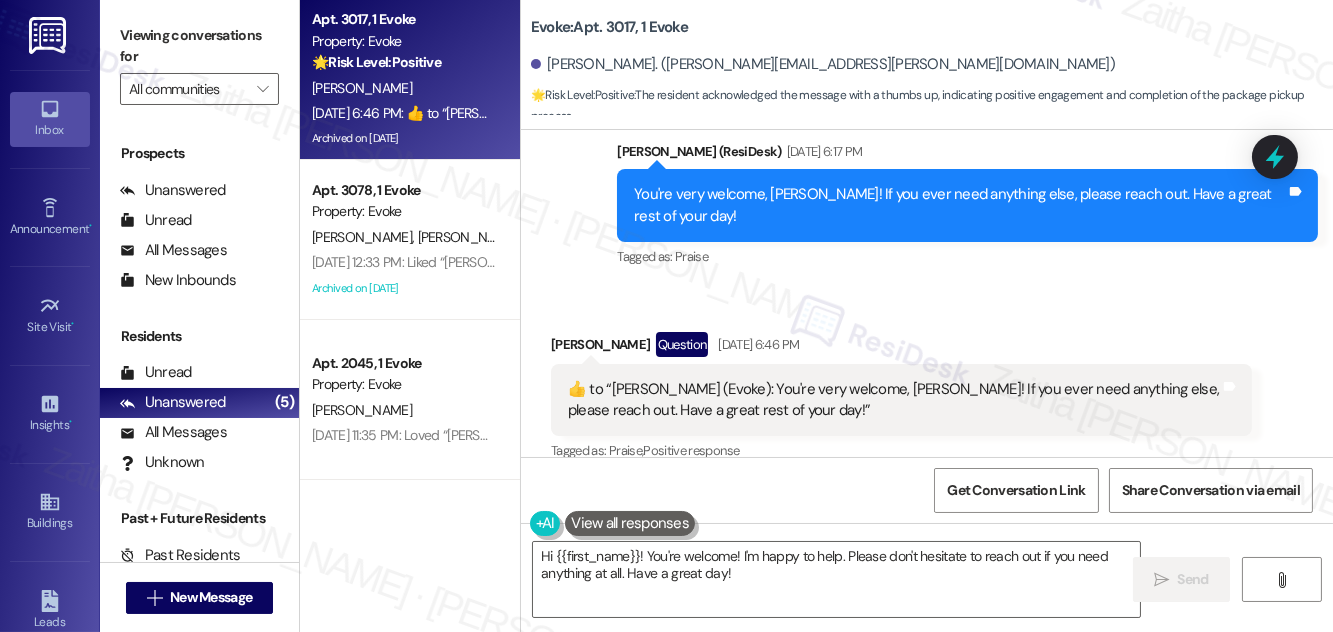 scroll, scrollTop: 22453, scrollLeft: 0, axis: vertical 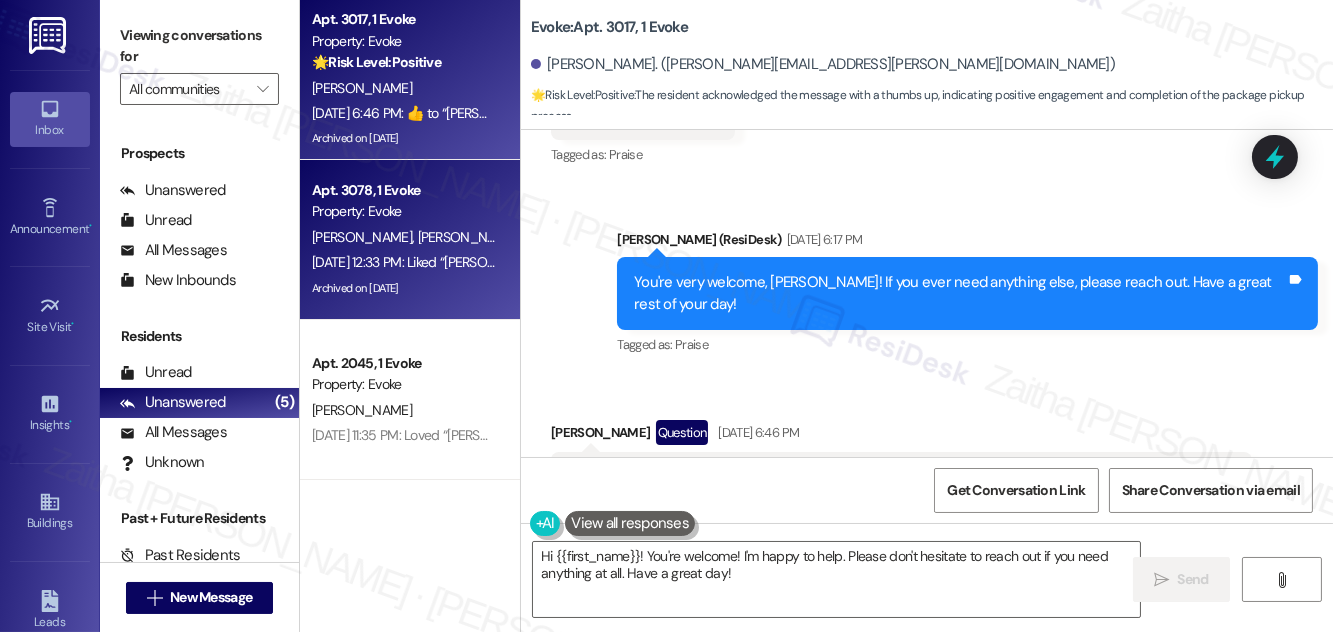 click on "Apt. 3078, 1 Evoke" at bounding box center (404, 190) 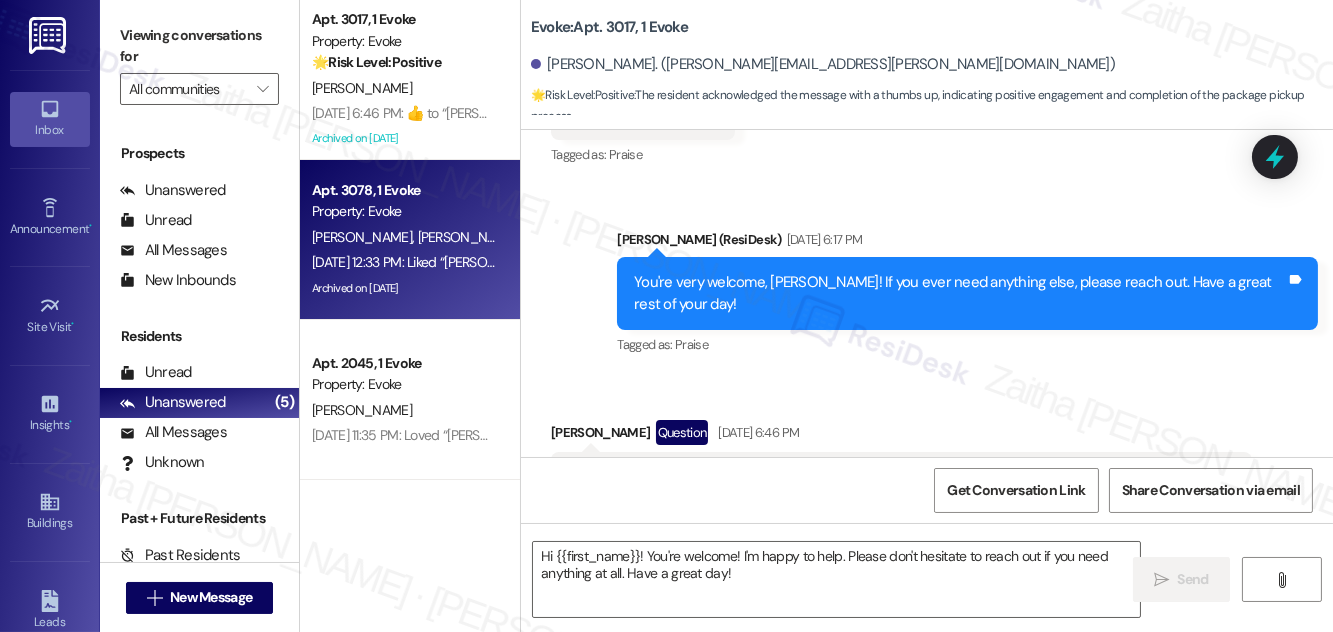type on "Fetching suggested responses. Please feel free to read through the conversation in the meantime." 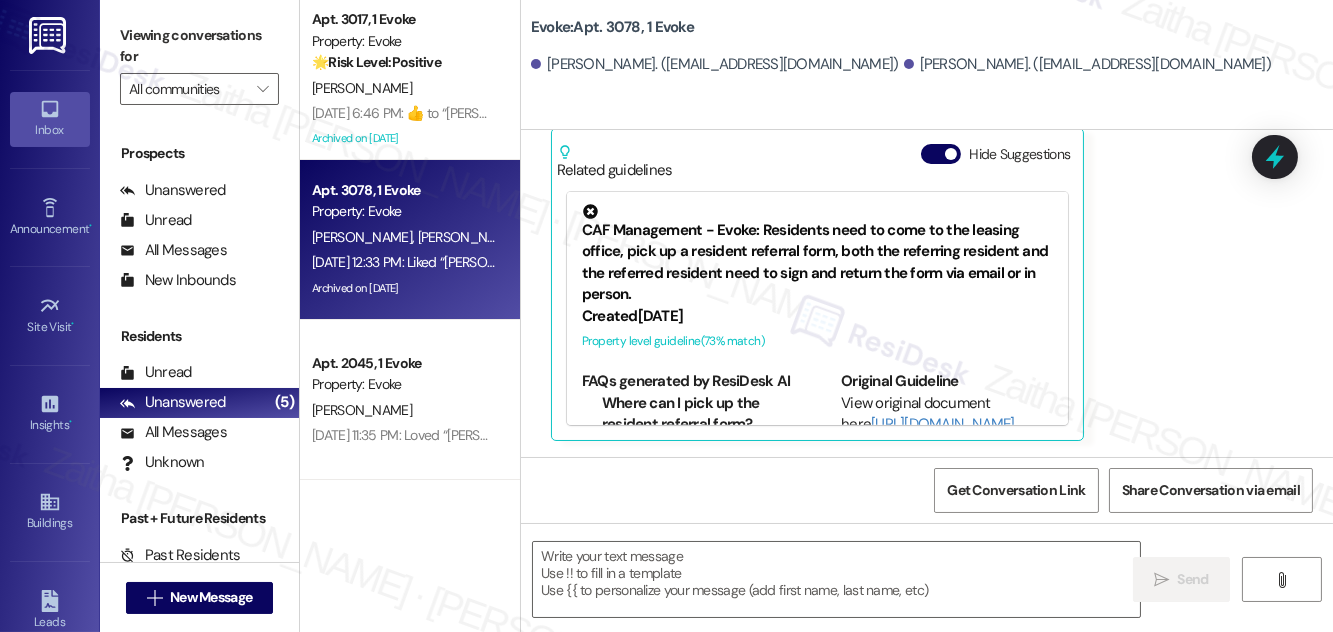 scroll, scrollTop: 18193, scrollLeft: 0, axis: vertical 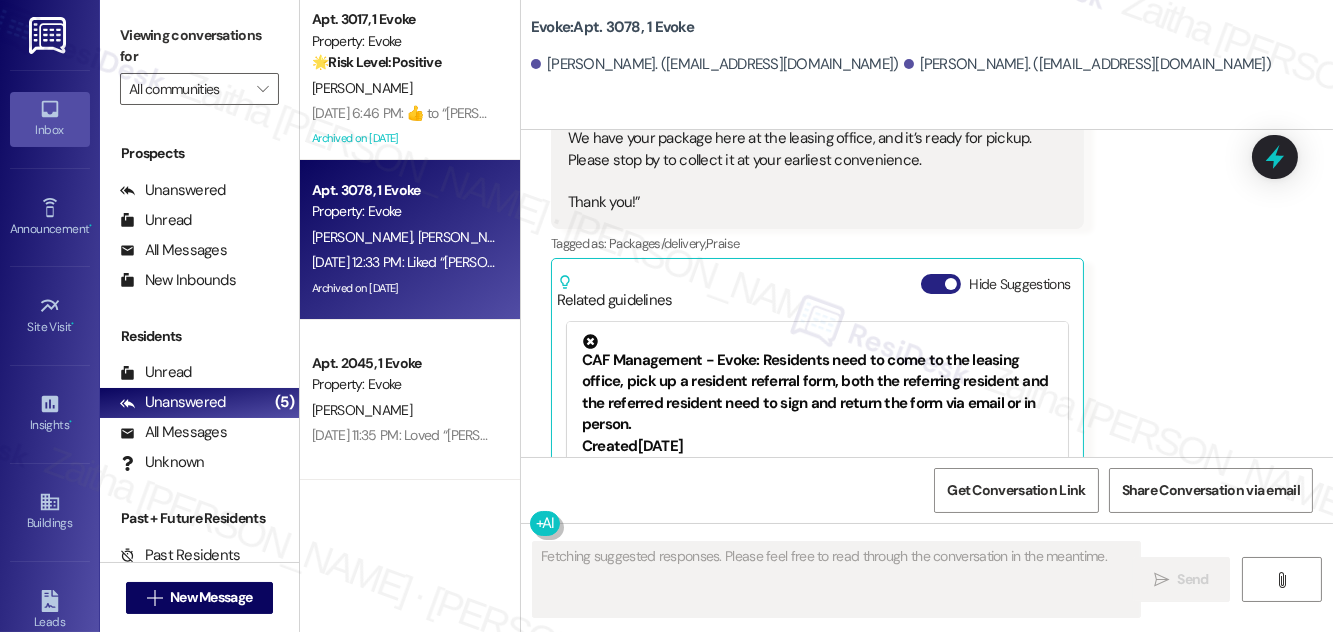 click on "Hide Suggestions" at bounding box center [941, 284] 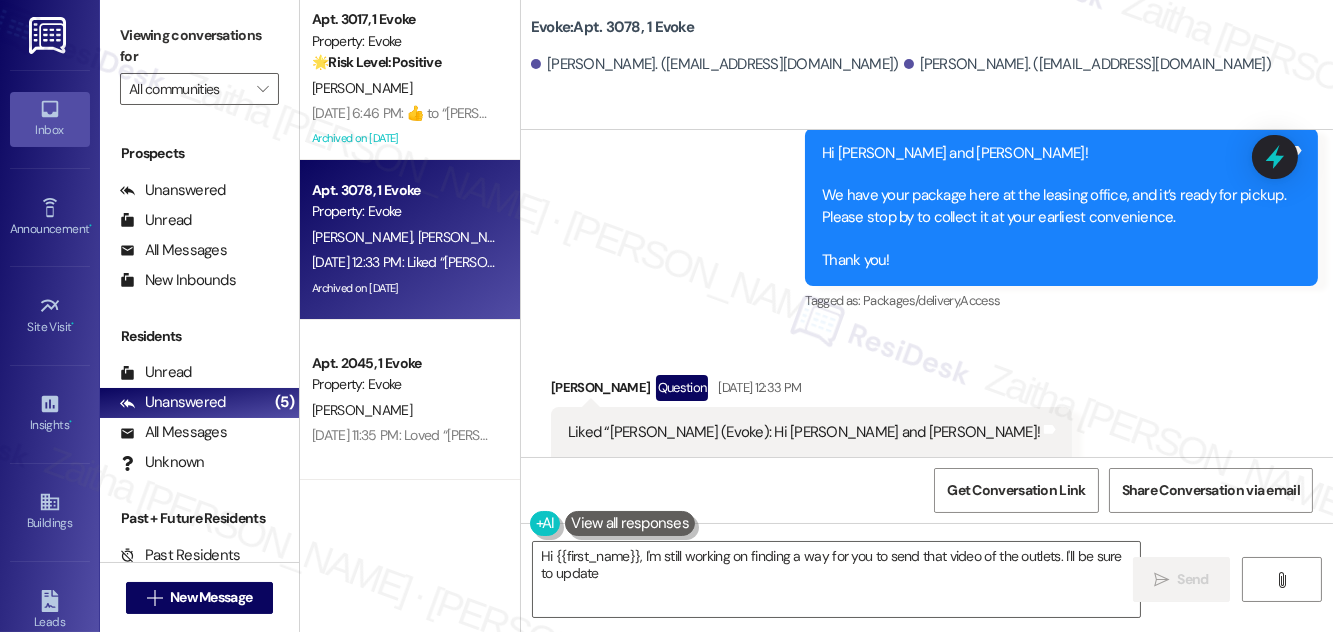 scroll, scrollTop: 17853, scrollLeft: 0, axis: vertical 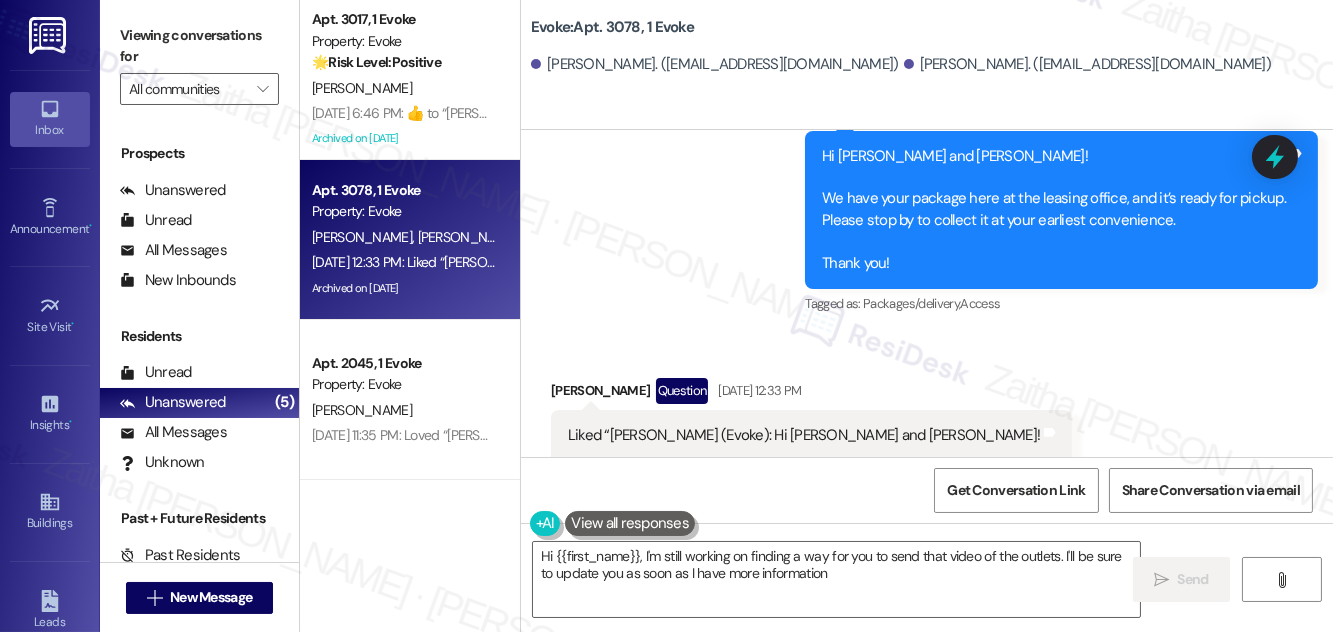 type on "Hi {{first_name}}, I'm still working on finding a way for you to send that video of the outlets. I'll be sure to update you as soon as I have more information!" 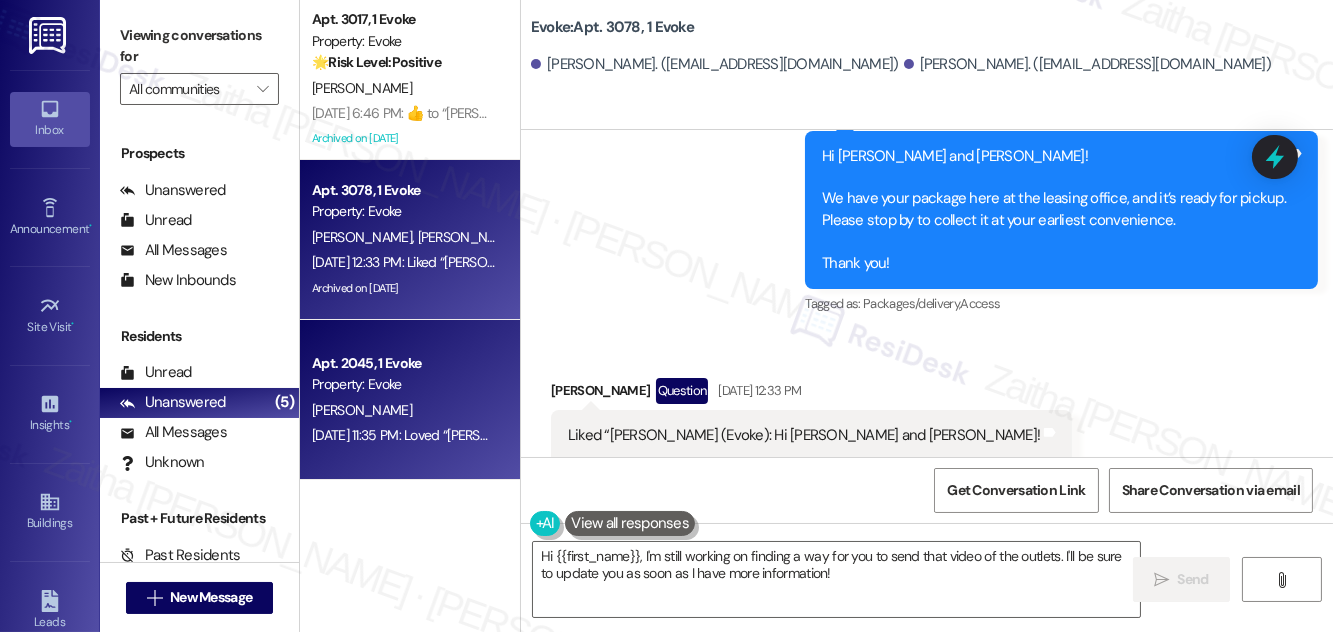 click on "Apt. 2045, 1 Evoke" at bounding box center [404, 363] 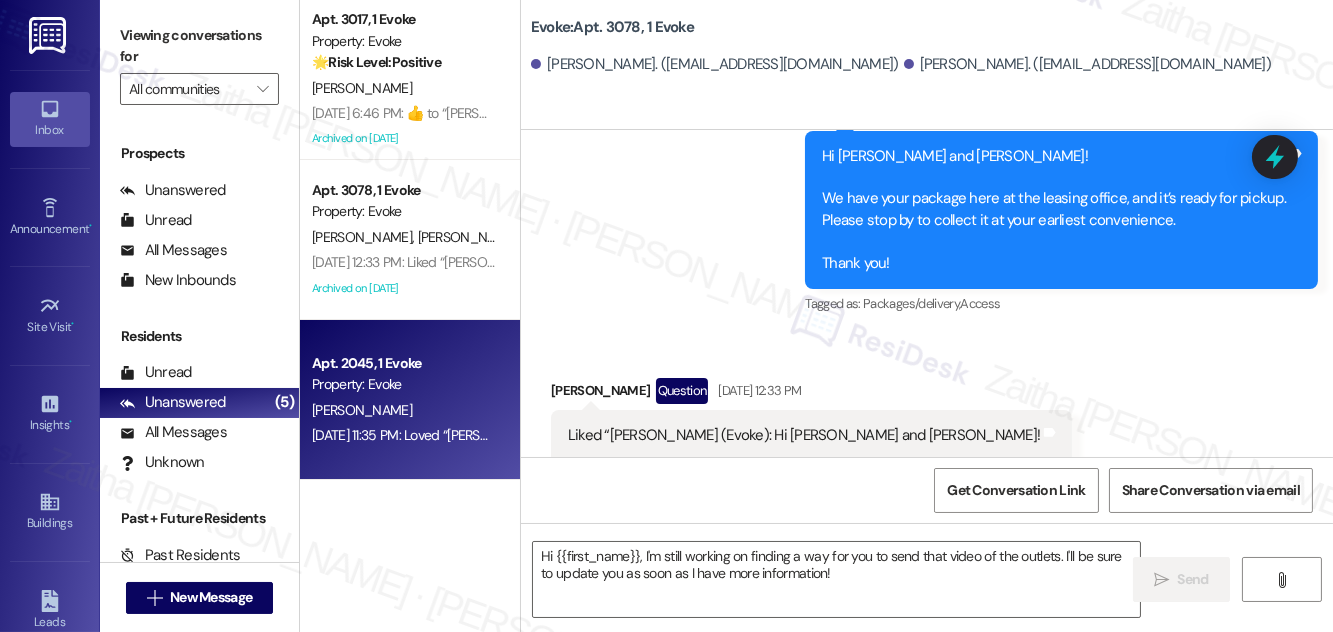 type on "Fetching suggested responses. Please feel free to read through the conversation in the meantime." 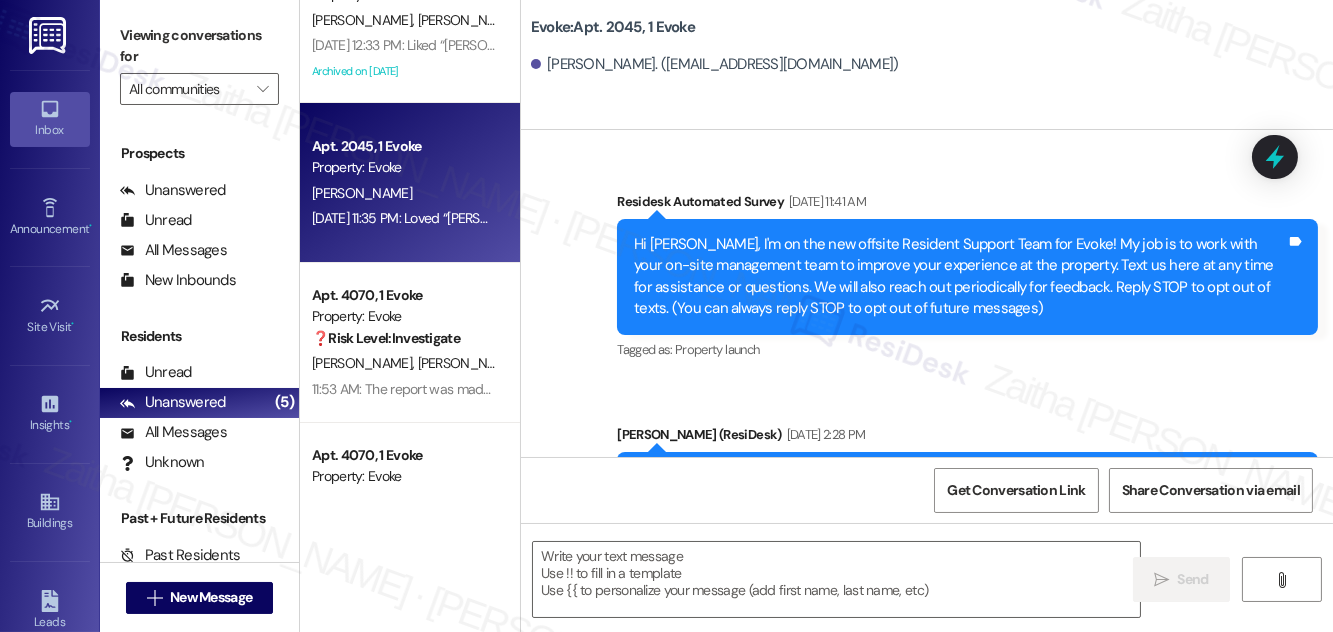 scroll, scrollTop: 272, scrollLeft: 0, axis: vertical 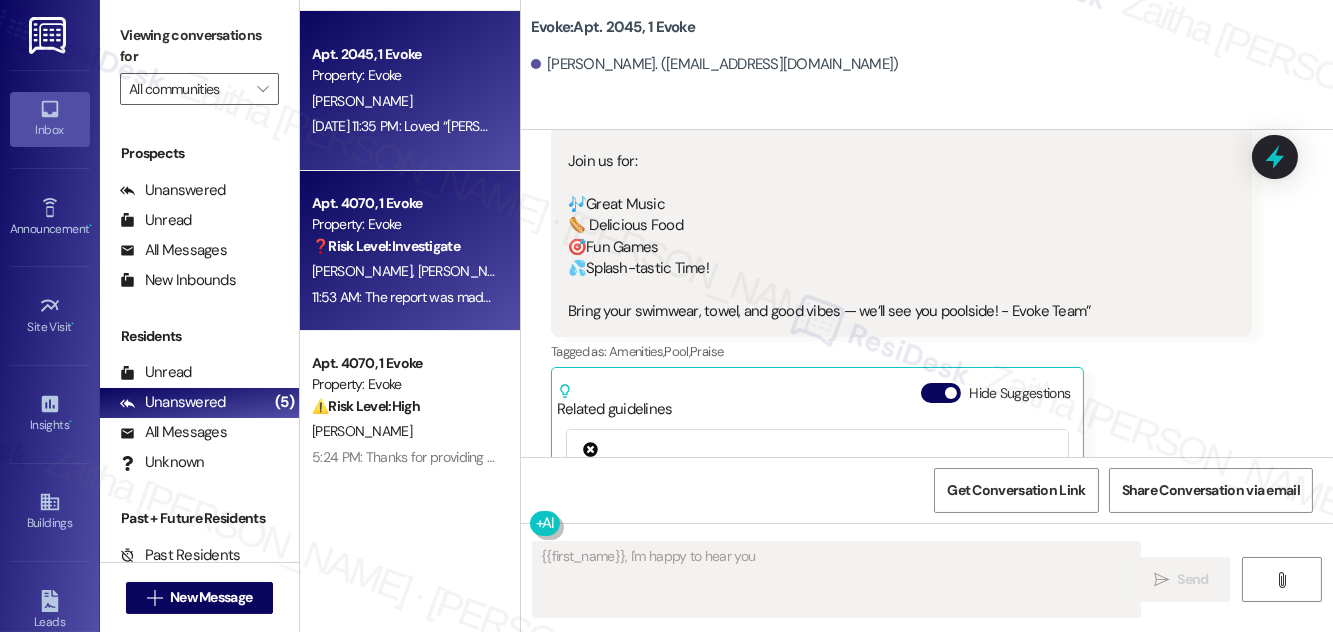type on "{{first_name}}, I'm happy to hear you enjoyed" 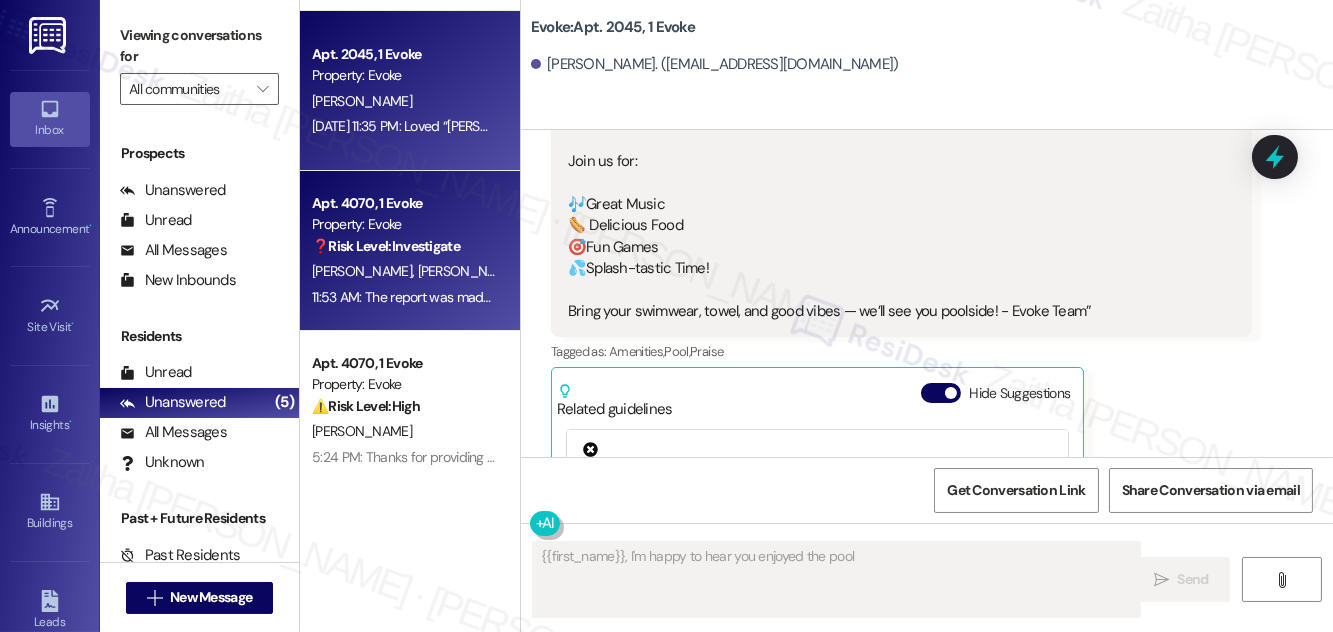 click on "Apt. 4070, 1 Evoke Property: Evoke ❓  Risk Level:  Investigate" at bounding box center [404, 225] 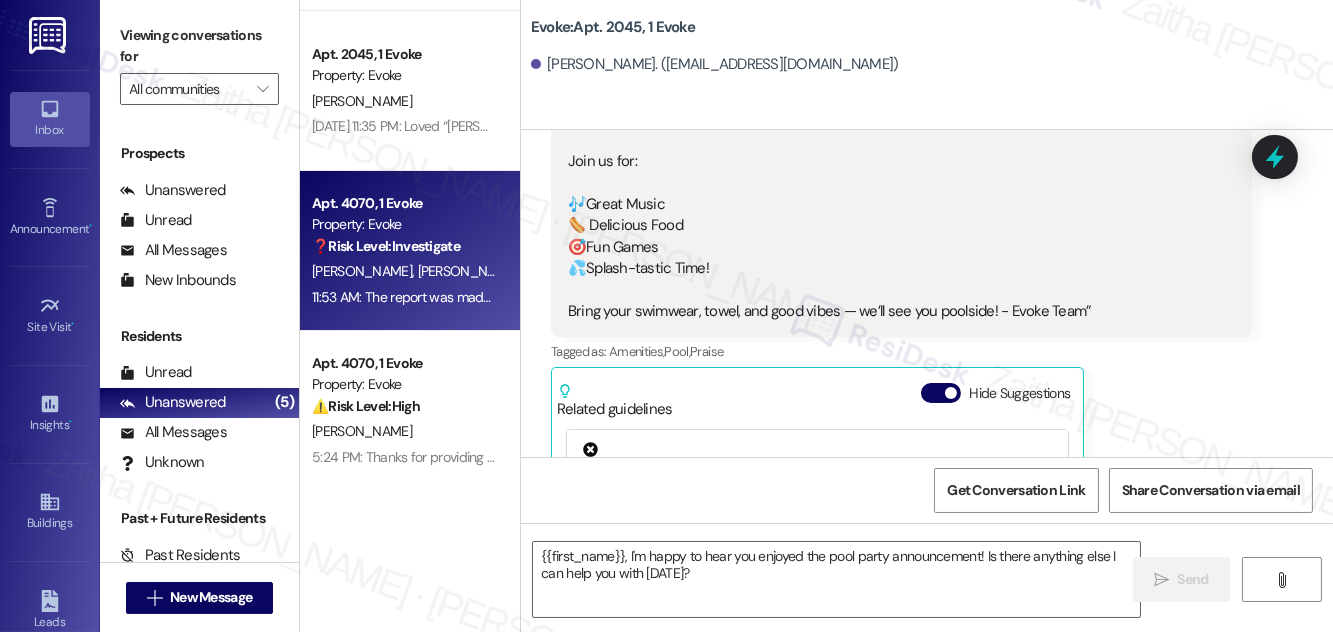 type on "Fetching suggested responses. Please feel free to read through the conversation in the meantime." 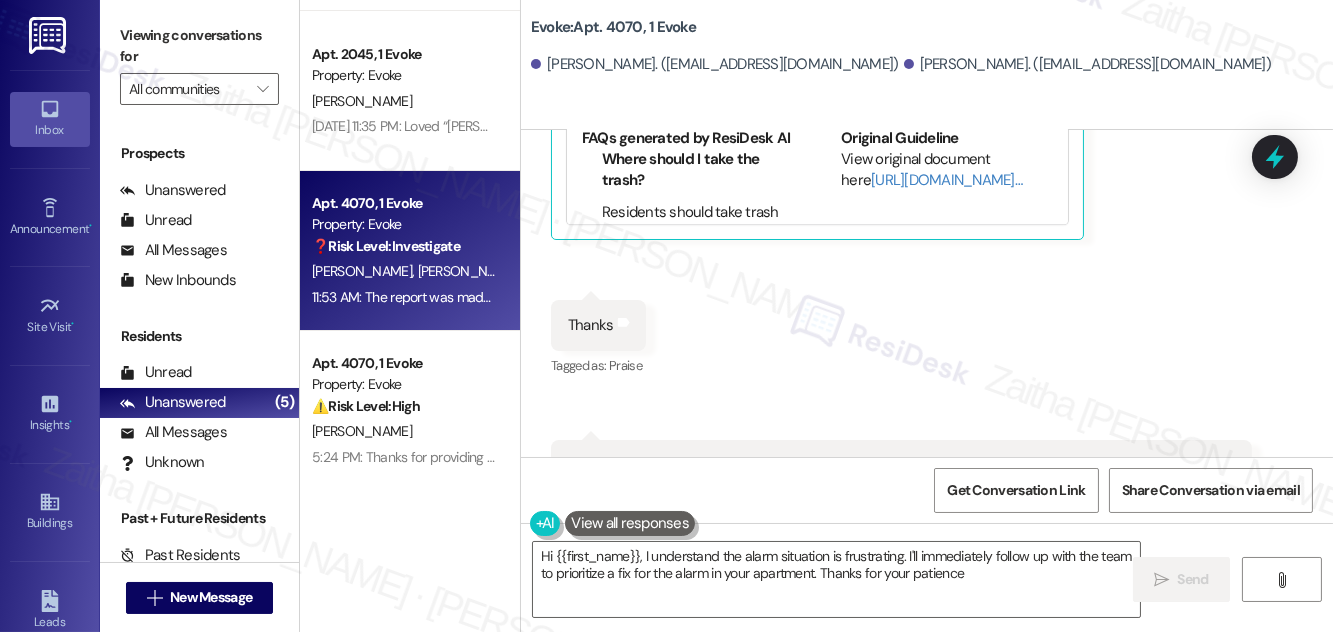 type on "Hi {{first_name}}, I understand the alarm situation is frustrating. I'll immediately follow up with the team to prioritize a fix for the alarm in your apartment. Thanks for your patience!" 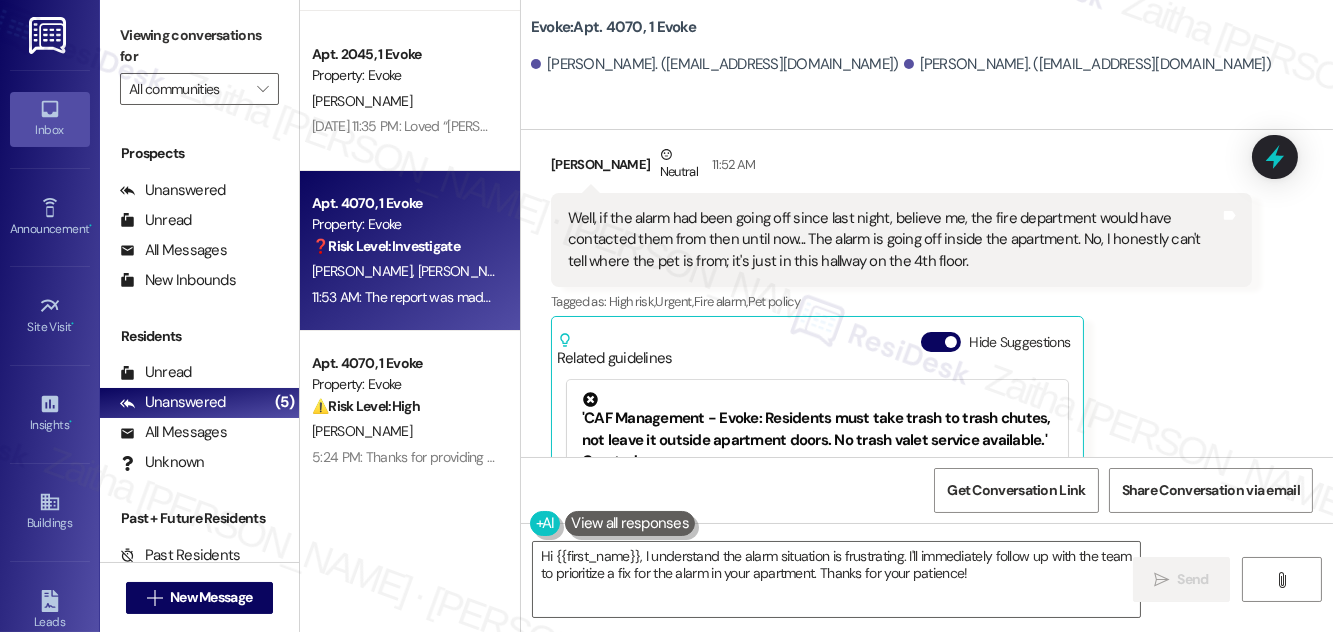 scroll, scrollTop: 22509, scrollLeft: 0, axis: vertical 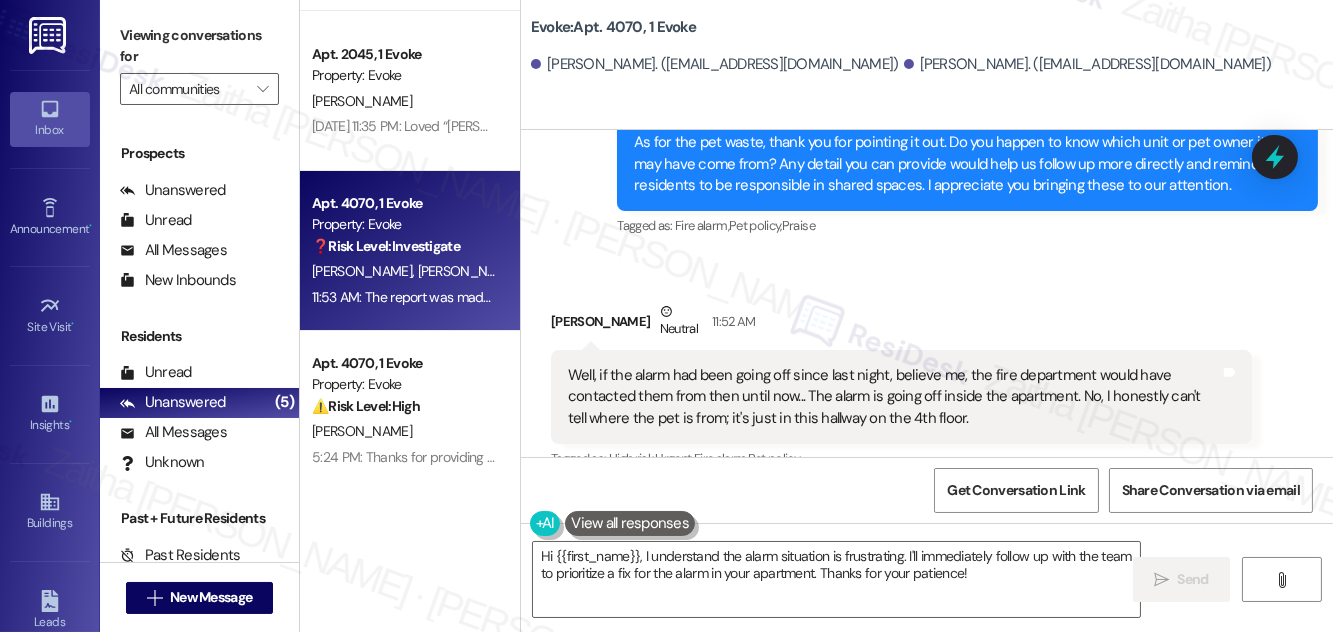 click on "Hide Suggestions" at bounding box center [941, 499] 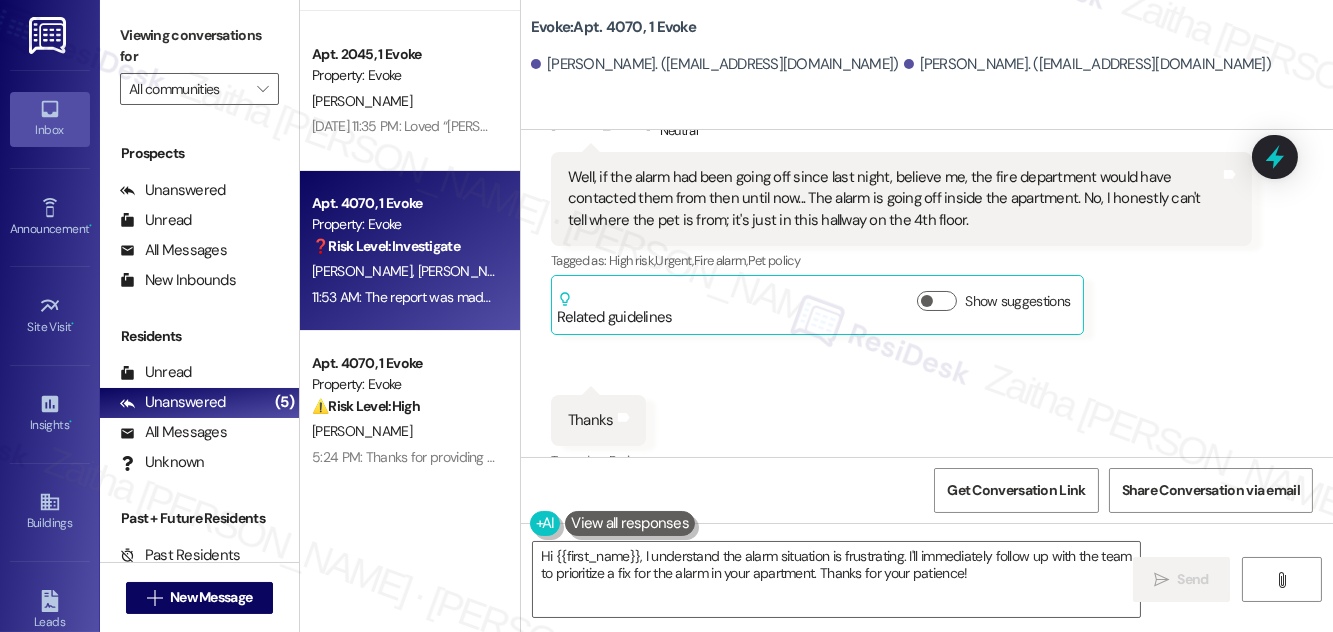scroll, scrollTop: 22803, scrollLeft: 0, axis: vertical 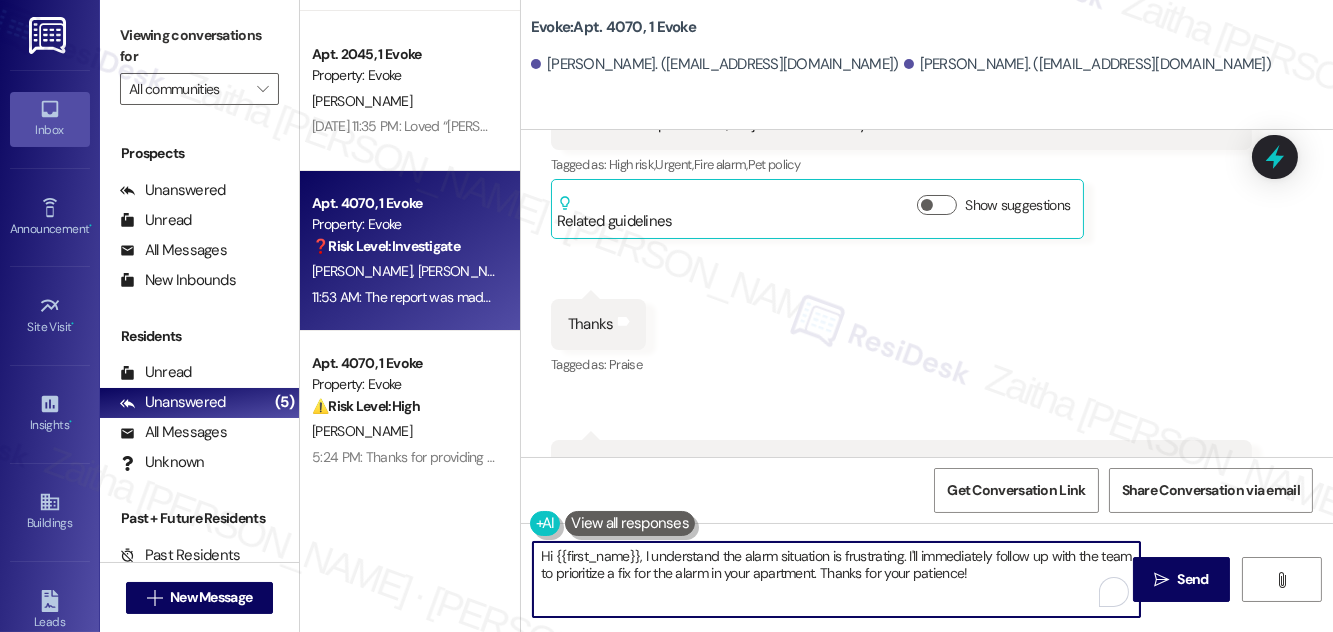 drag, startPoint x: 541, startPoint y: 555, endPoint x: 978, endPoint y: 575, distance: 437.45743 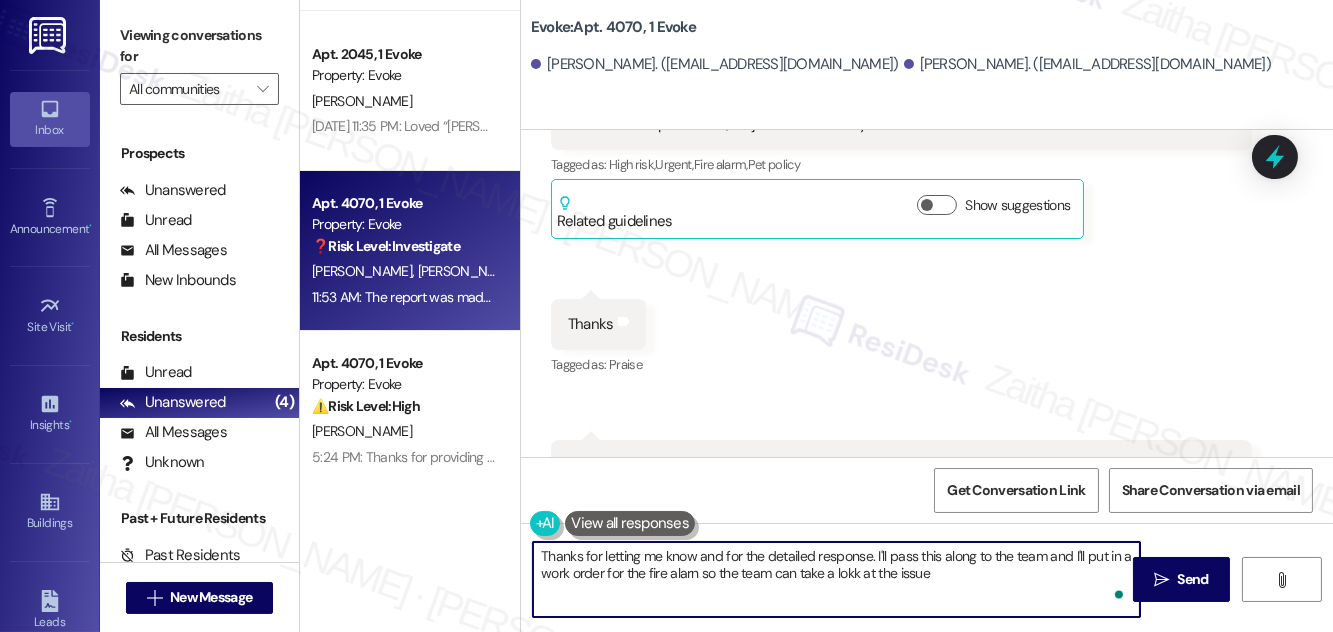 type on "Thanks for letting me know and for the detailed response. I'll pass this along to the team and I'll put in a work order for the fire alarn so the team can take a lokk at the issue." 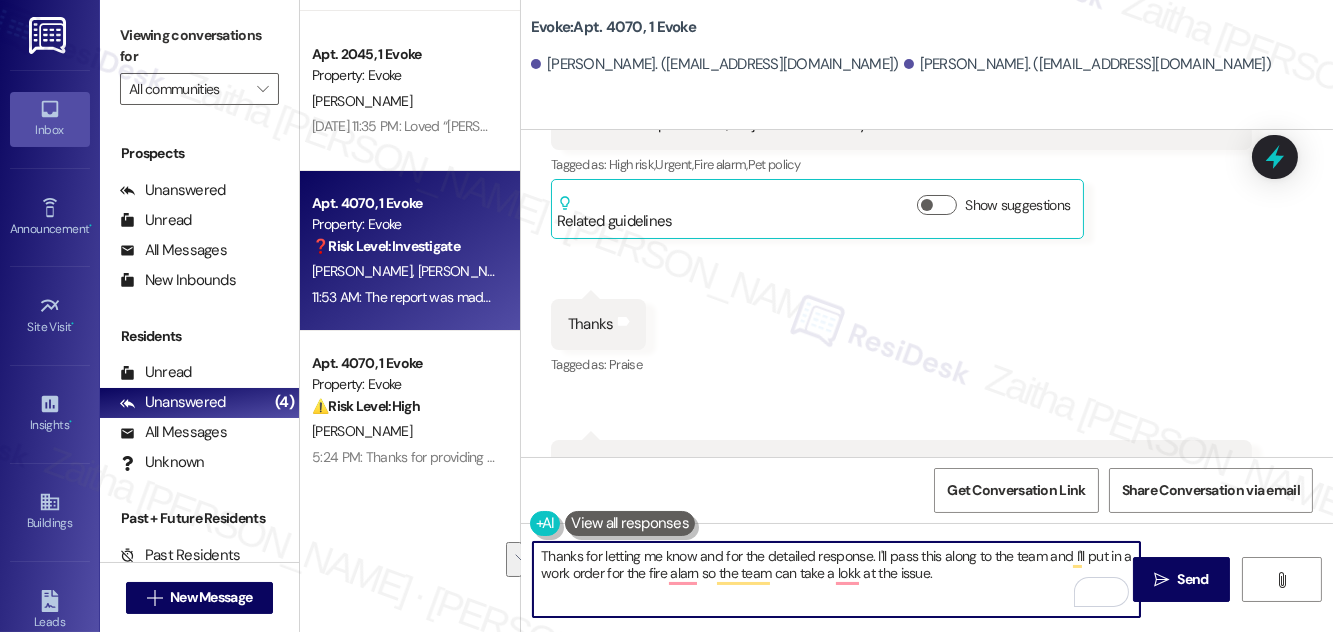 drag, startPoint x: 950, startPoint y: 573, endPoint x: 540, endPoint y: 557, distance: 410.31207 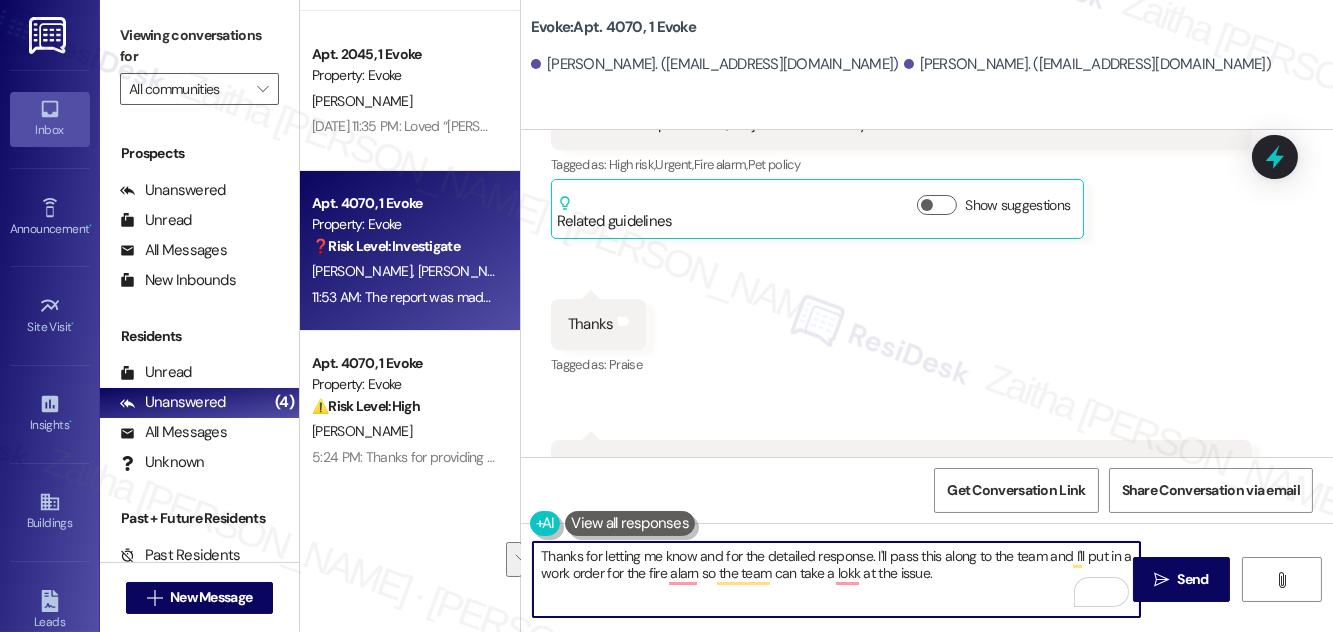 click on "Thanks for letting me know and for the detailed response. I'll pass this along to the team and I'll put in a work order for the fire alarn so the team can take a lokk at the issue." at bounding box center [836, 579] 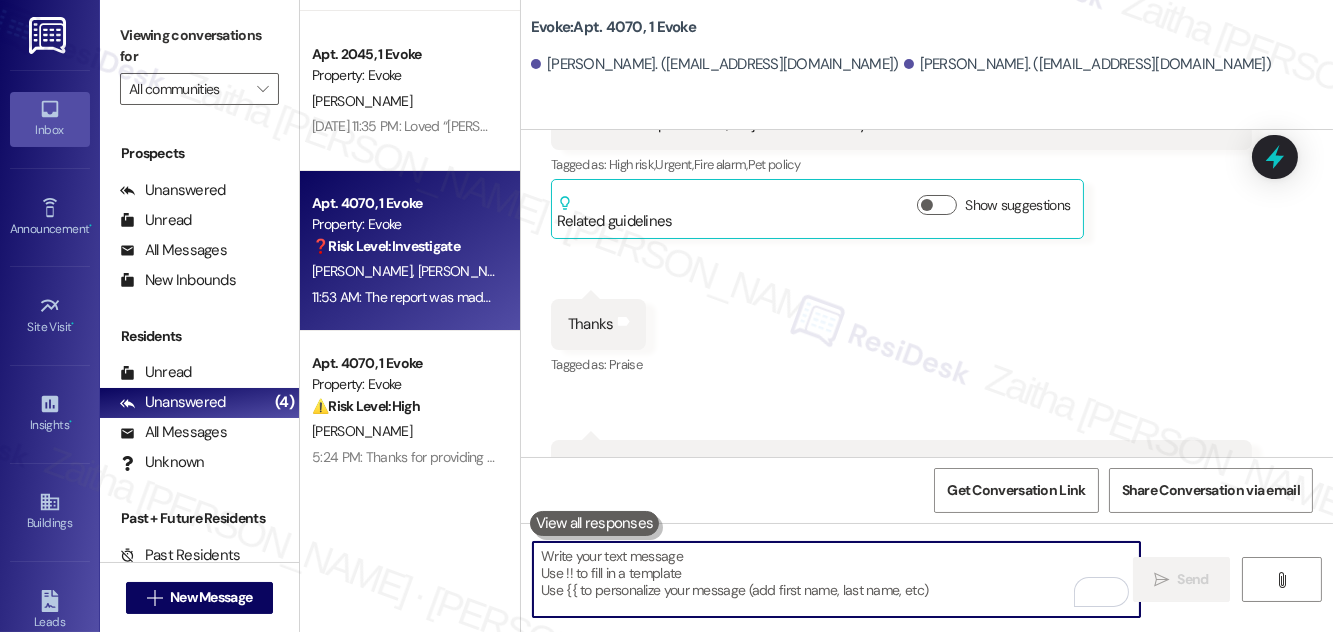 scroll, scrollTop: 149, scrollLeft: 0, axis: vertical 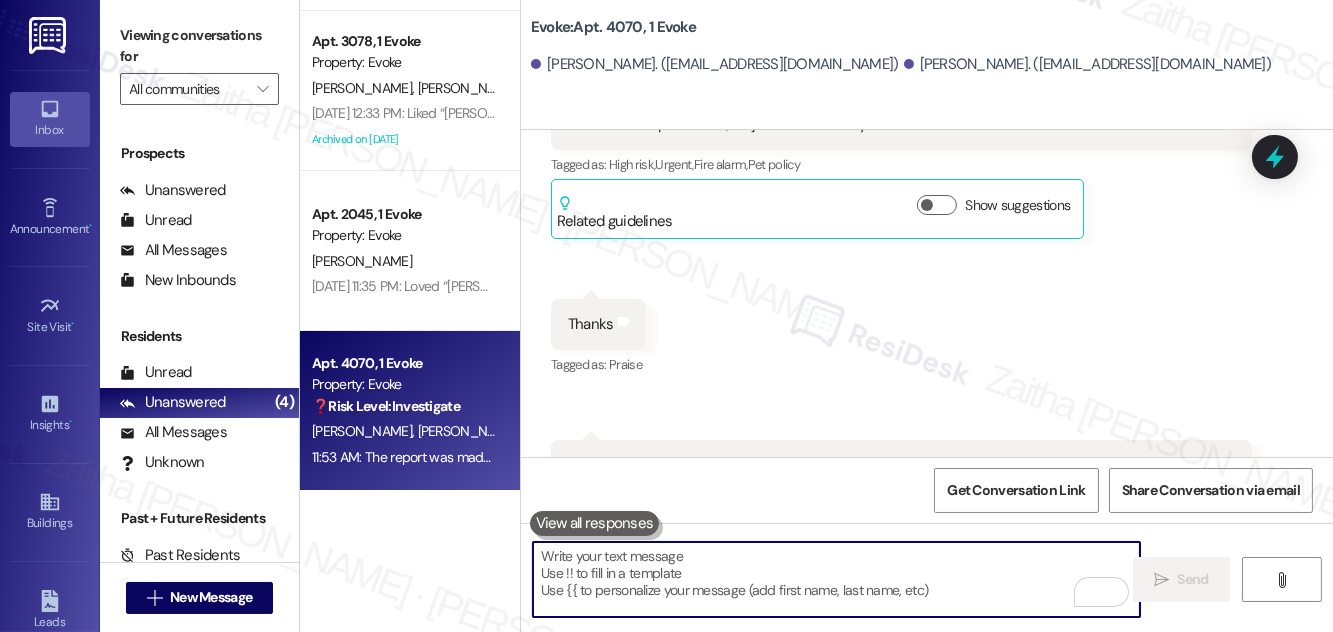 click at bounding box center (836, 579) 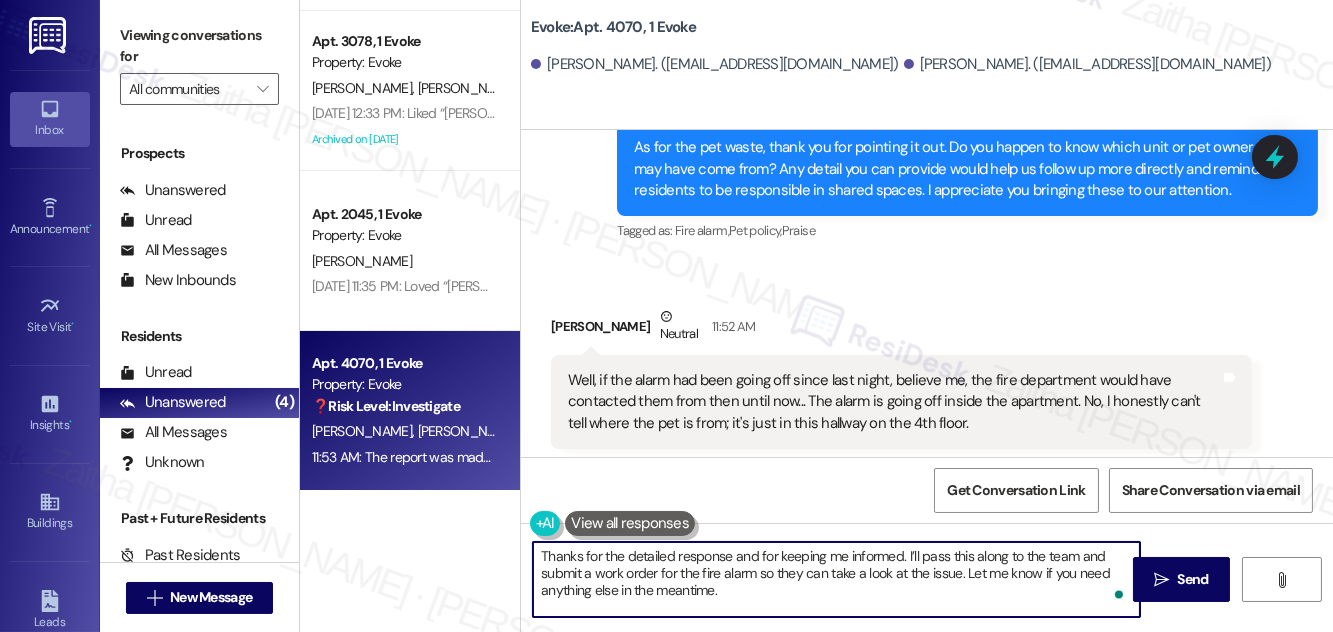 scroll, scrollTop: 22530, scrollLeft: 0, axis: vertical 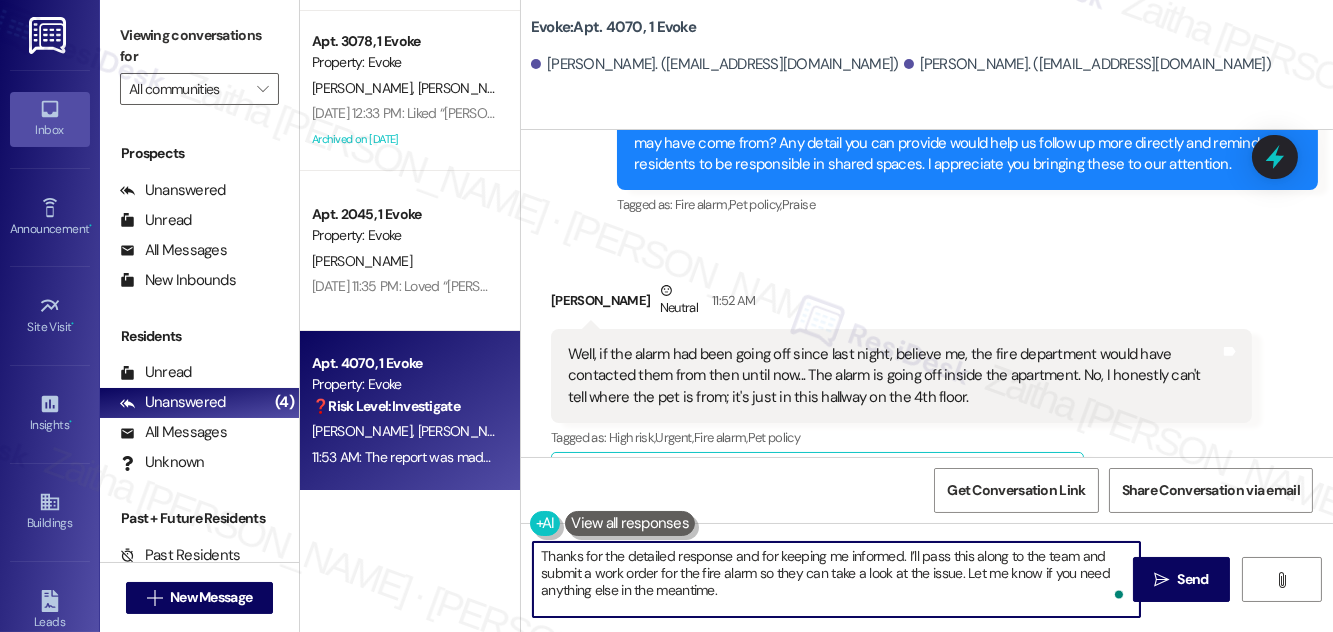 click on "Thanks for the detailed response and for keeping me informed. I’ll pass this along to the team and submit a work order for the fire alarm so they can take a look at the issue. Let me know if you need anything else in the meantime." at bounding box center (836, 579) 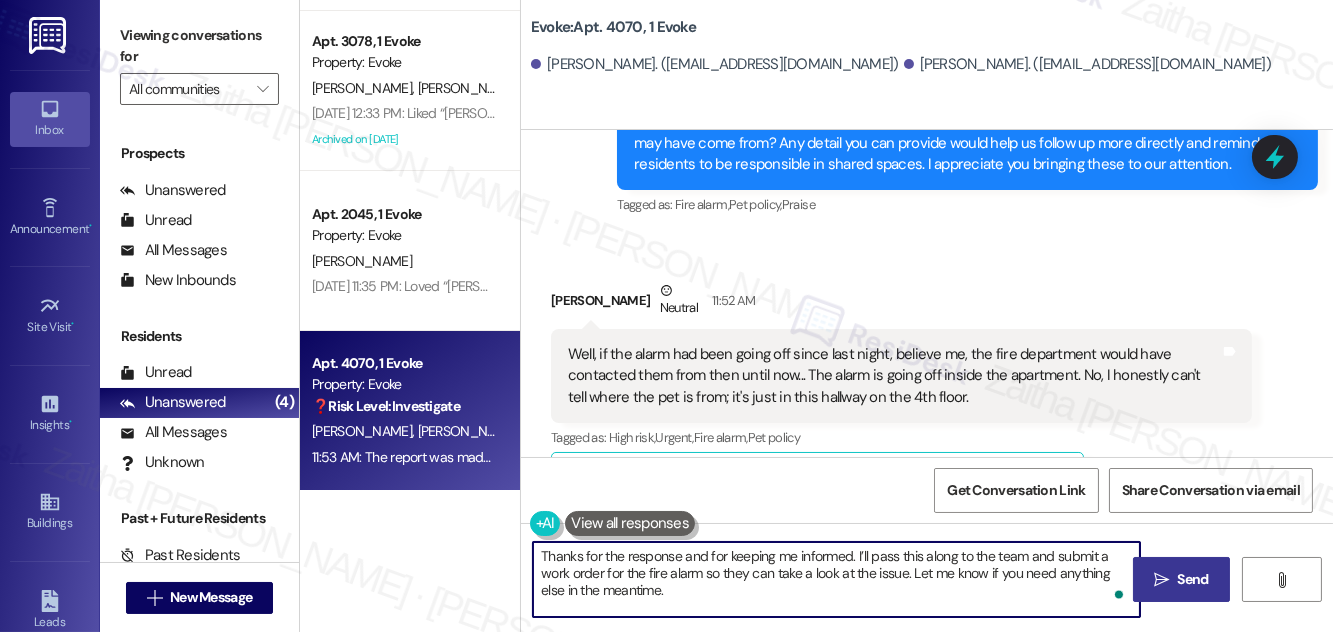 type on "Thanks for the response and for keeping me informed. I’ll pass this along to the team and submit a work order for the fire alarm so they can take a look at the issue. Let me know if you need anything else in the meantime." 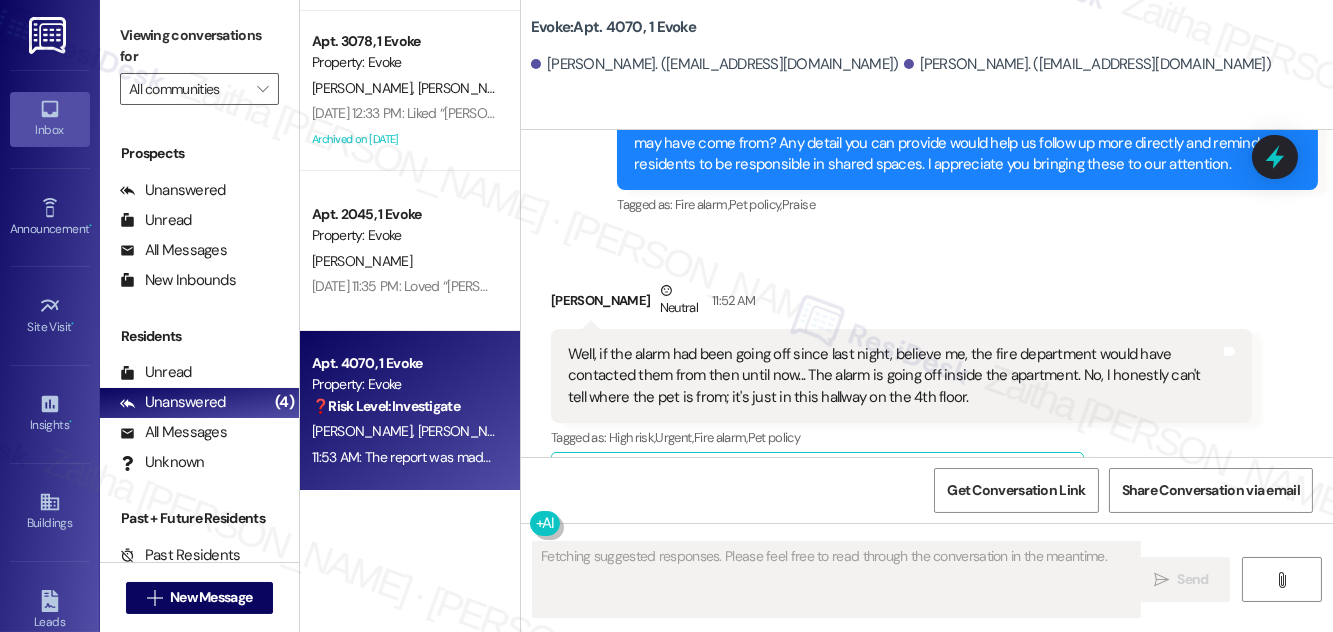 scroll, scrollTop: 22802, scrollLeft: 0, axis: vertical 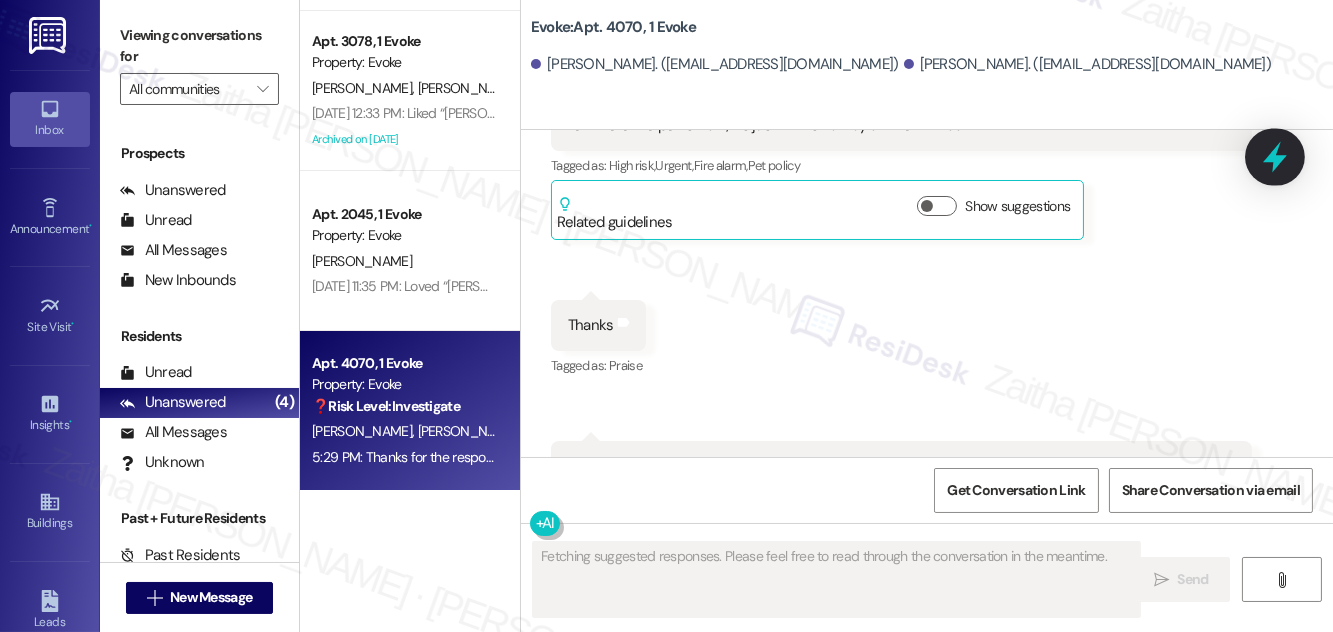 click 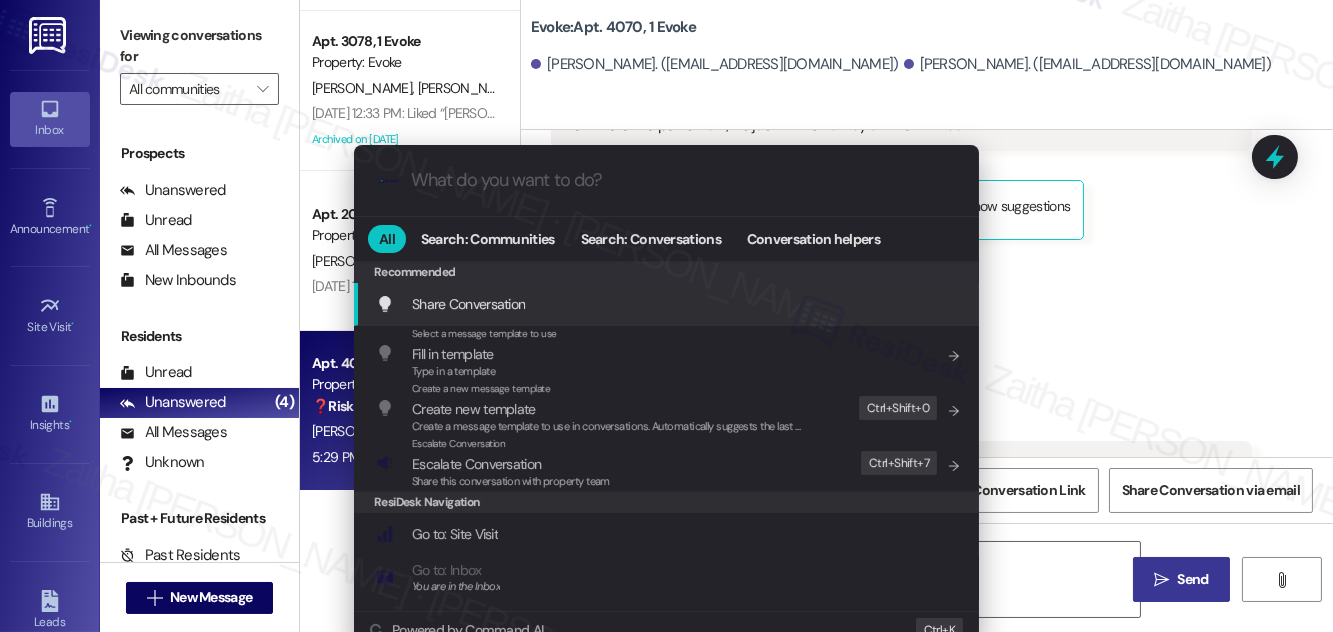 type on "Hi {{first_name}}, I understand the alarm situation" 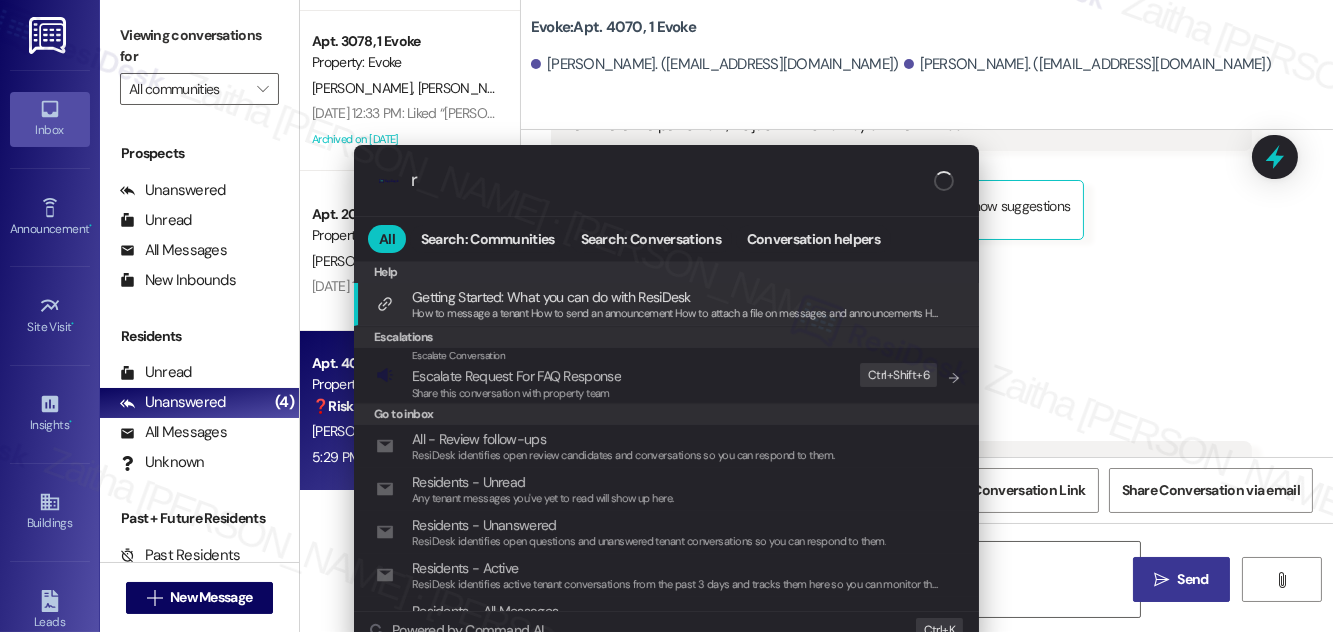type on "Hi {{first_name}}, I understand the alarm situation is frustrating." 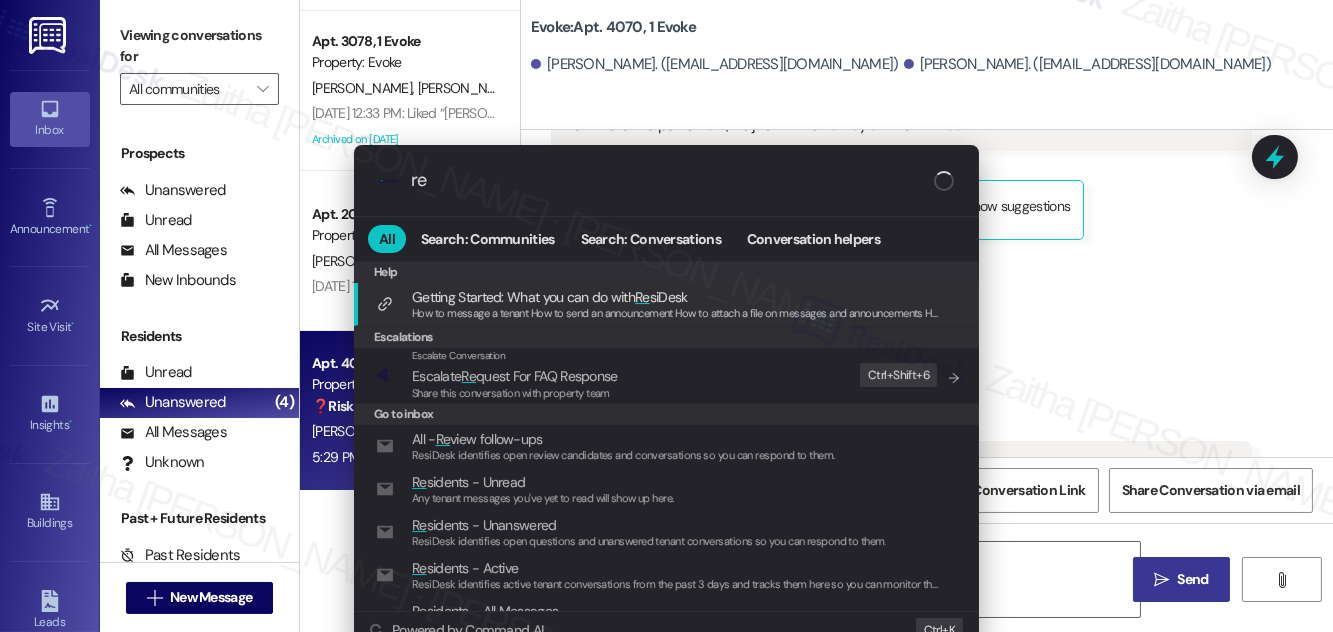 type on "Hi {{first_name}}, I understand the alarm situation is frustrating. I've already" 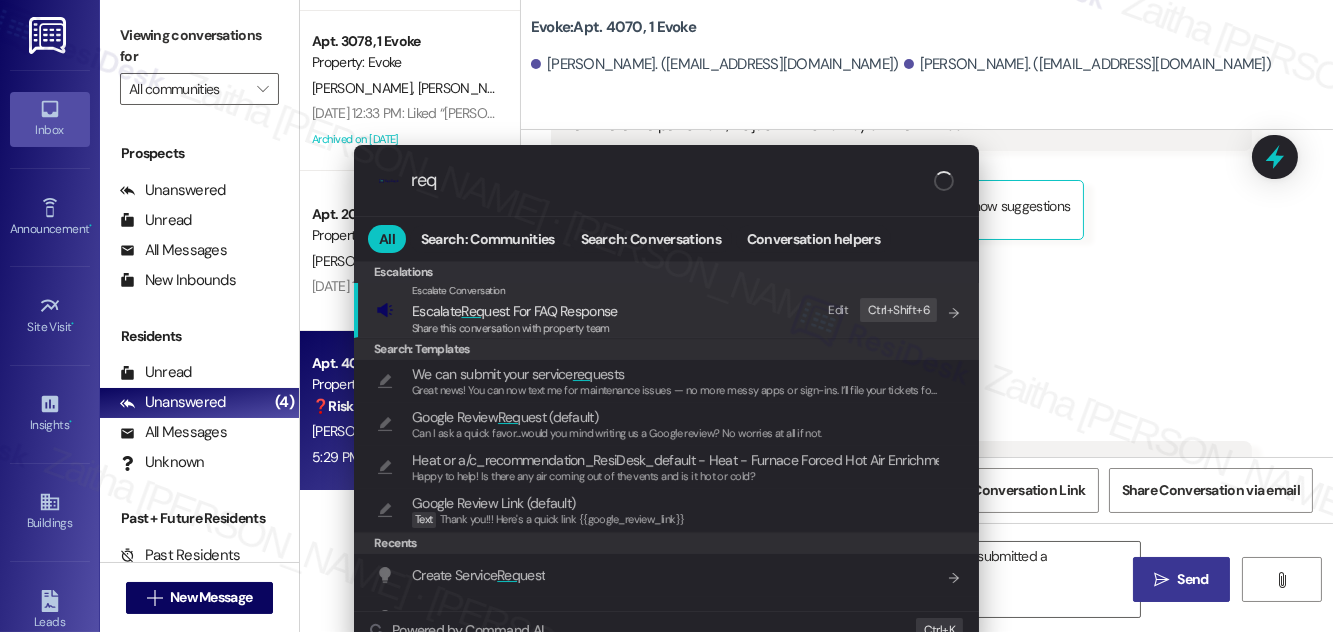 type on "Hi {{first_name}}, I understand the alarm situation is frustrating. I've already submitted a" 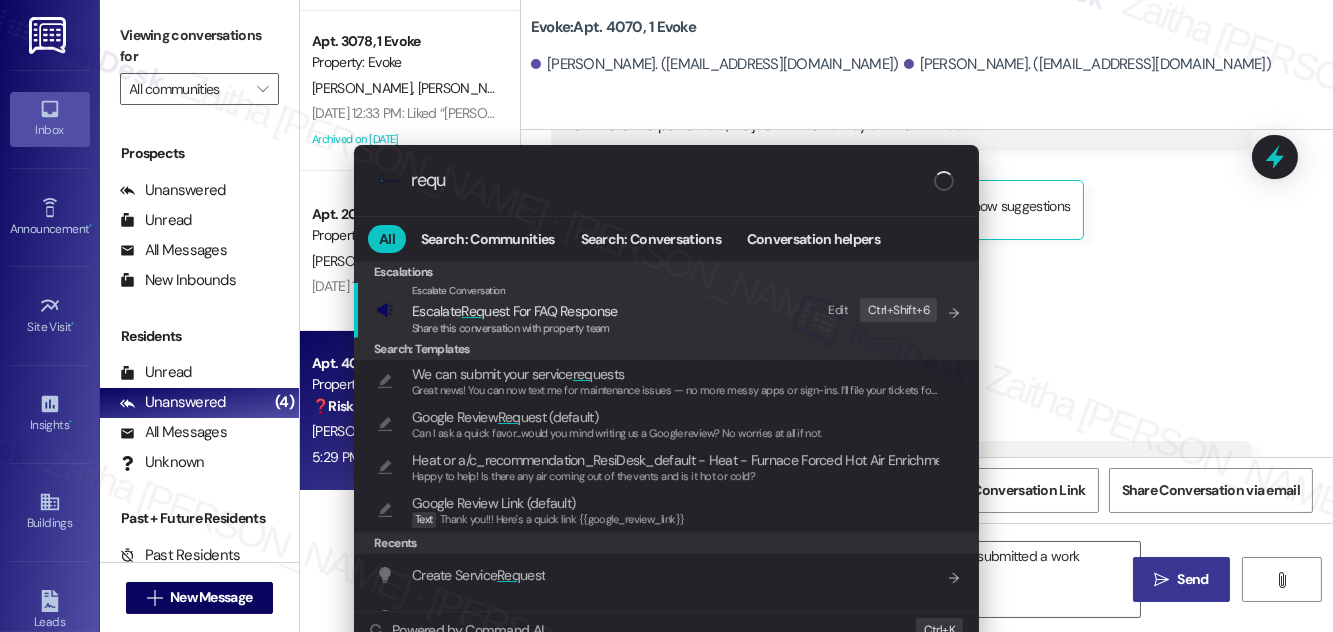 type on "reque" 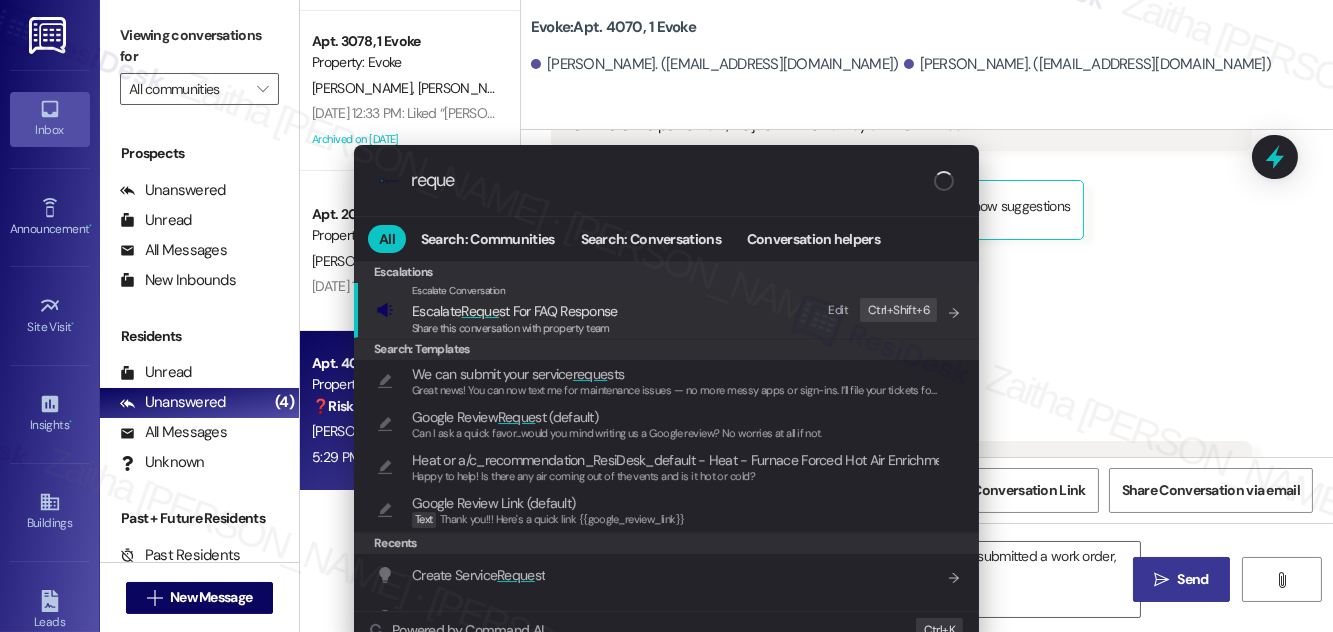 type on "Hi {{first_name}}, I understand the alarm situation is frustrating. I've already submitted a work order, and" 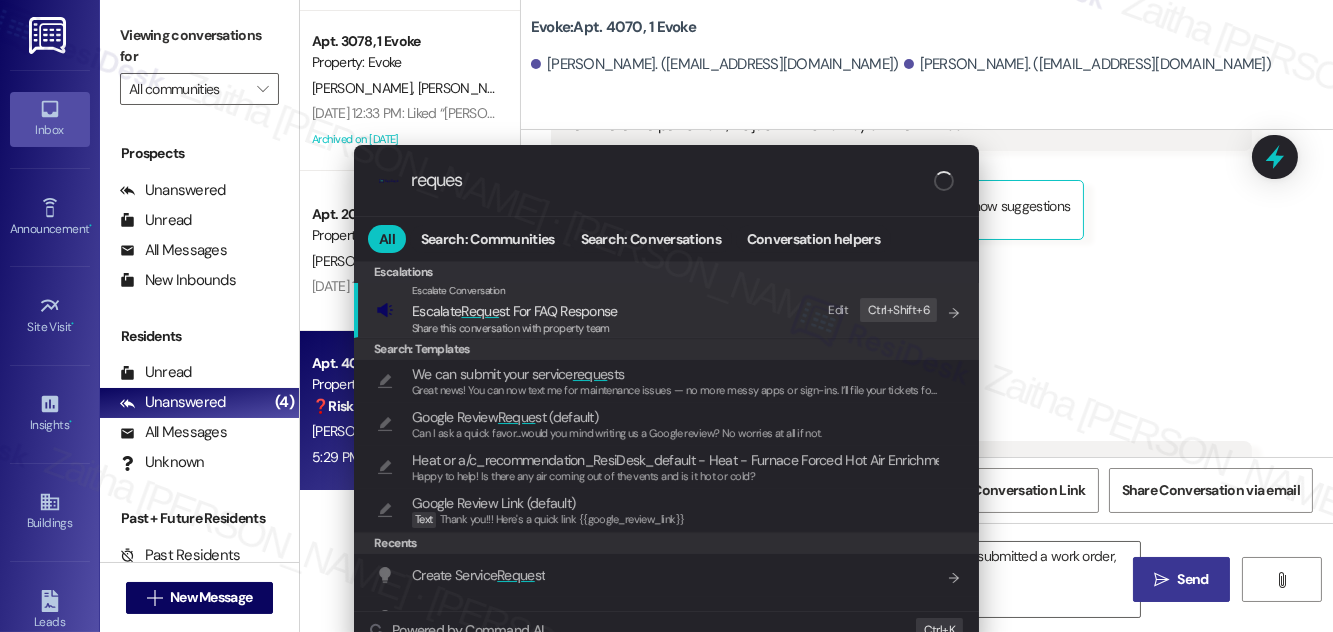 type on "request" 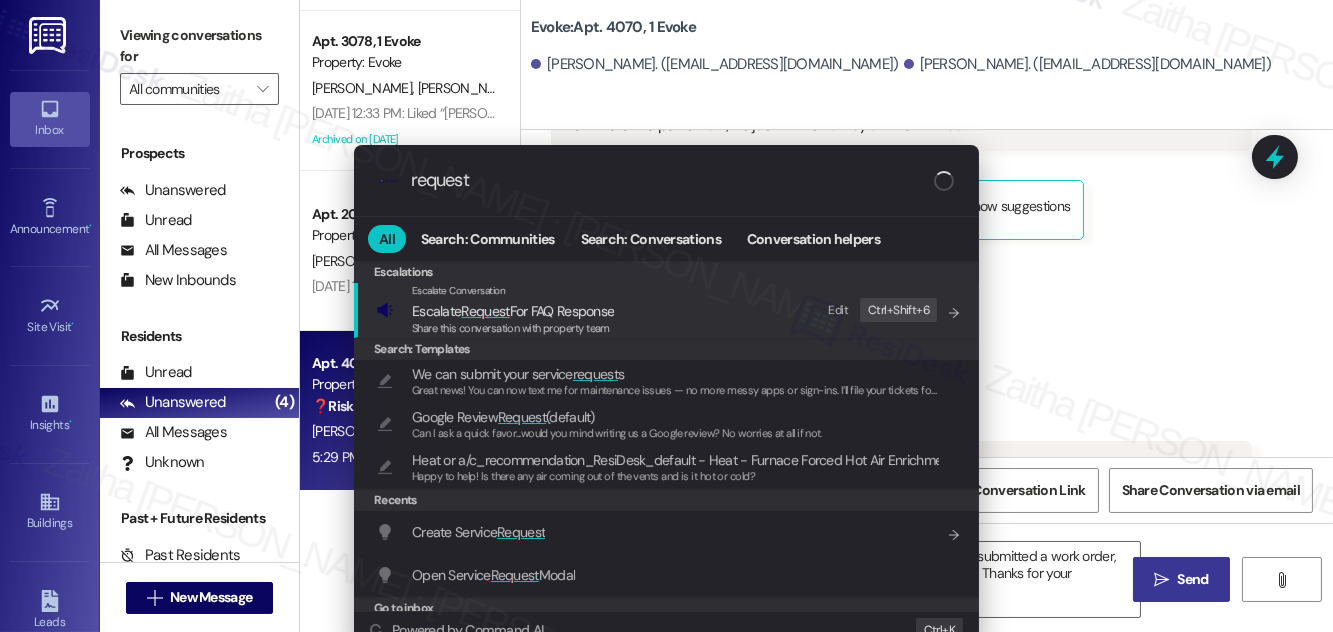 type on "Hi {{first_name}}, I understand the alarm situation is frustrating. I've already submitted a work order, and the team will address it ASAP. I'll follow up to ensure it's resolved quickly. Thanks for your patience" 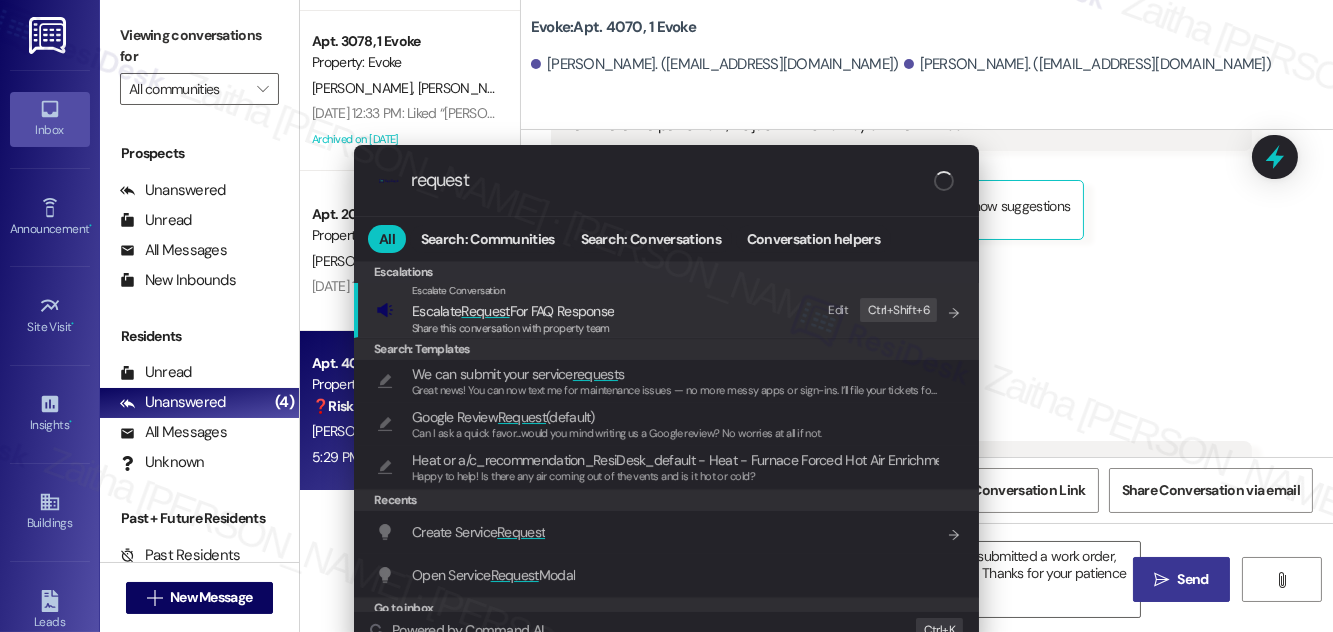 type on "reques" 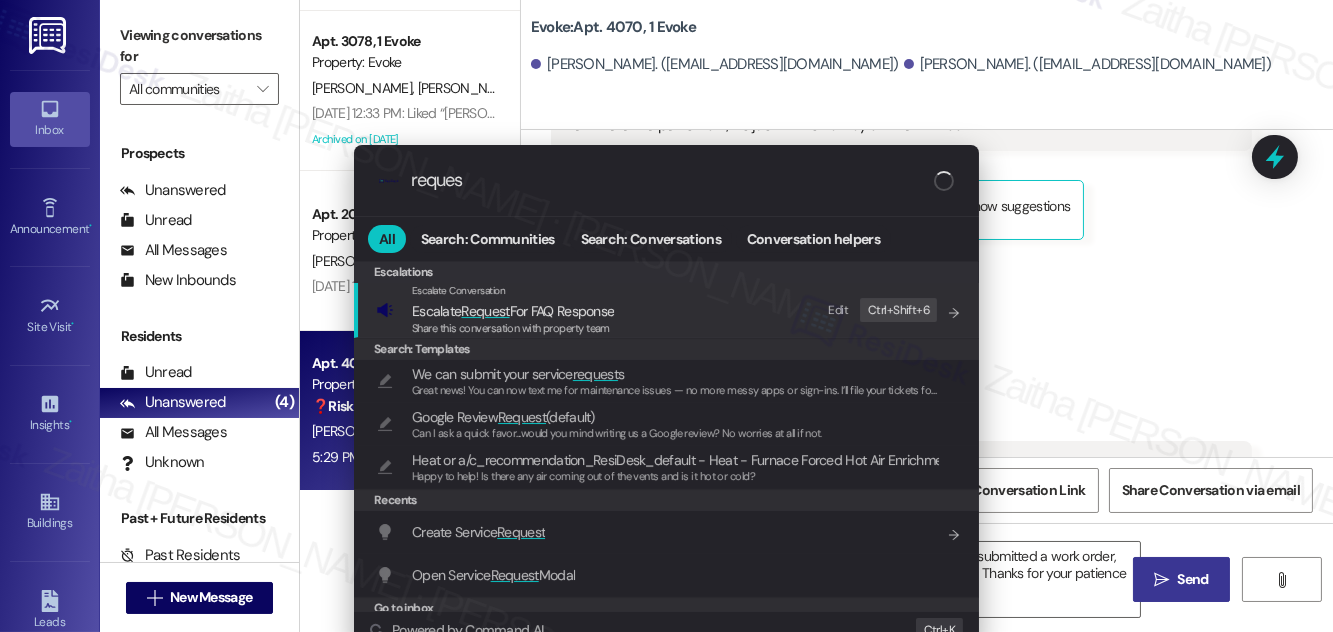 type on "Hi {{first_name}}, I understand the alarm situation is frustrating. I've already submitted a work order, and the team will address it ASAP. I'll follow up to ensure it's resolved quickly. Thanks for your patience!" 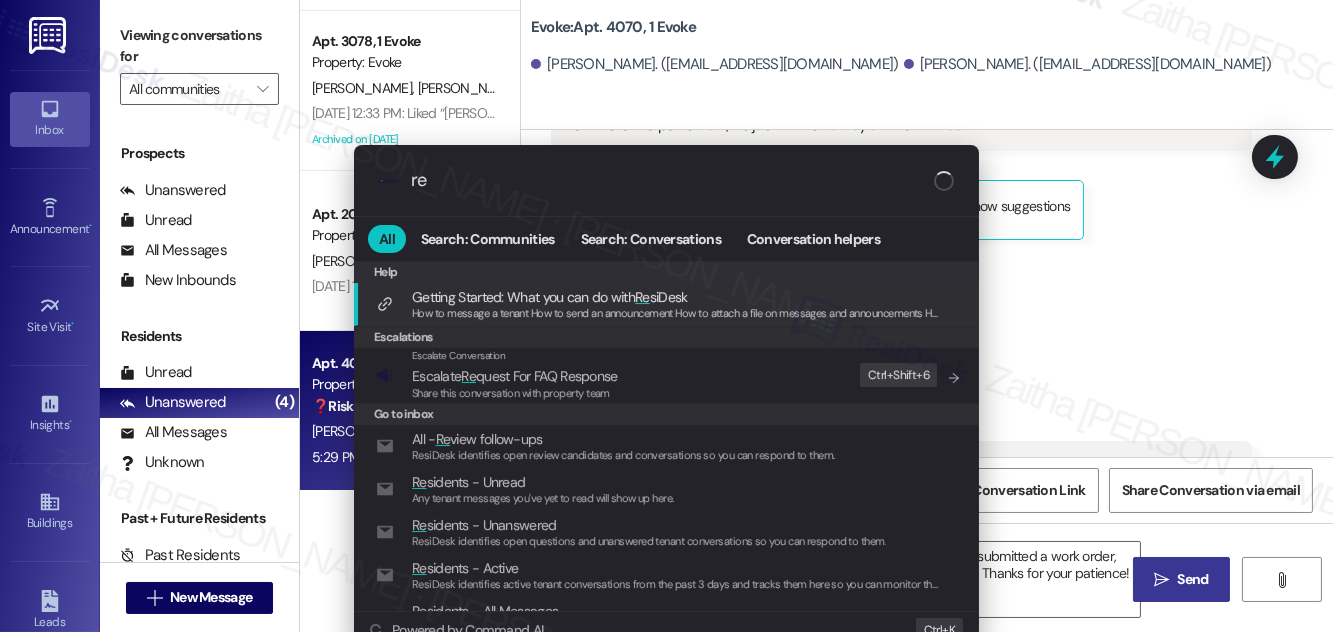 type on "r" 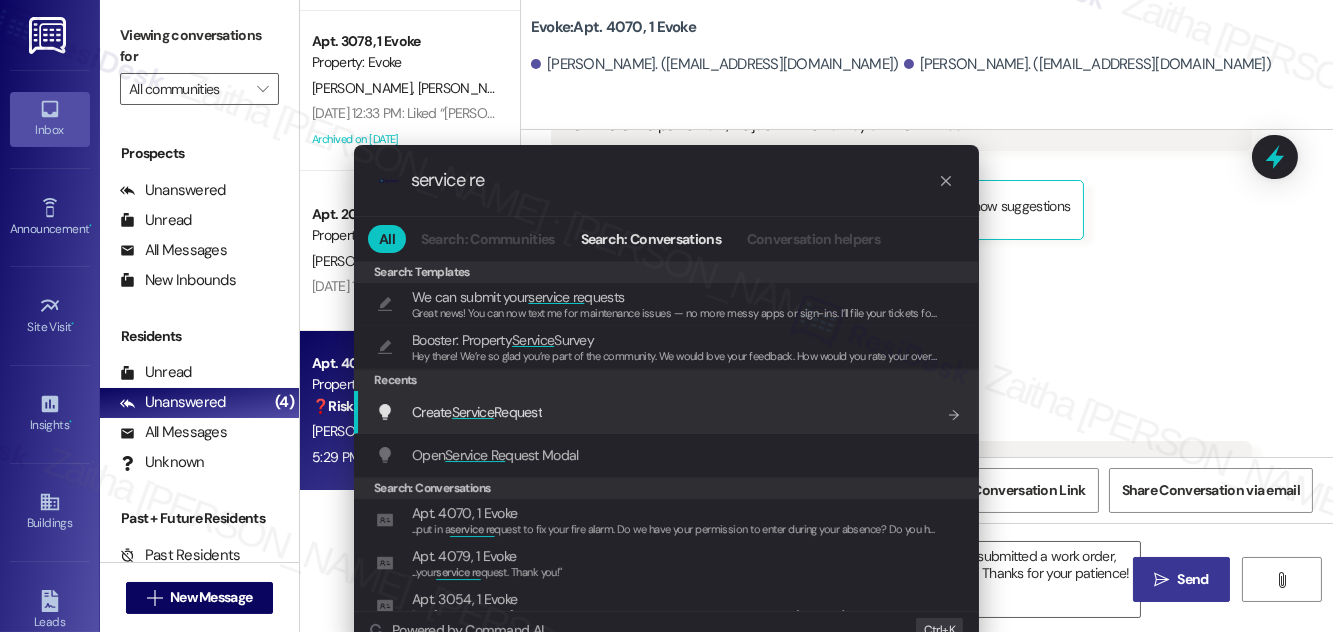 type on "service re" 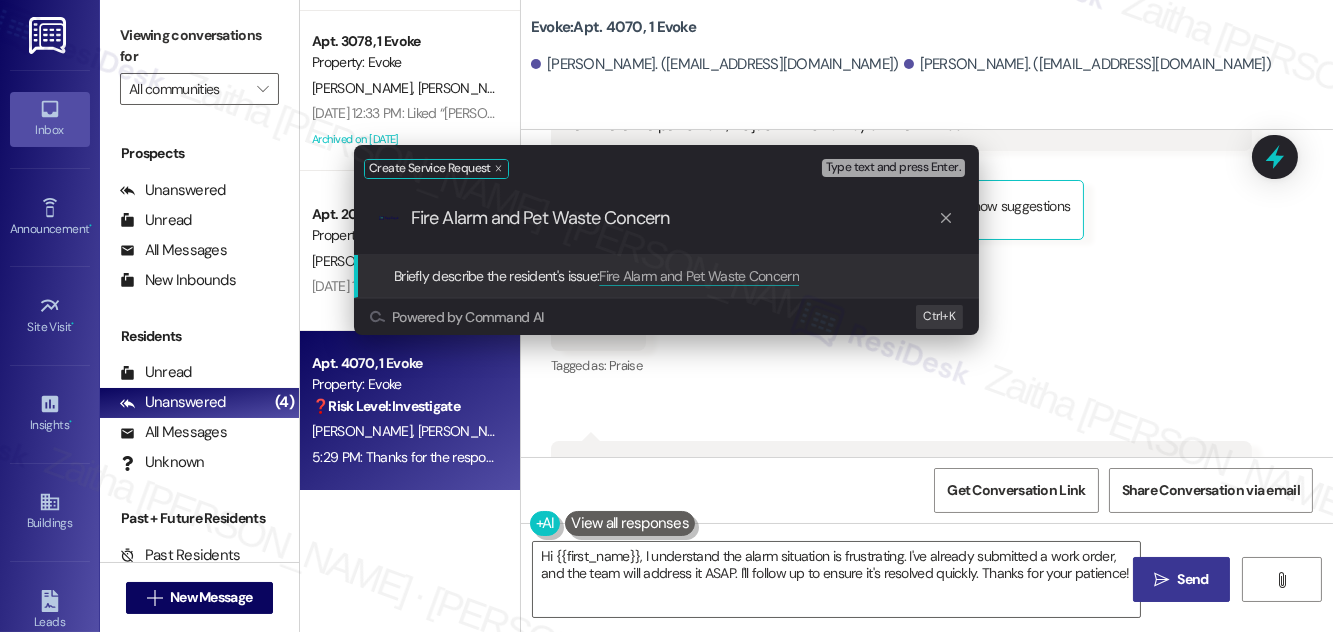 type on "Fire Alarm and Pet Waste Concerns" 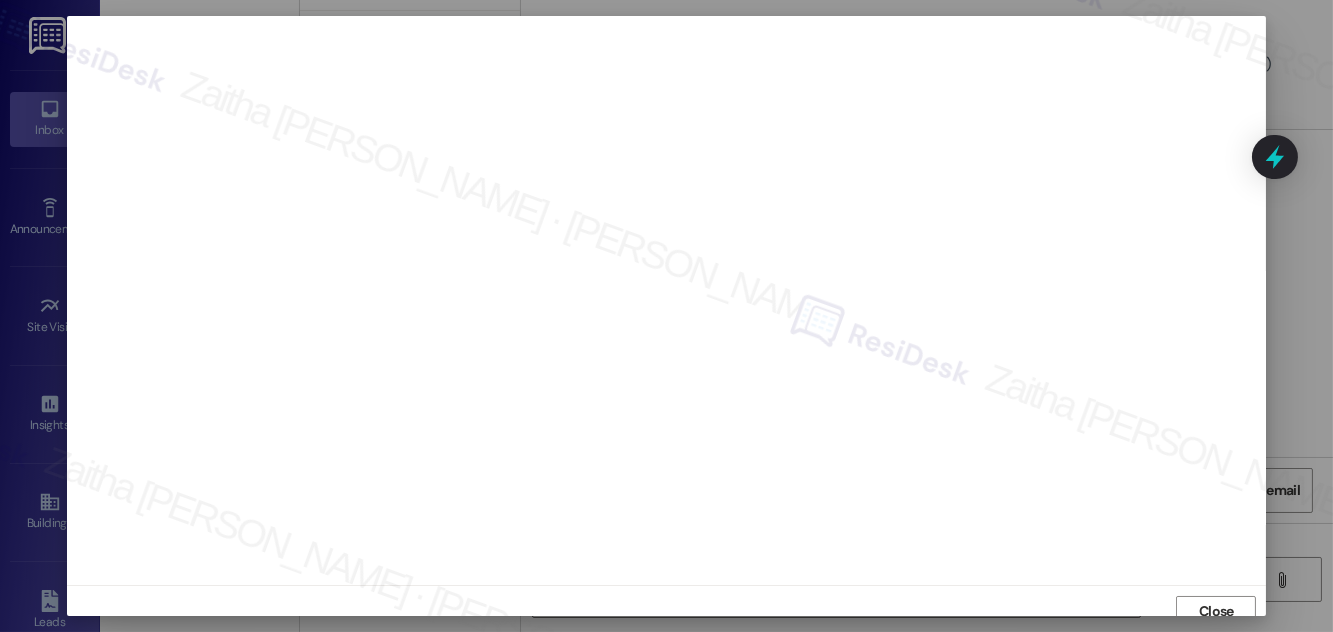 scroll, scrollTop: 11, scrollLeft: 0, axis: vertical 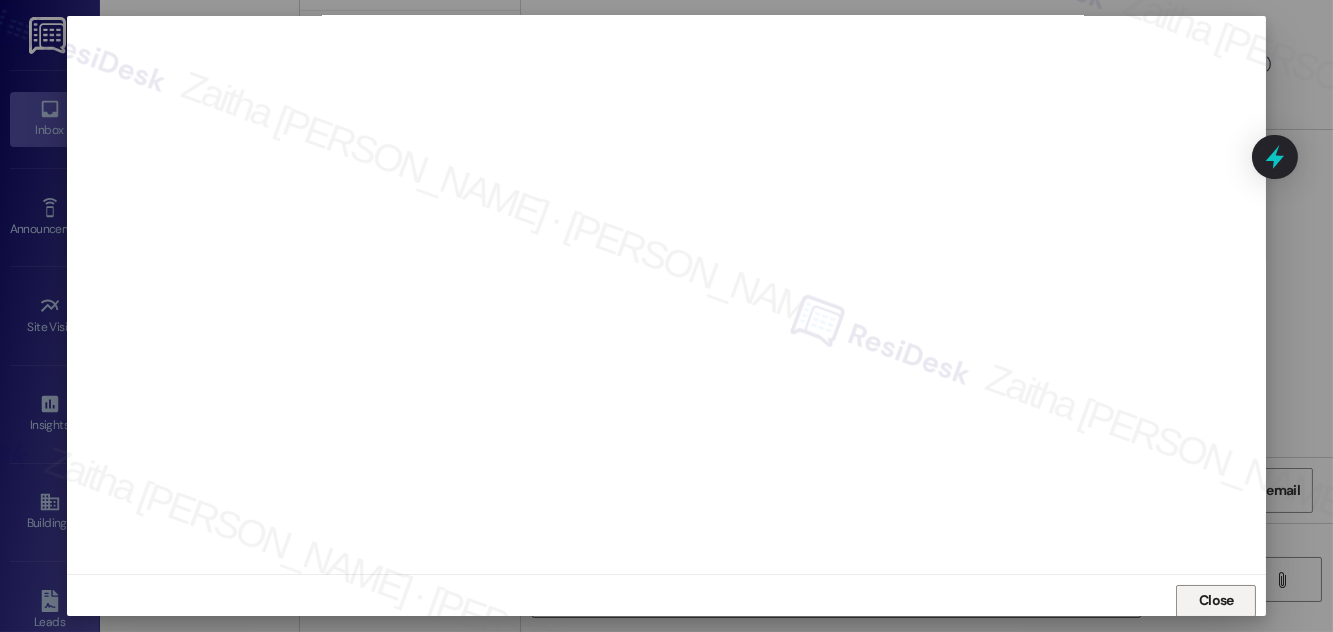 click on "Close" at bounding box center (1216, 600) 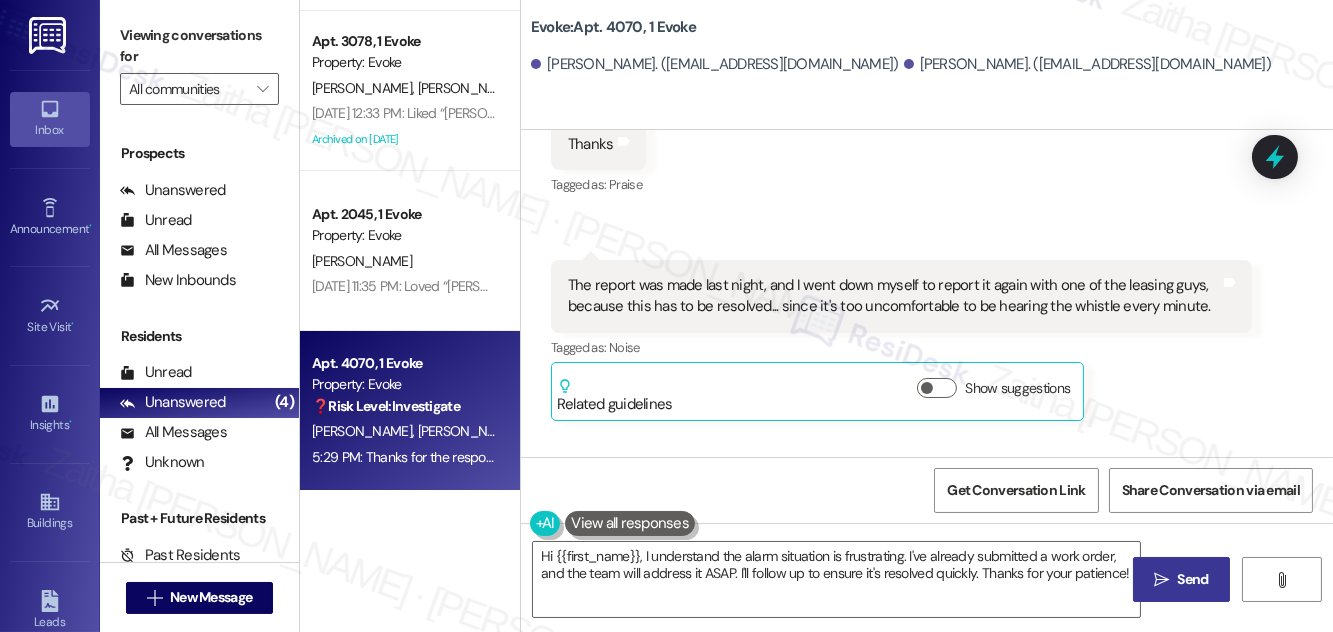 scroll, scrollTop: 22985, scrollLeft: 0, axis: vertical 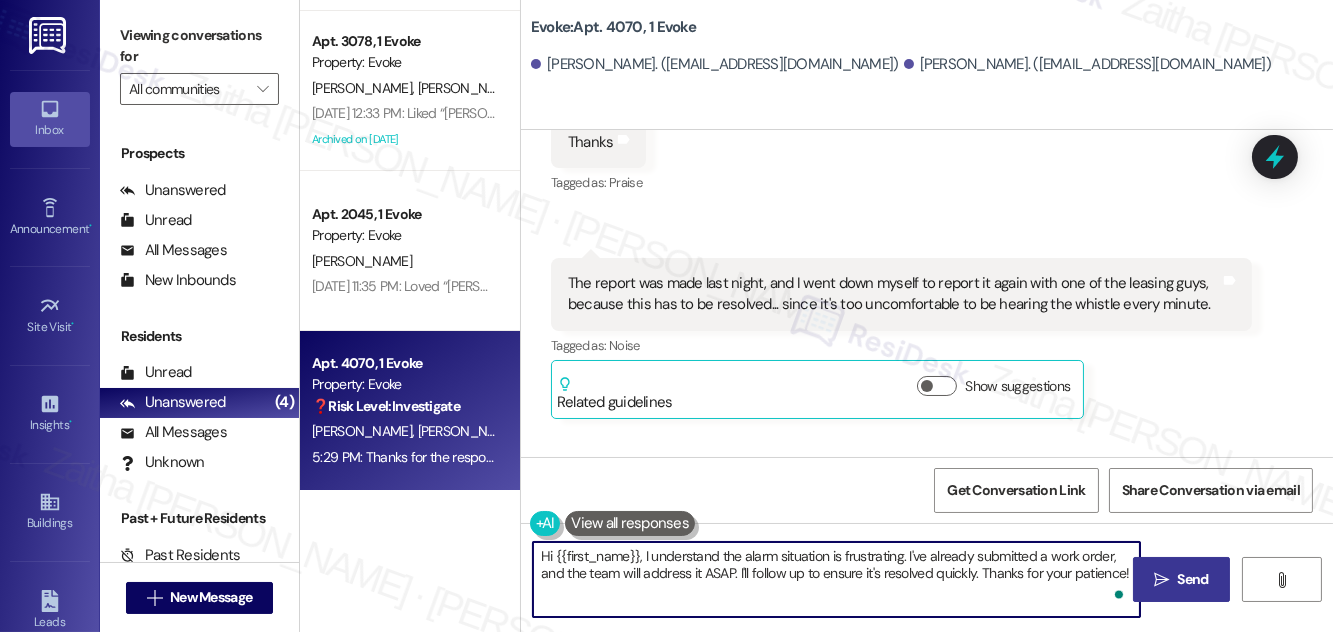 drag, startPoint x: 535, startPoint y: 556, endPoint x: 1127, endPoint y: 567, distance: 592.1022 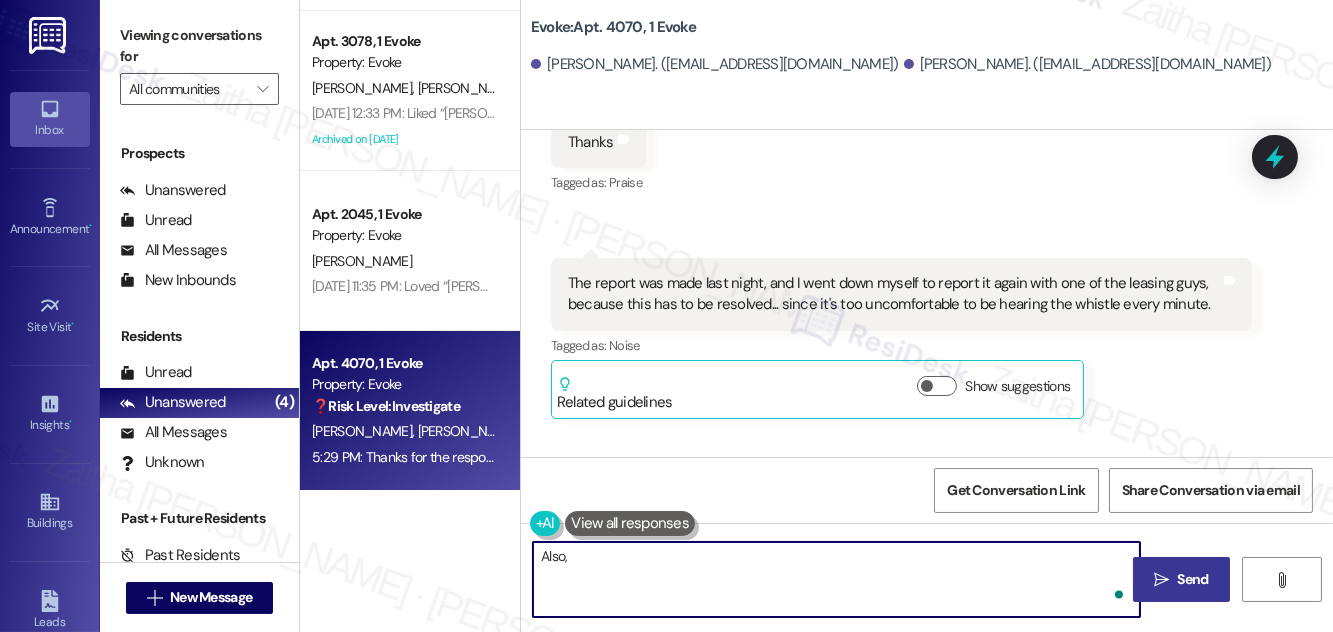 paste on "Do we have your permission to enter during your absence? Do you have pets that we should be aware of?" 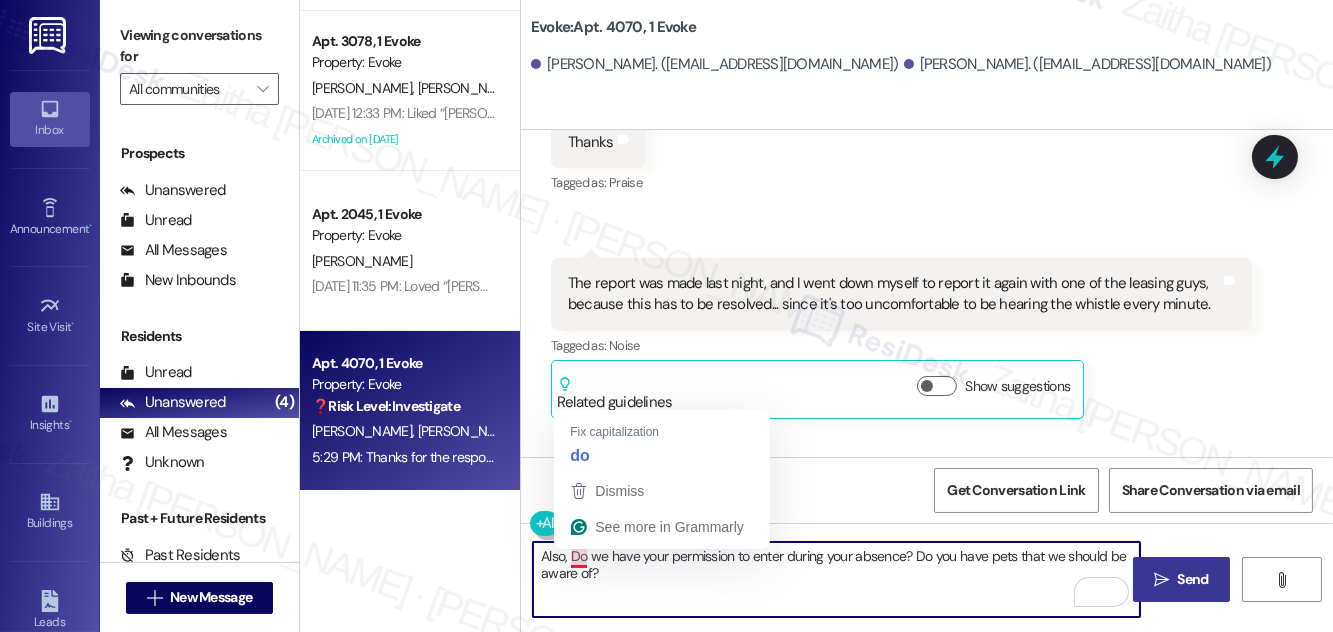 click on "Also, Do we have your permission to enter during your absence? Do you have pets that we should be aware of?" at bounding box center [836, 579] 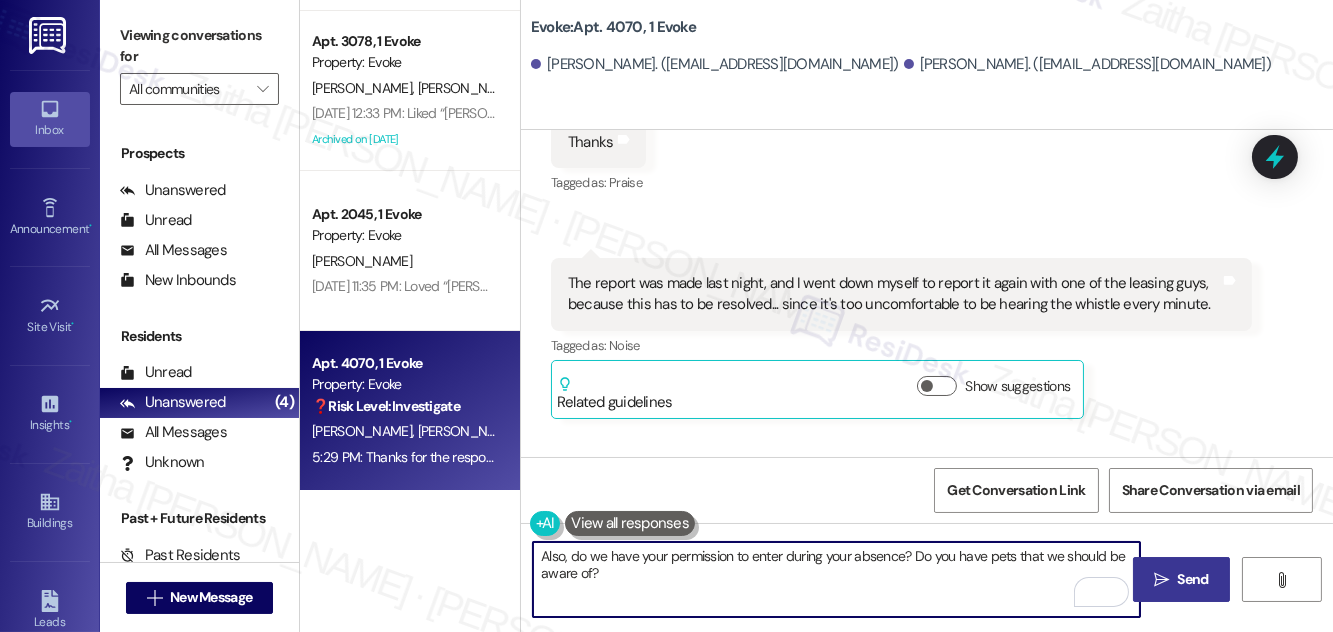 type on "Also, do we have your permission to enter during your absence? Do you have pets that we should be aware of?" 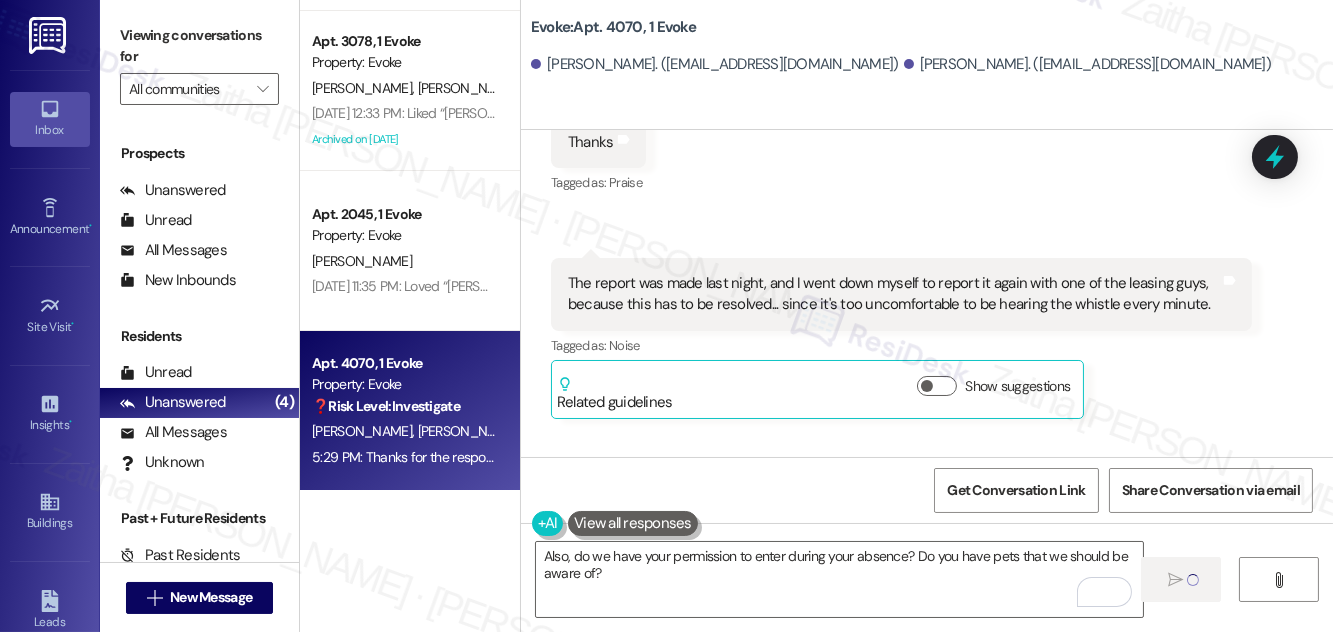 type 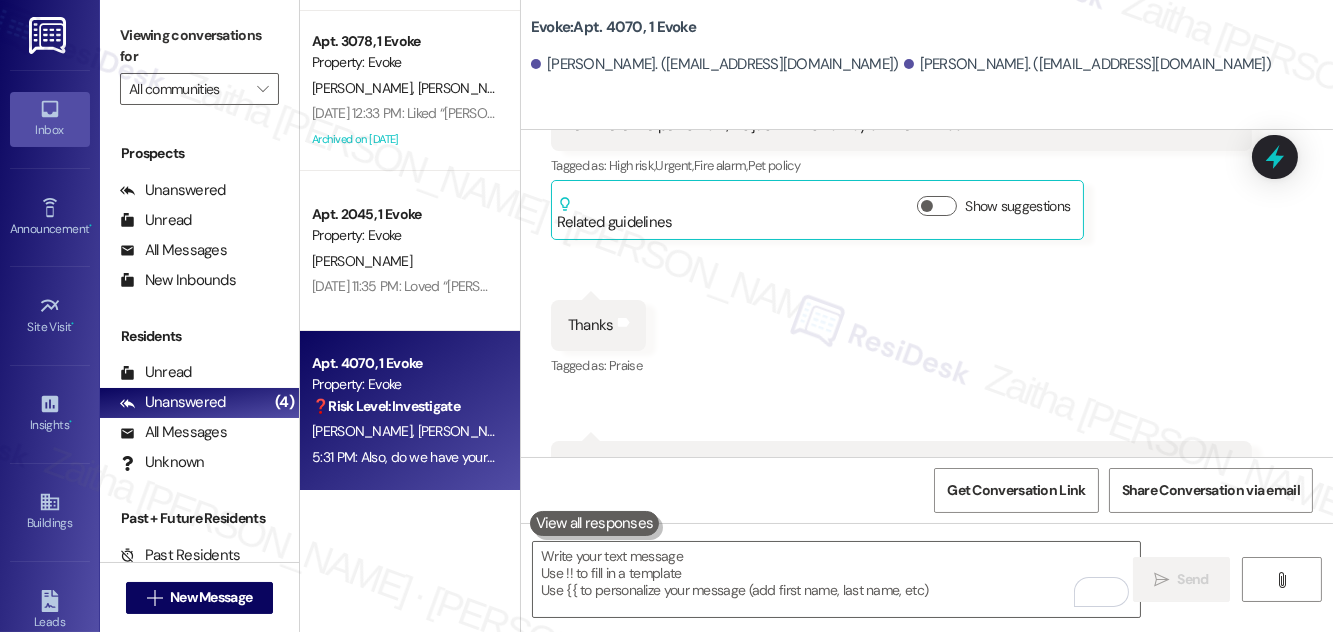 scroll, scrollTop: 23146, scrollLeft: 0, axis: vertical 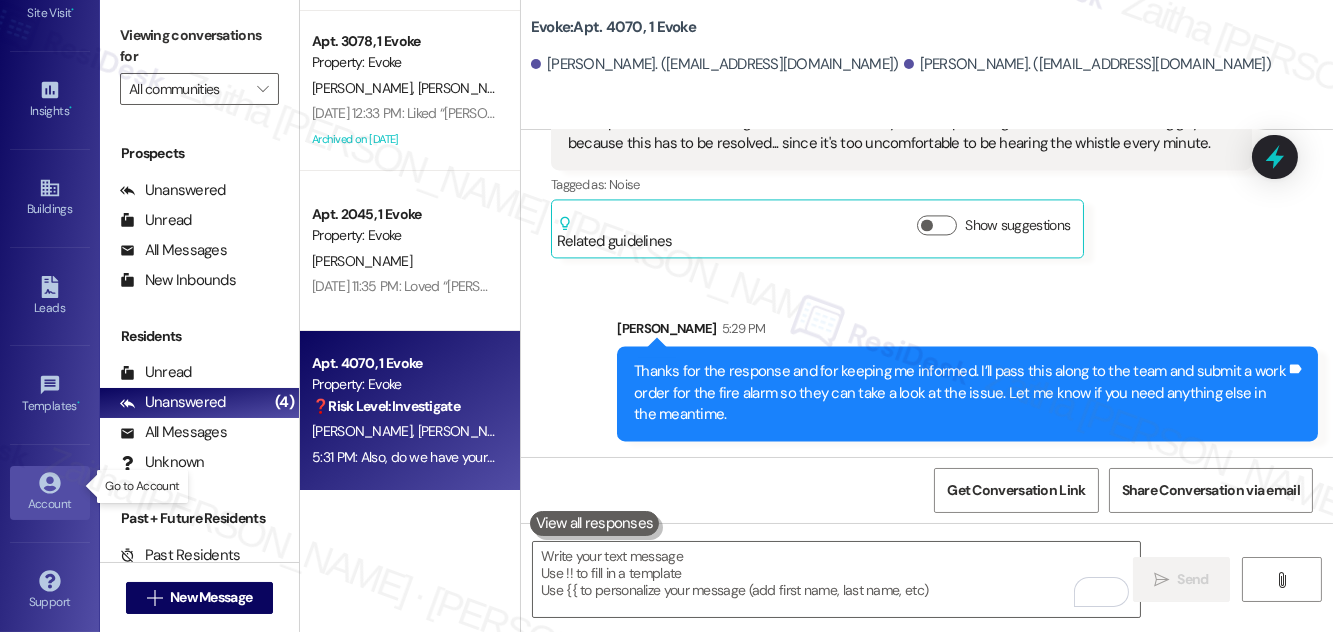 click 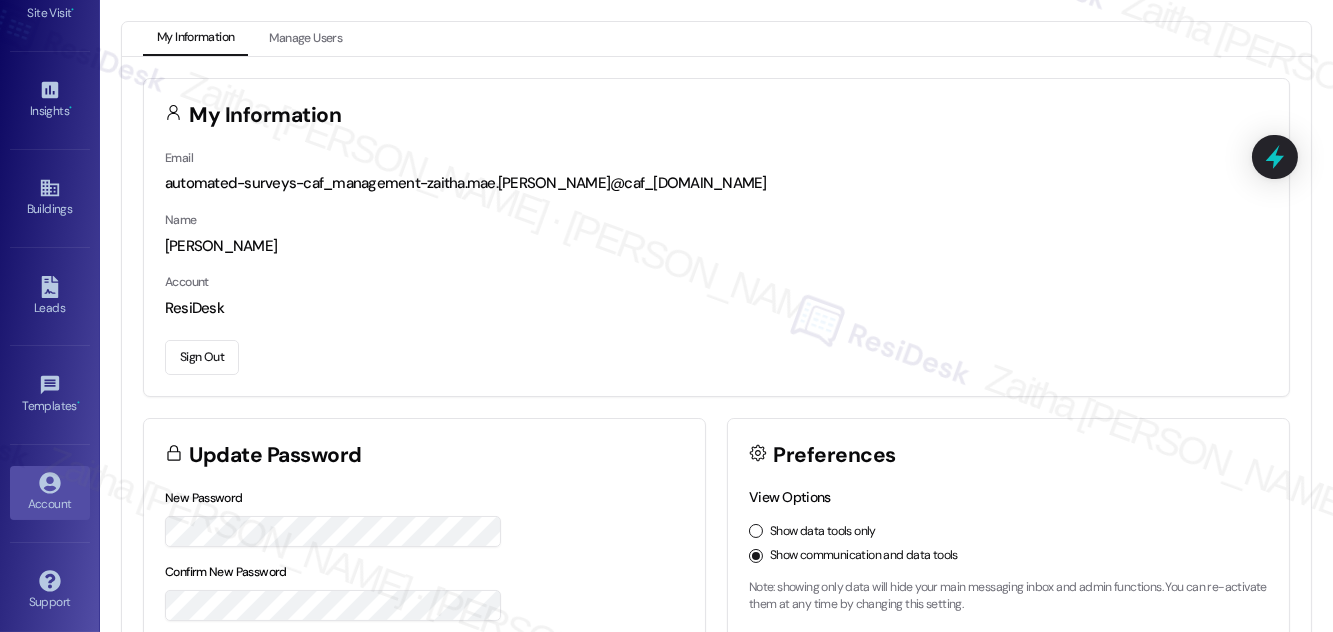 click on "Sign Out" at bounding box center [202, 357] 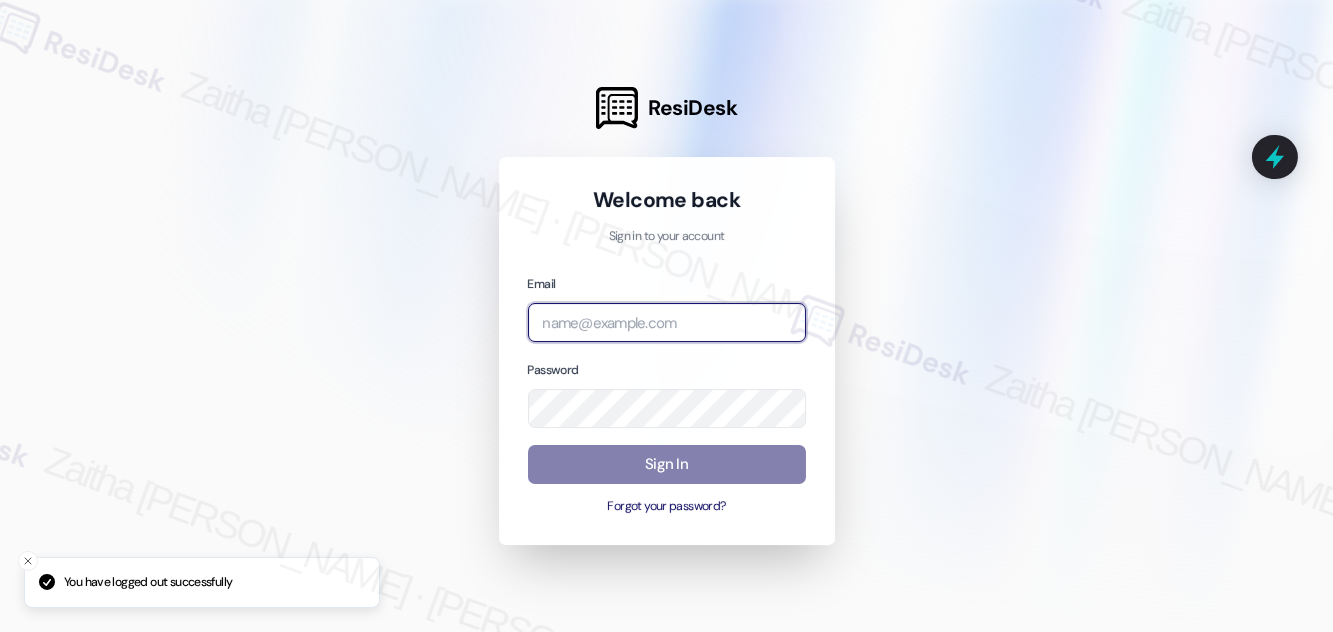 click at bounding box center (667, 322) 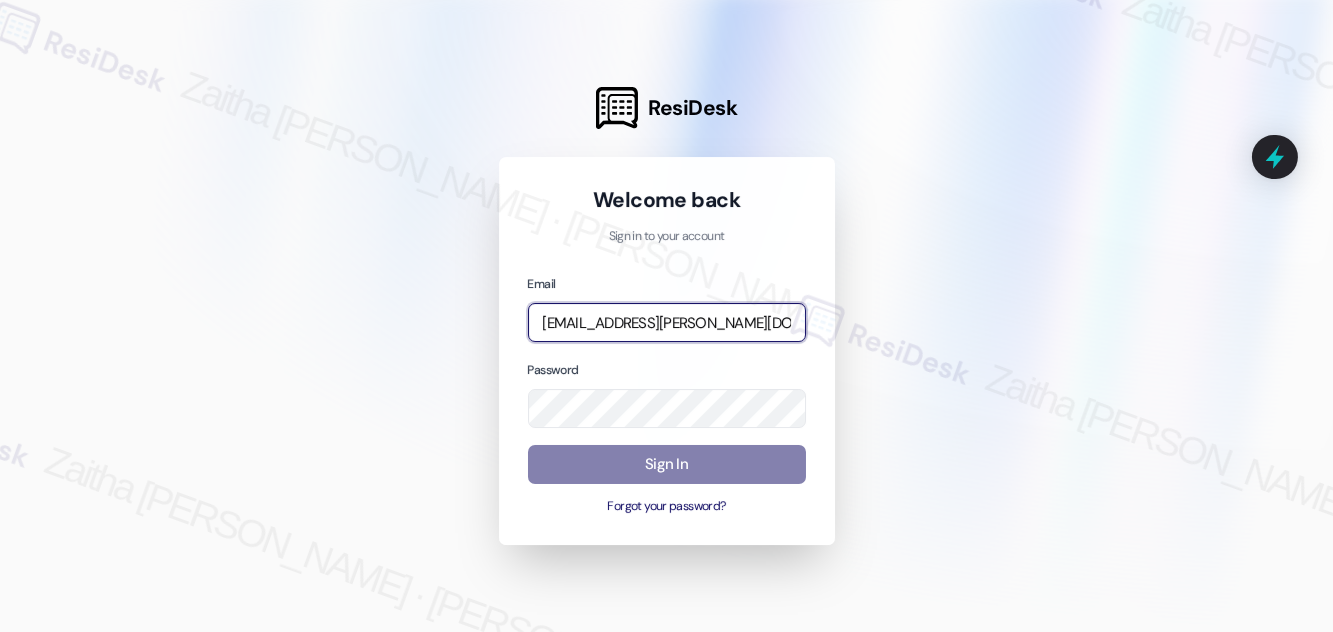 type on "[EMAIL_ADDRESS][PERSON_NAME][DOMAIN_NAME]" 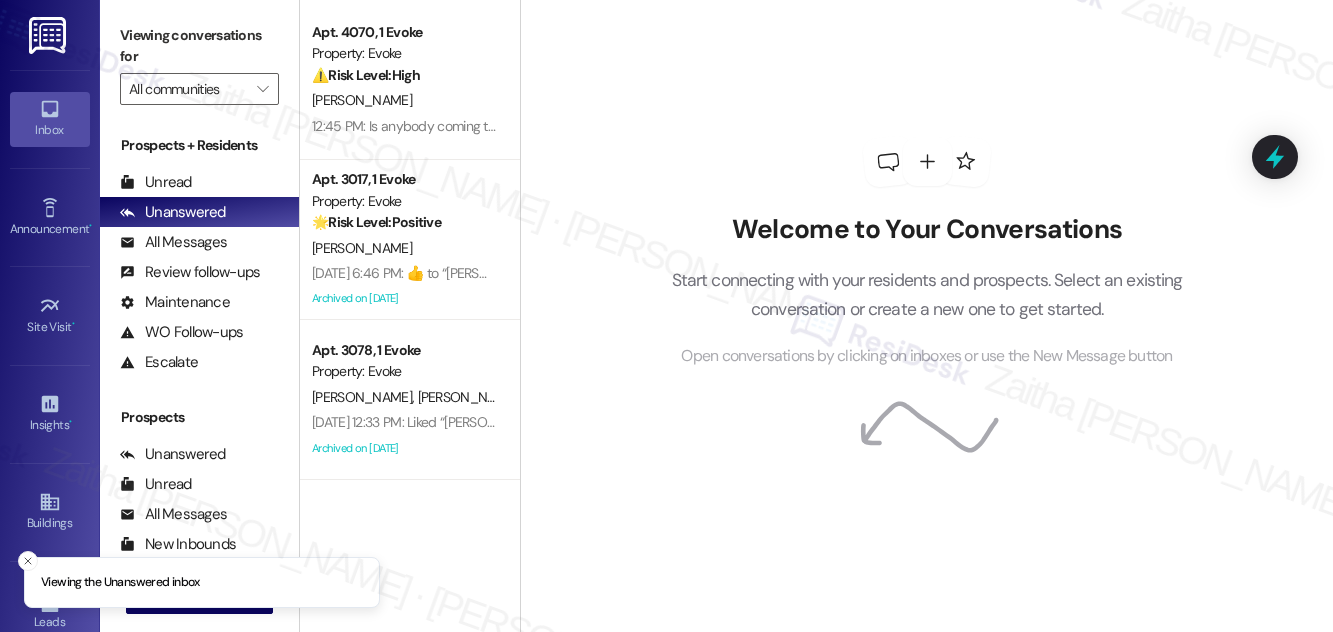 scroll, scrollTop: 0, scrollLeft: 0, axis: both 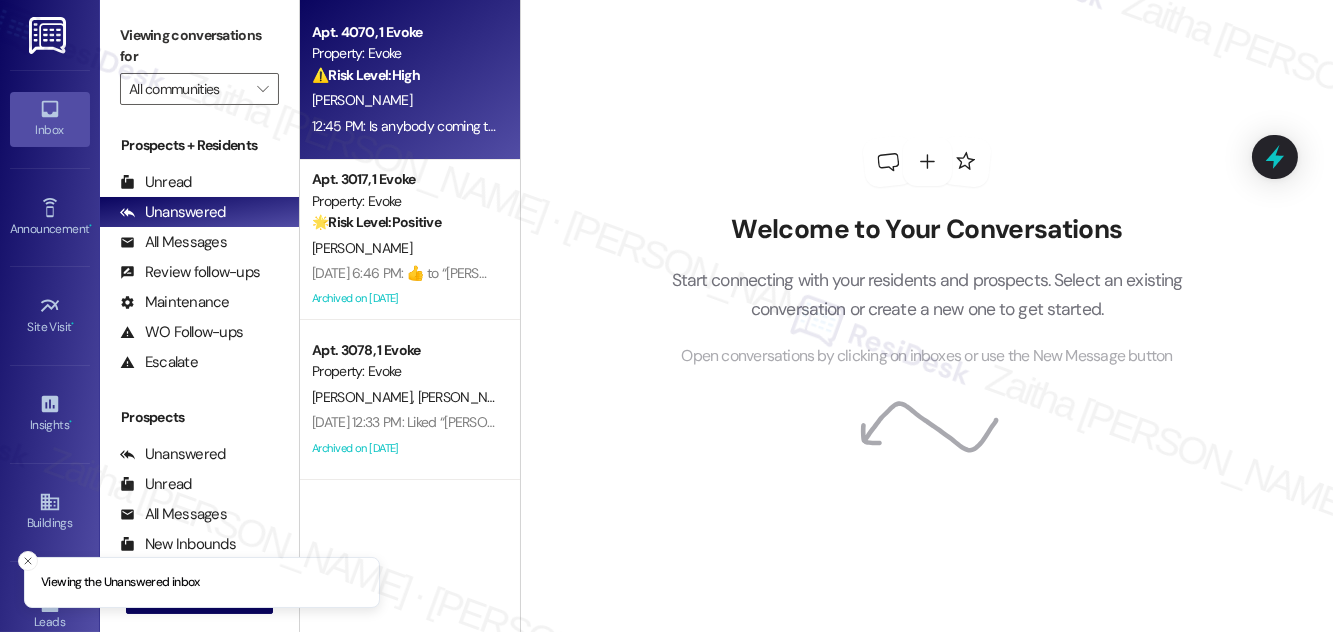 click on "⚠️  Risk Level:  High The resident reports a persistent beeping fire alarm and states that no one is assisting residents on site. This indicates a potential safety issue and requires urgent attention to ensure the fire alarm is functioning correctly and to prevent further disturbance to the resident." at bounding box center (404, 75) 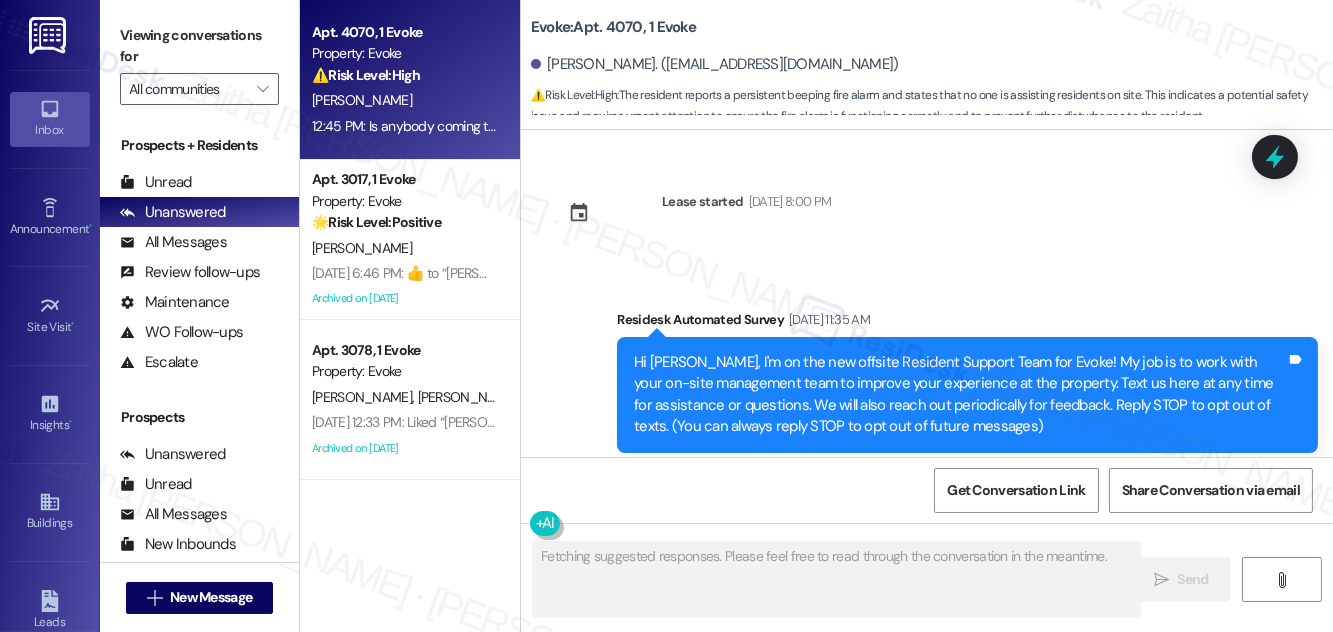 scroll, scrollTop: 13887, scrollLeft: 0, axis: vertical 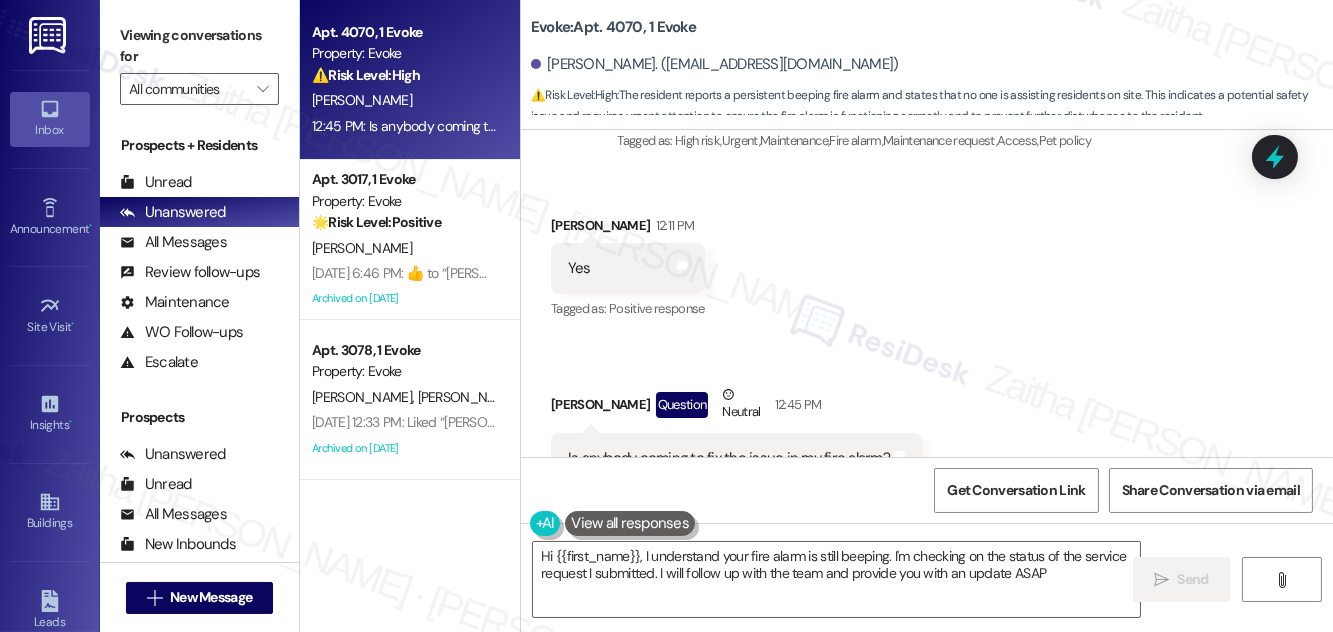 type on "Hi {{first_name}}, I understand your fire alarm is still beeping. I'm checking on the status of the service request I submitted. I will follow up with the team and provide you with an update ASAP." 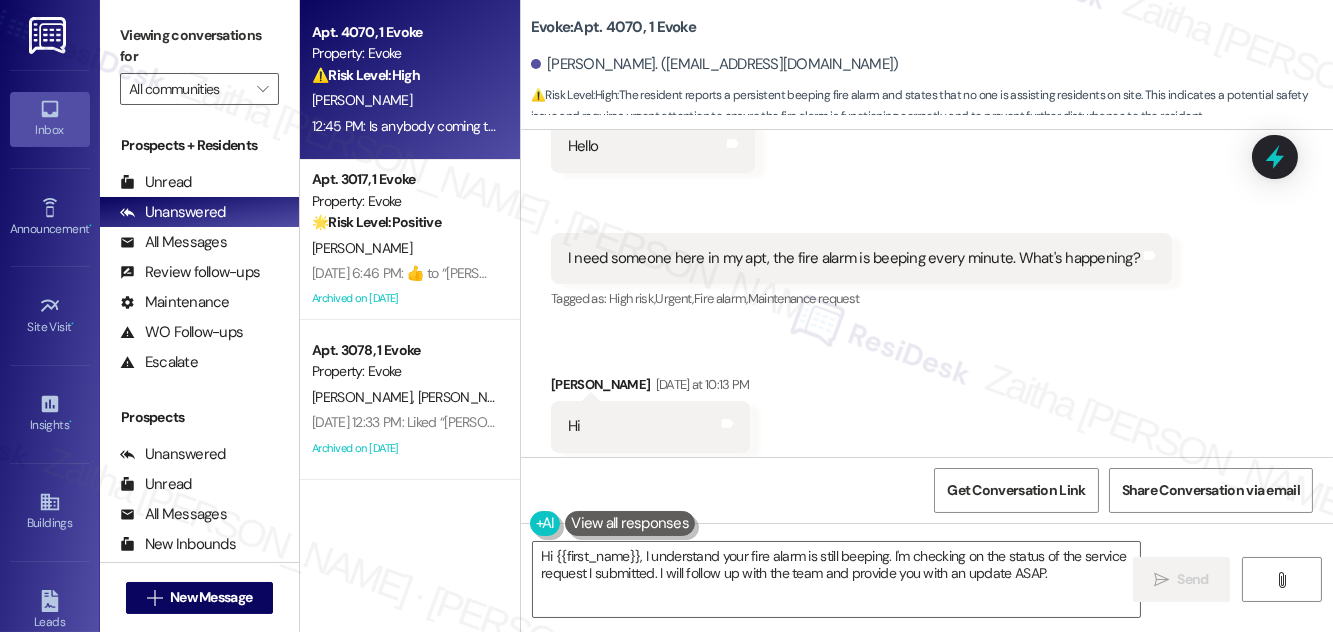 scroll, scrollTop: 12614, scrollLeft: 0, axis: vertical 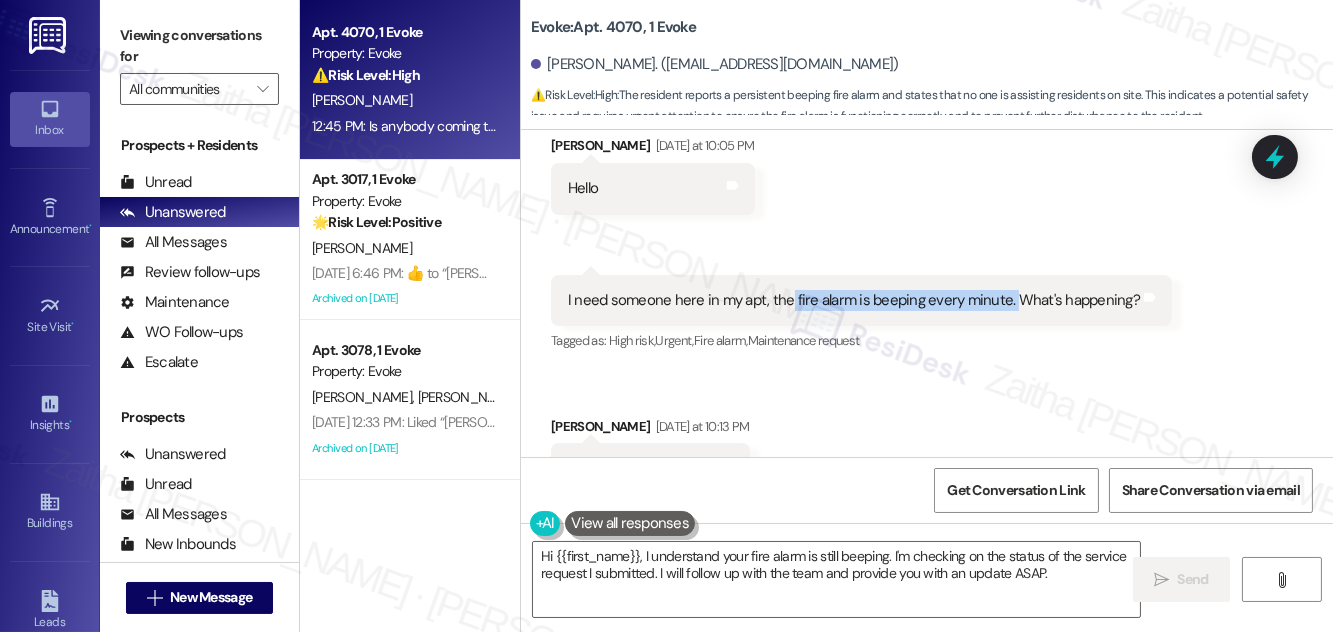 drag, startPoint x: 784, startPoint y: 226, endPoint x: 1004, endPoint y: 227, distance: 220.00227 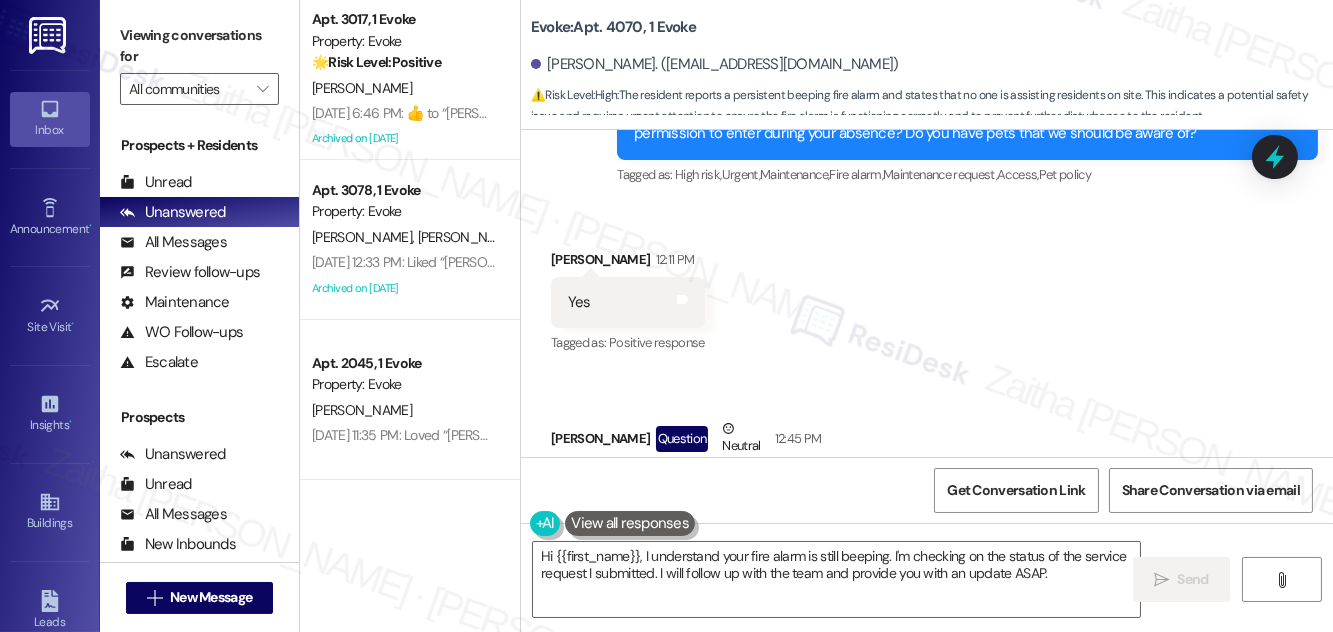 scroll, scrollTop: 13886, scrollLeft: 0, axis: vertical 